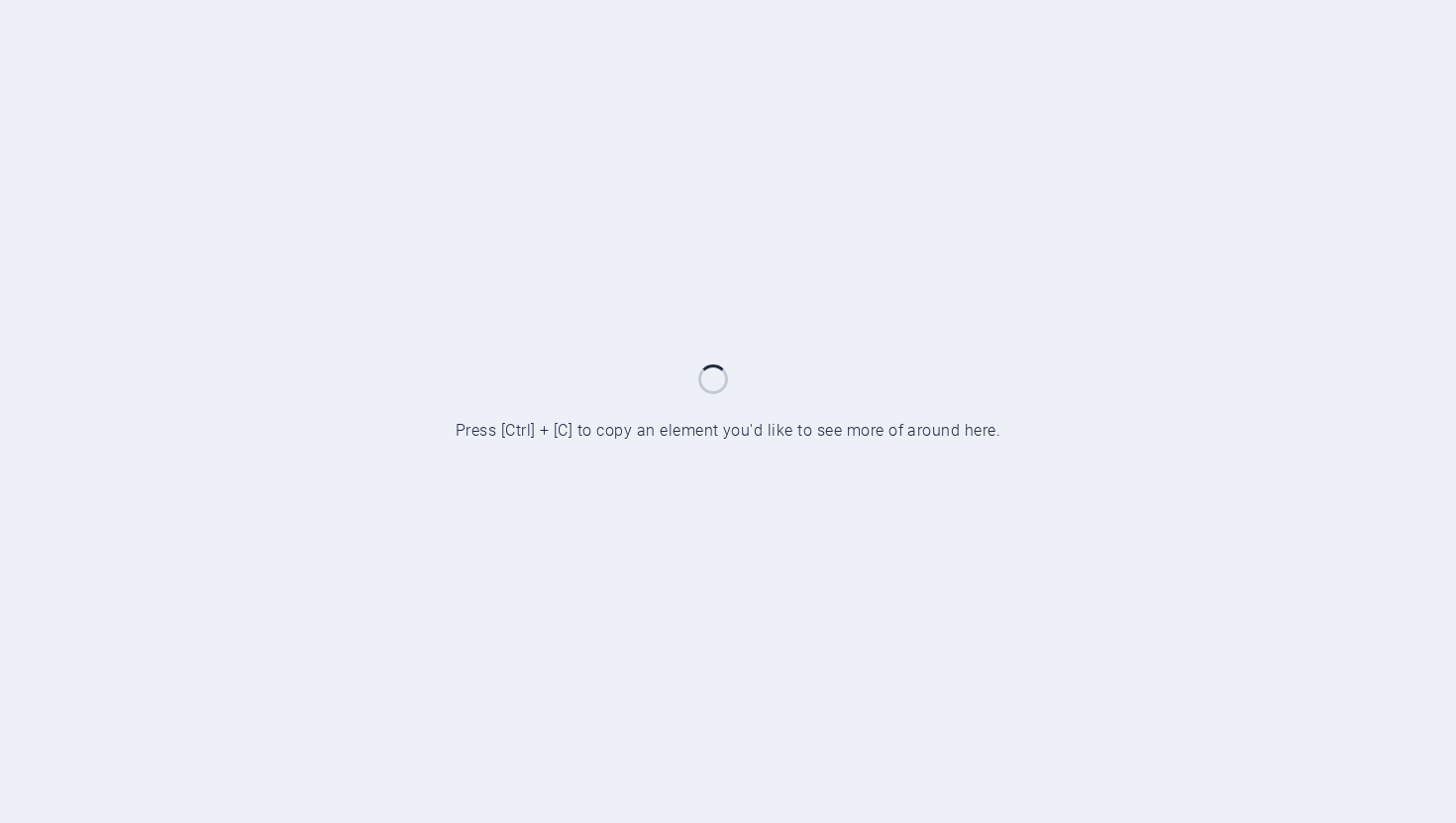 scroll, scrollTop: 0, scrollLeft: 0, axis: both 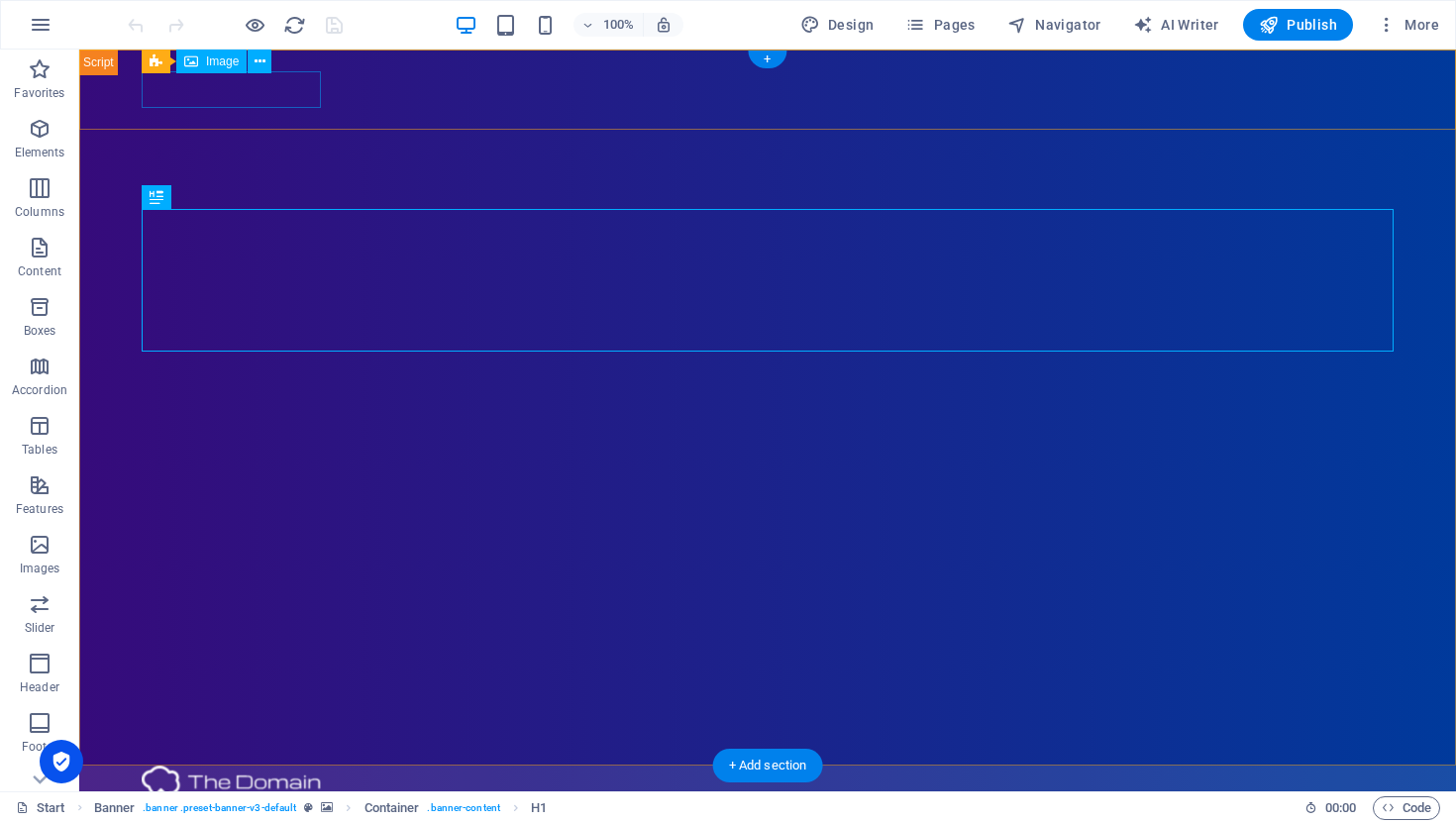 click at bounding box center (768, 783) 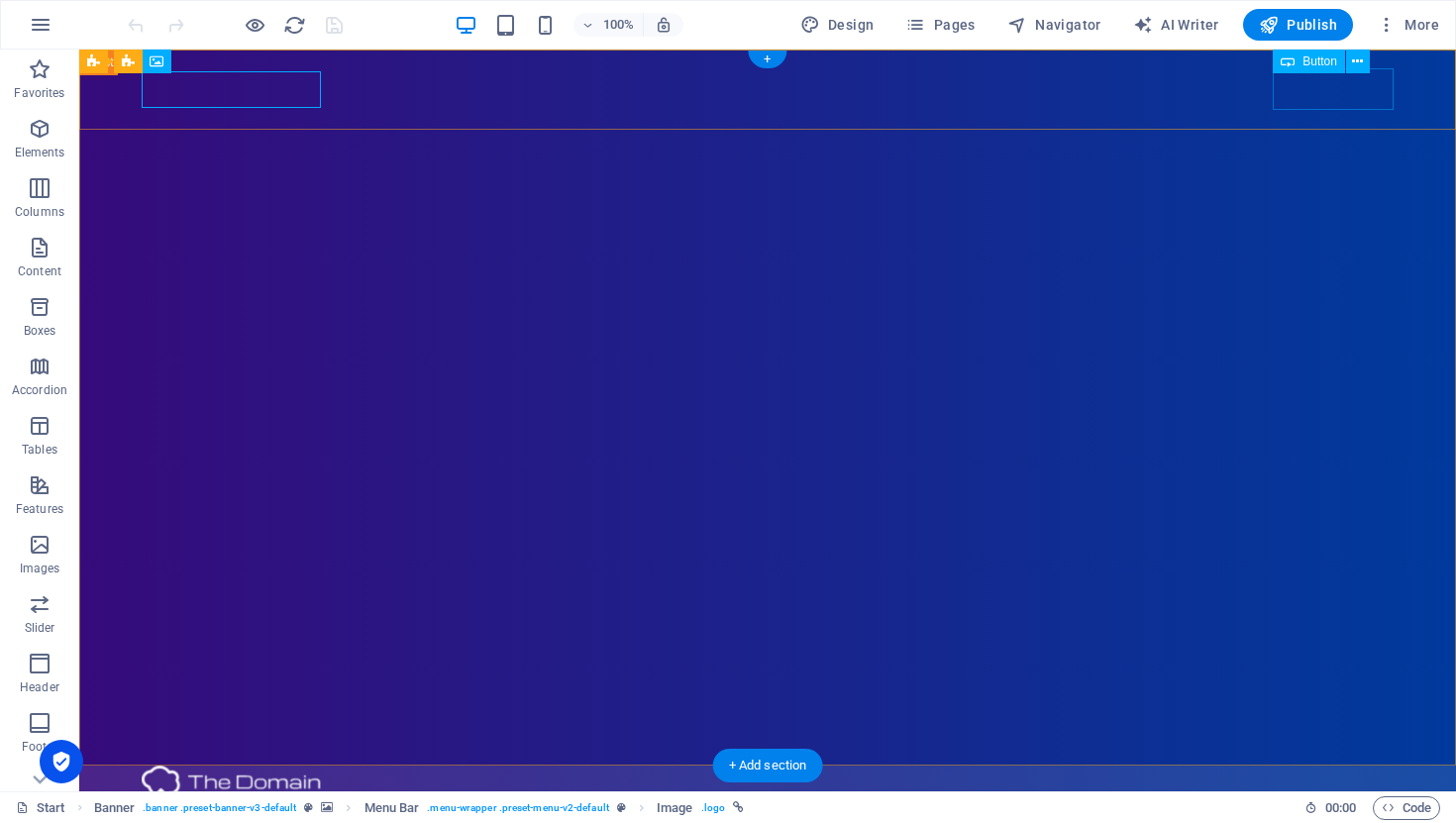 click on "Contact Us" at bounding box center [768, 902] 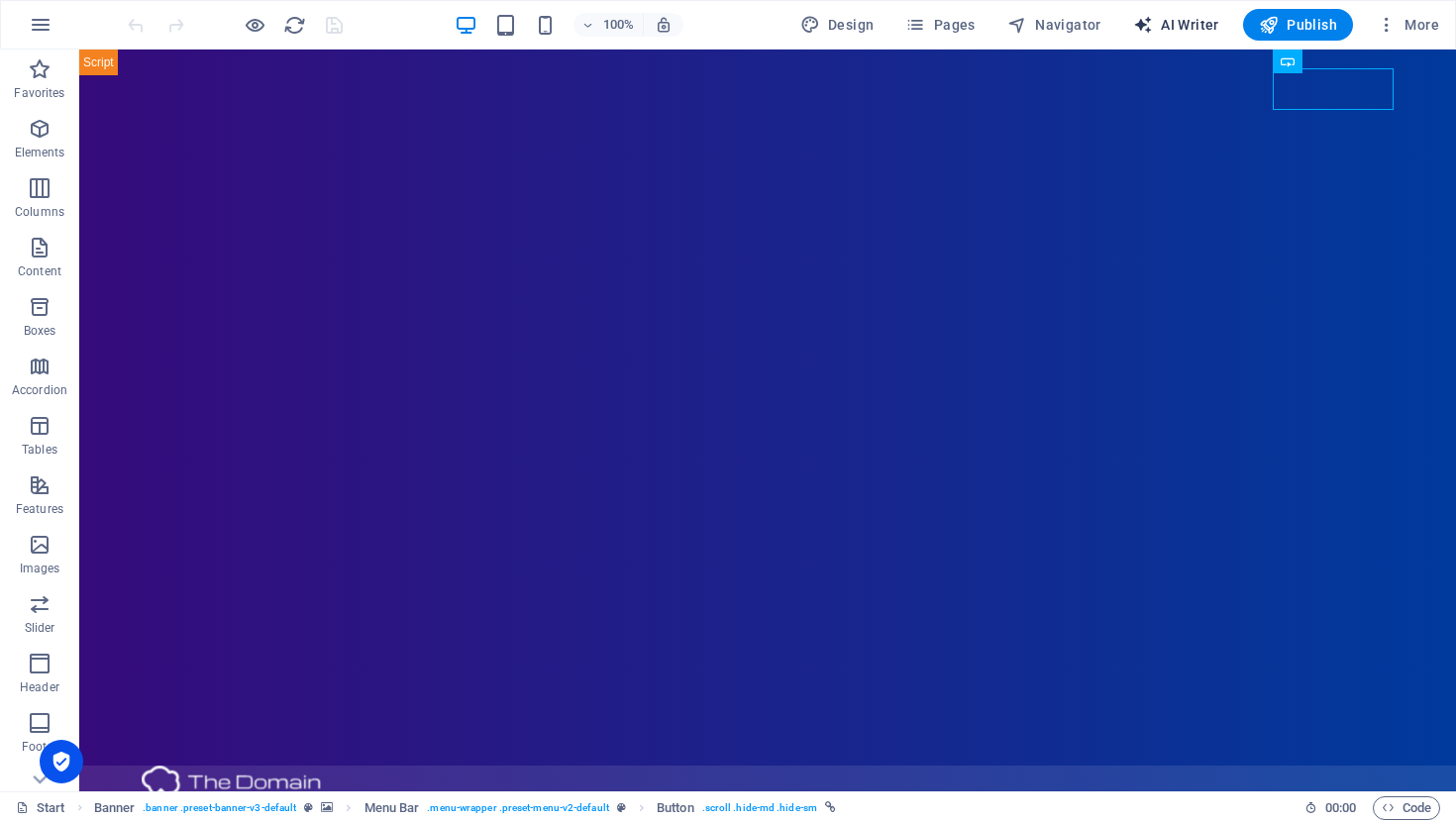click on "AI Writer" at bounding box center (1176, 25) 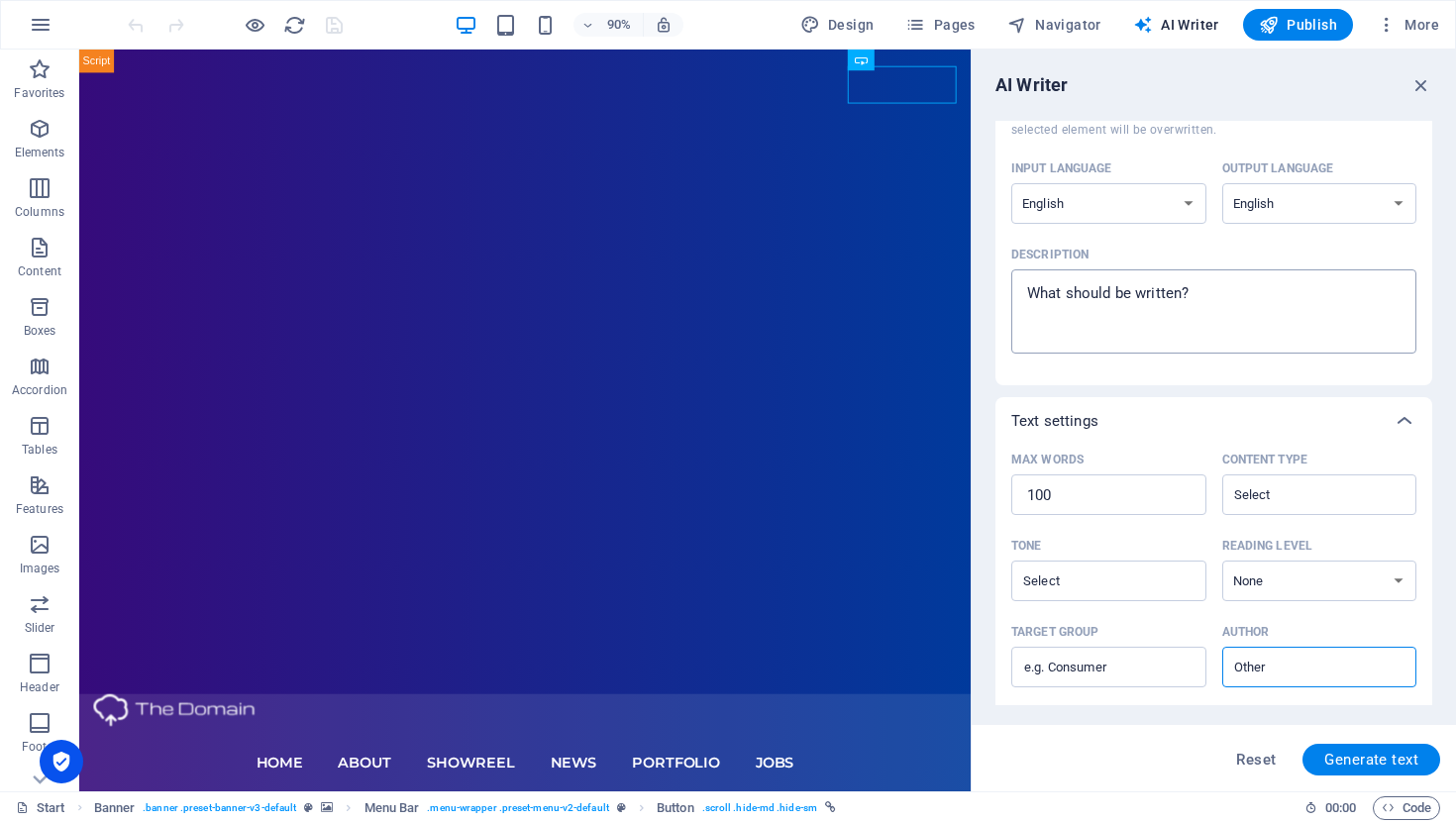 scroll, scrollTop: 124, scrollLeft: 0, axis: vertical 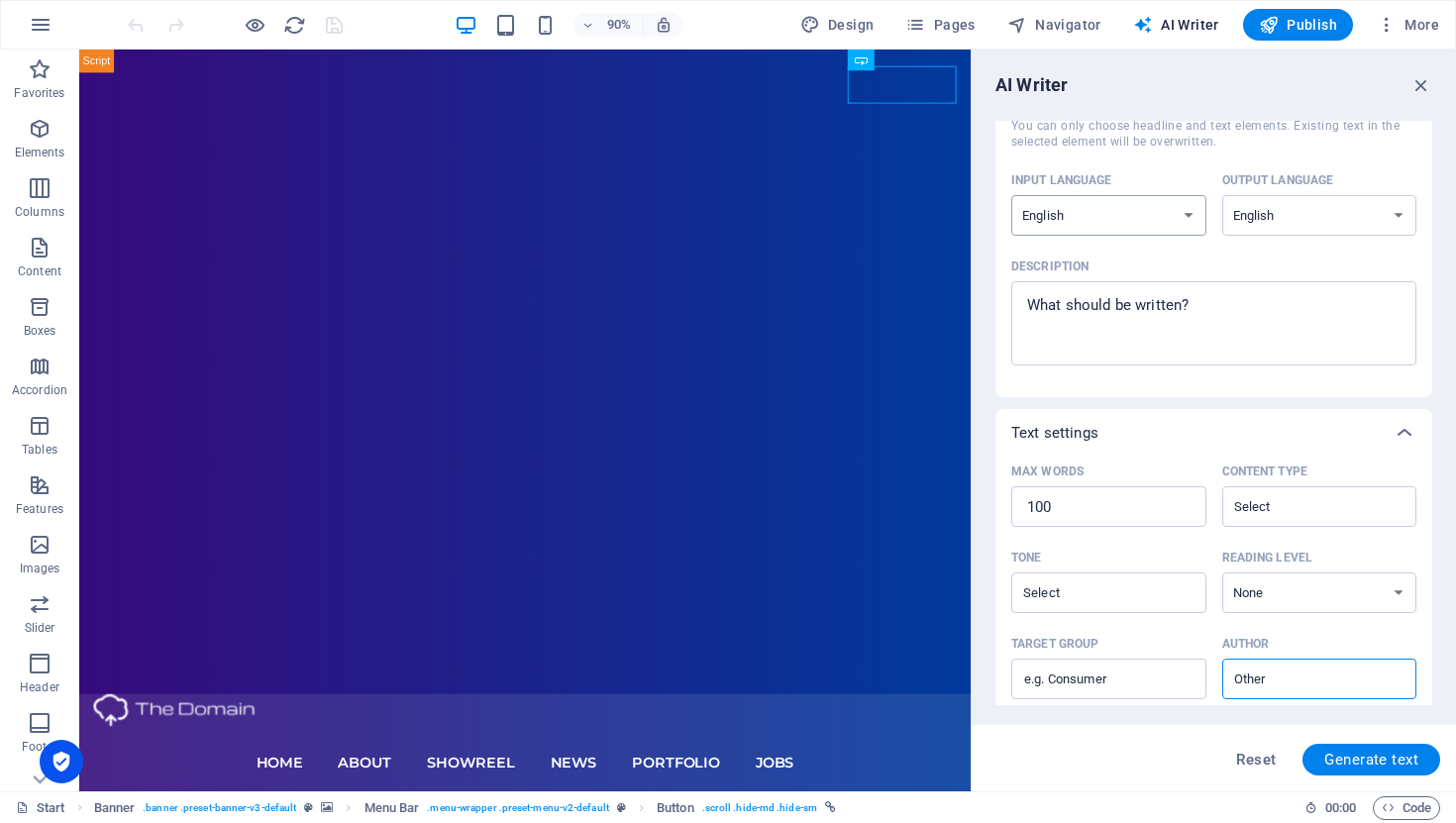 click on "Albanian Arabic Armenian Awadhi Azerbaijani Bashkir Basque Belarusian Bengali Bhojpuri Bosnian Brazilian Portuguese Bulgarian Cantonese (Yue) Catalan Chhattisgarhi Chinese Croatian Czech Danish Dogri Dutch English Estonian Faroese Finnish French Galician Georgian German Greek Gujarati Haryanvi Hindi Hungarian Indonesian Irish Italian Japanese Javanese Kannada Kashmiri Kazakh Konkani Korean Kyrgyz Latvian Lithuanian Macedonian Maithili Malay Maltese Mandarin Mandarin Chinese Marathi Marwari Min Nan Moldovan Mongolian Montenegrin Nepali Norwegian Oriya Pashto Persian (Farsi) Polish Portuguese Punjabi Rajasthani Romanian Russian Sanskrit Santali Serbian Sindhi Sinhala Slovak Slovene Slovenian Spanish Ukrainian Urdu Uzbek Vietnamese Welsh Wu" at bounding box center [1108, 215] 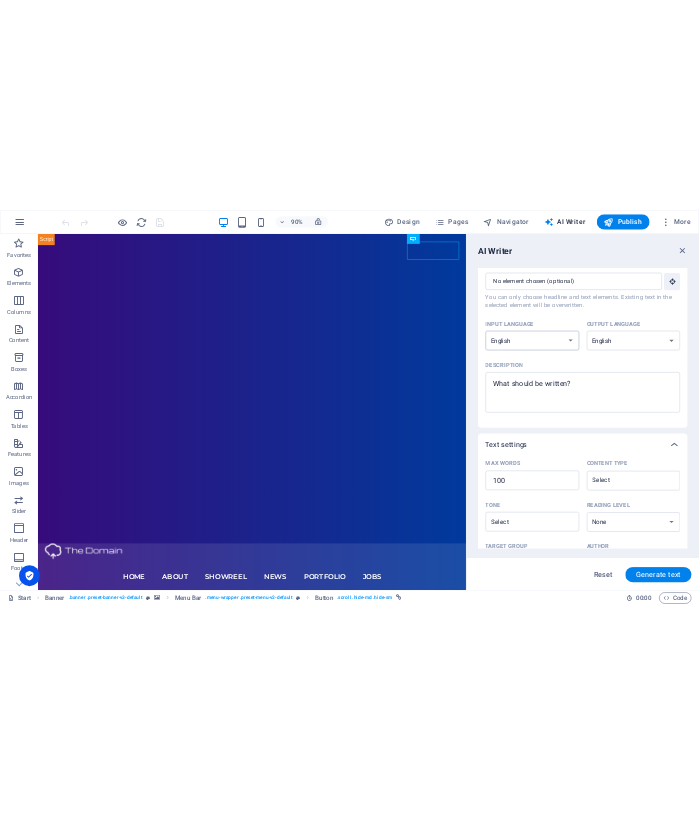 scroll, scrollTop: 0, scrollLeft: 0, axis: both 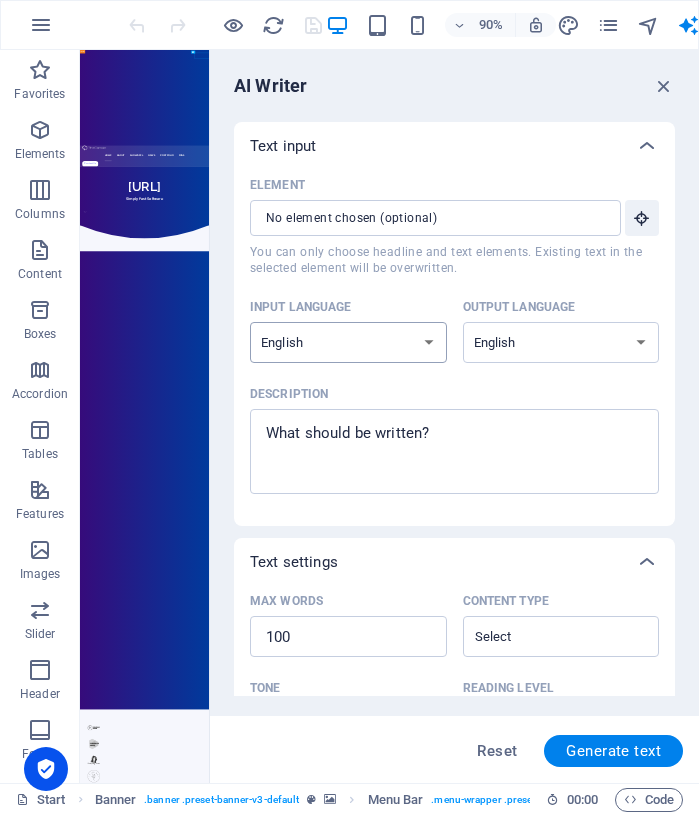 type on "x" 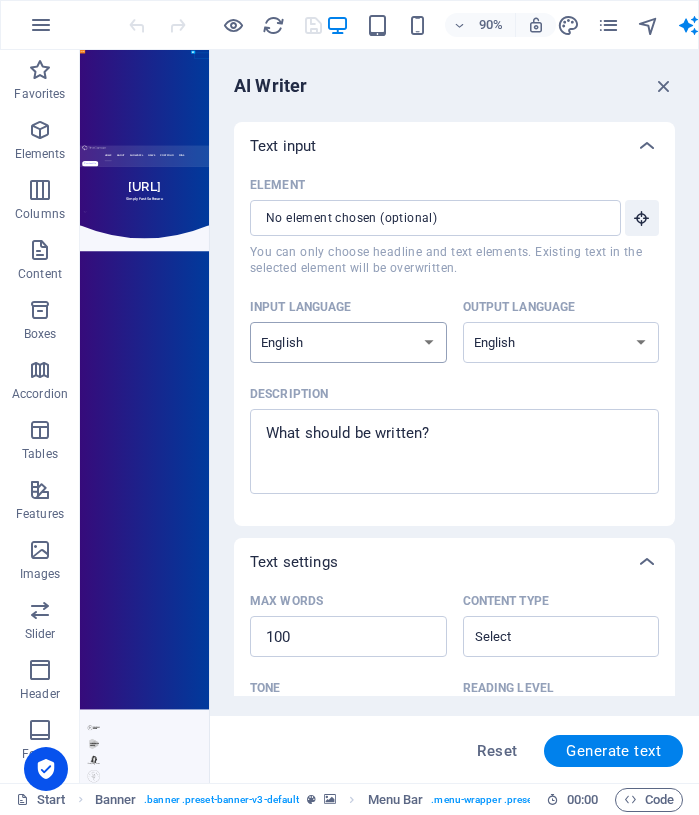 type on "x" 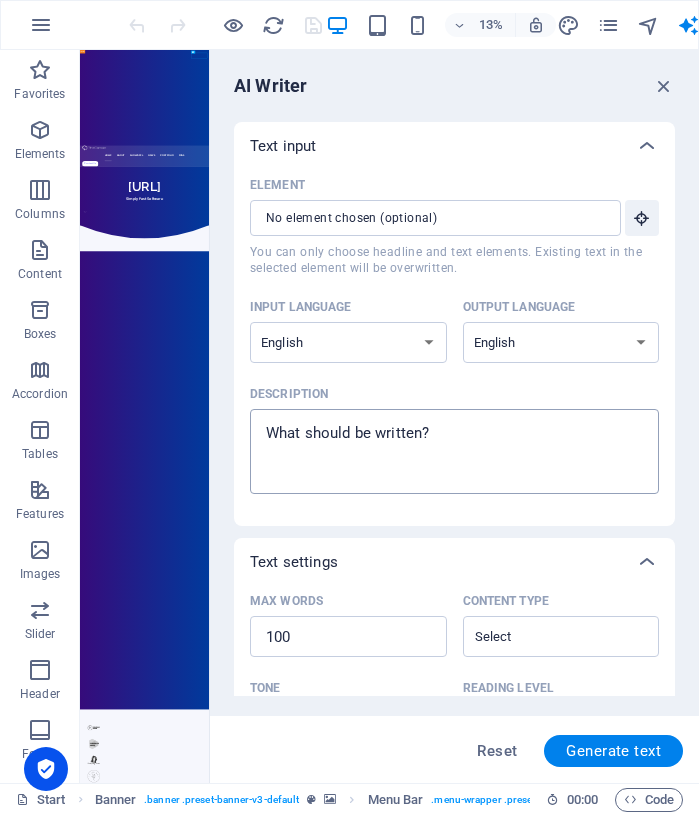 click on "Description x ​" at bounding box center (454, 451) 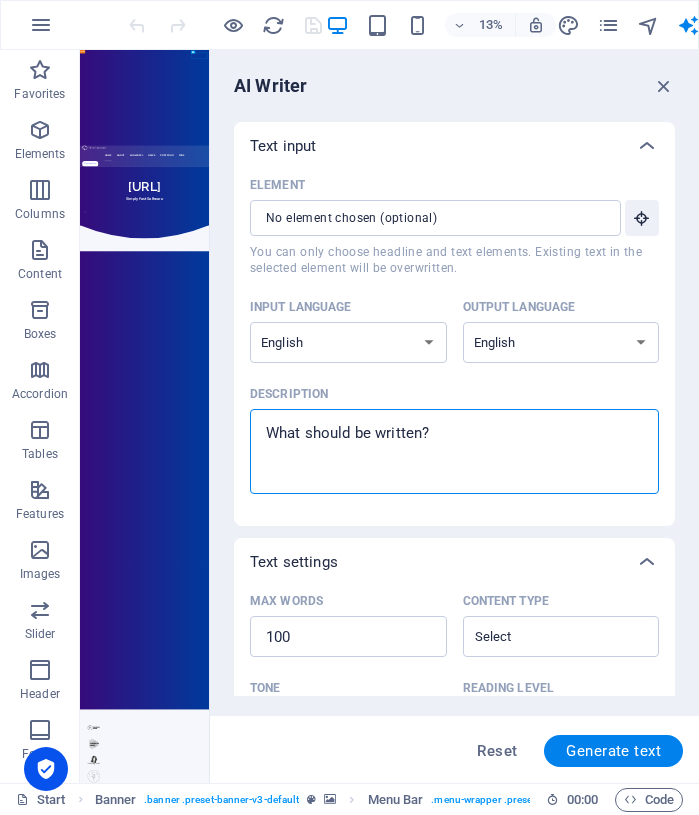 click on "Description x ​" at bounding box center (454, 451) 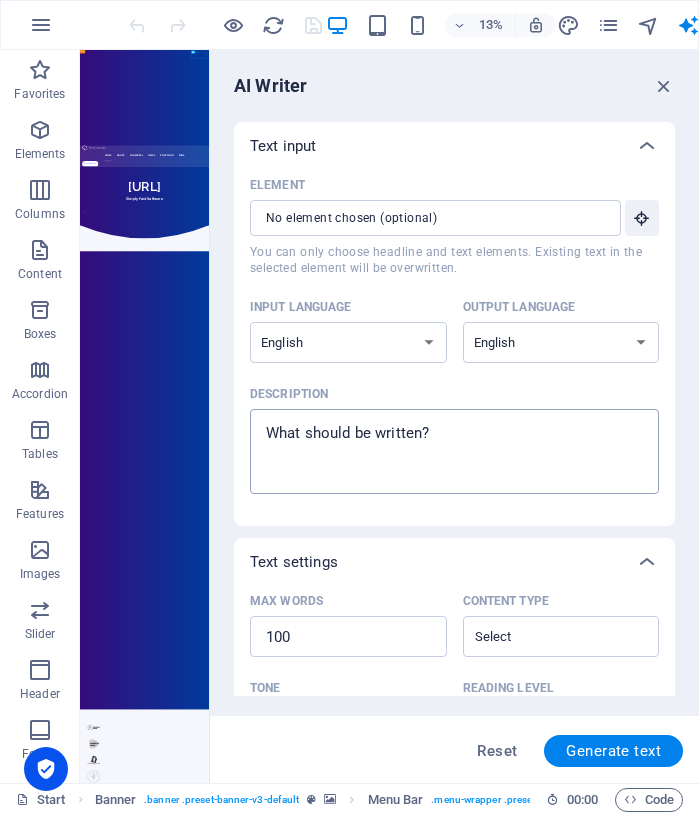 type on "x" 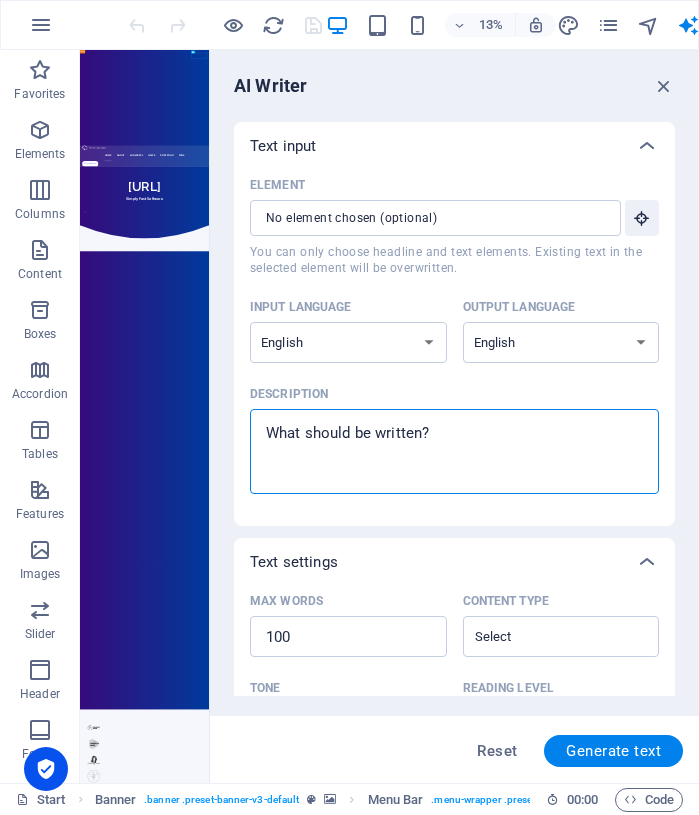 paste on "Create a homepage for an IT company called "Next Level Technologies" in three languages: English, Romanian, and Russian. The design should use a dark theme with white and orange accents.
Include the following sections:
1. Hero section: strong headline about digital transformation, short description, and CTA button.
2. Services: software development, IT support, consulting, cybersecurity, hardware, and networking. Each with short descriptions.
3. About us: mission, values (transparency, responsibility, growth).
4. Blog: list of 3 article titles about IT audit, digital maturity, and security in [DATE].
5. Contact: phone, email, working hours, and contact form.
6. Partners and licenses: list of vendor names (Microsoft, Cisco, VMware, etc.).
Use simple, professional language and structure for a clean layout. Prioritize clarity and business orientation." 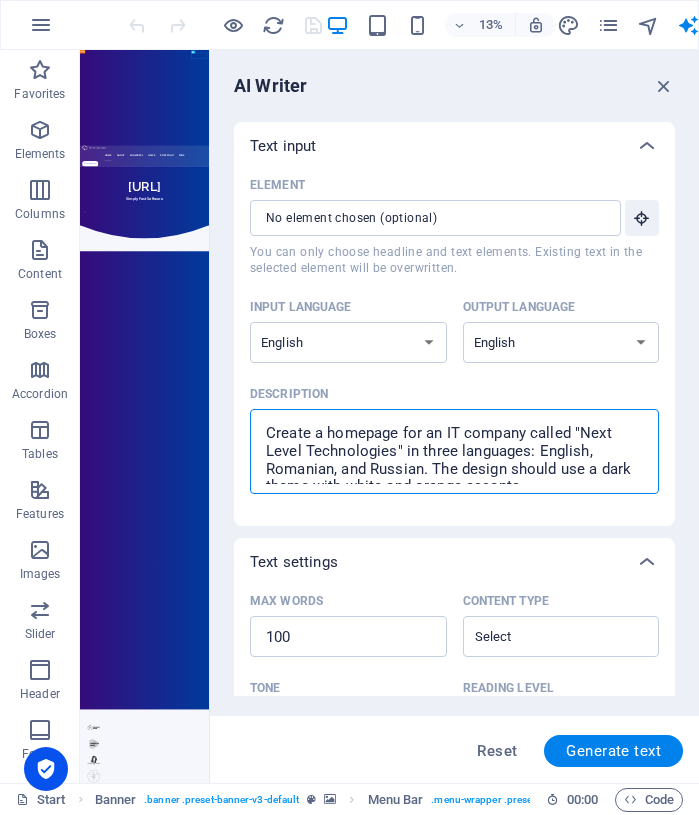 scroll, scrollTop: 332, scrollLeft: 0, axis: vertical 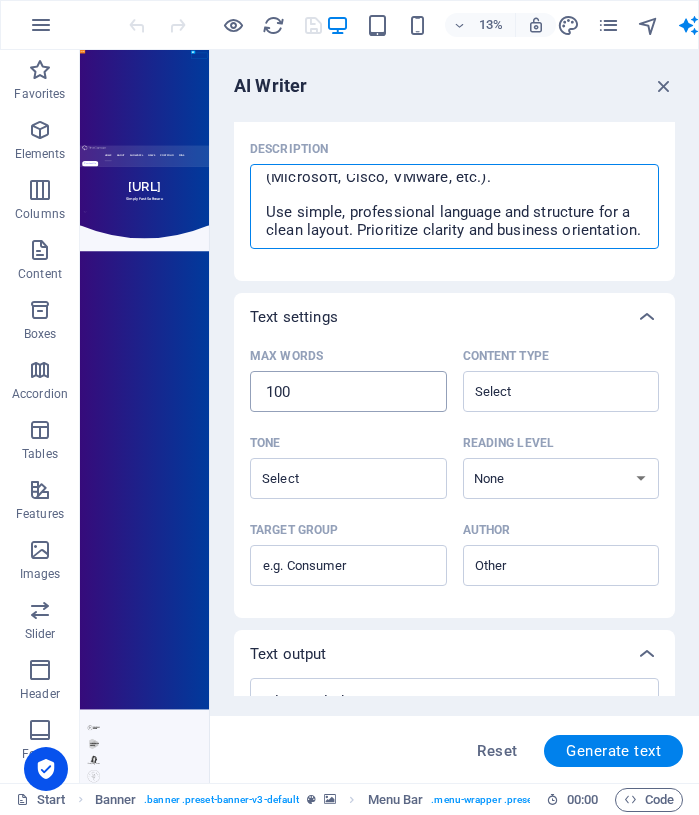 type on "Create a homepage for an IT company called "Next Level Technologies" in three languages: English, Romanian, and Russian. The design should use a dark theme with white and orange accents.
Include the following sections:
1. Hero section: strong headline about digital transformation, short description, and CTA button.
2. Services: software development, IT support, consulting, cybersecurity, hardware, and networking. Each with short descriptions.
3. About us: mission, values (transparency, responsibility, growth).
4. Blog: list of 3 article titles about IT audit, digital maturity, and security in [DATE].
5. Contact: phone, email, working hours, and contact form.
6. Partners and licenses: list of vendor names (Microsoft, Cisco, VMware, etc.).
Use simple, professional language and structure for a clean layout. Prioritize clarity and business orientation." 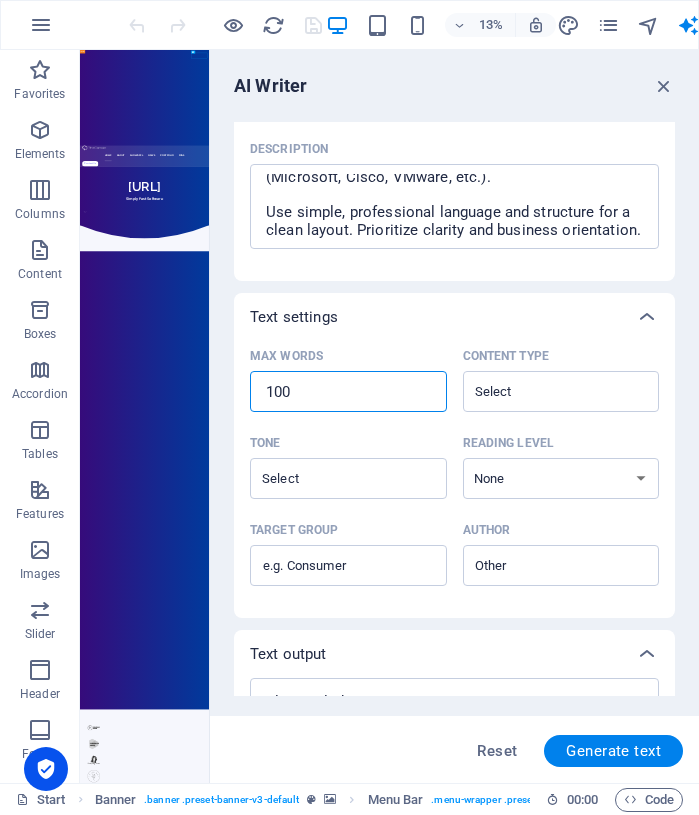 click on "100" at bounding box center [348, 392] 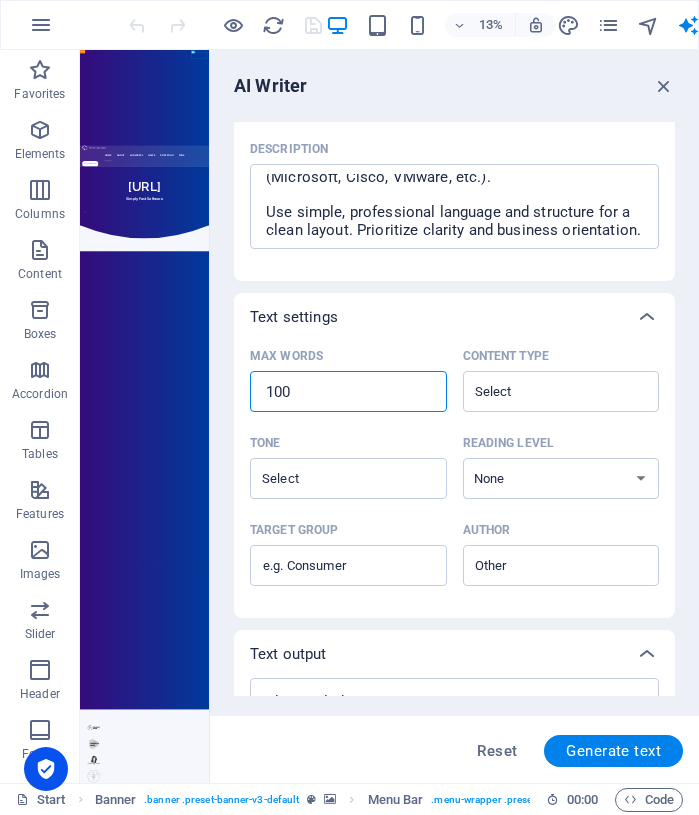 drag, startPoint x: 468, startPoint y: 438, endPoint x: 903, endPoint y: 2750, distance: 2352.5664 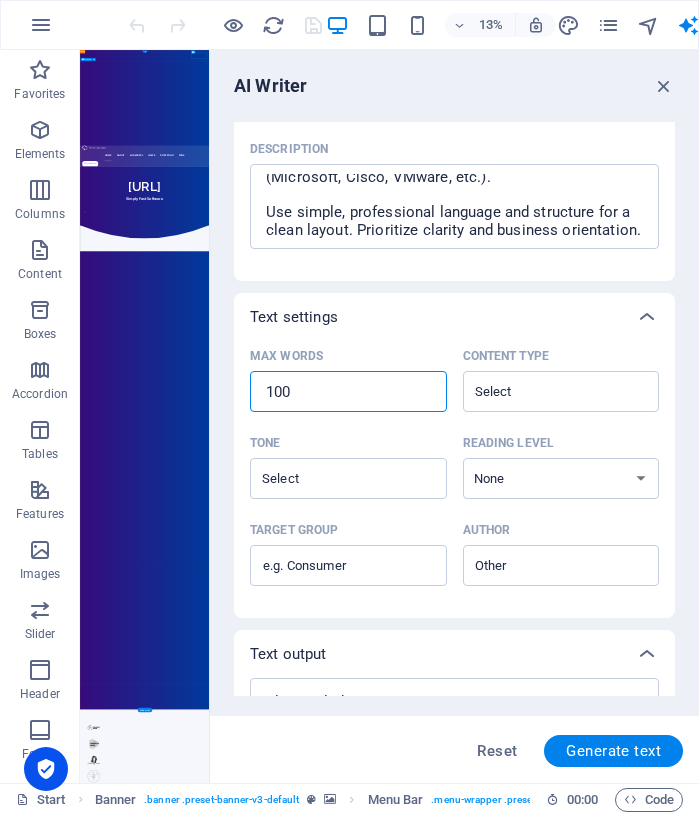 type on "x" 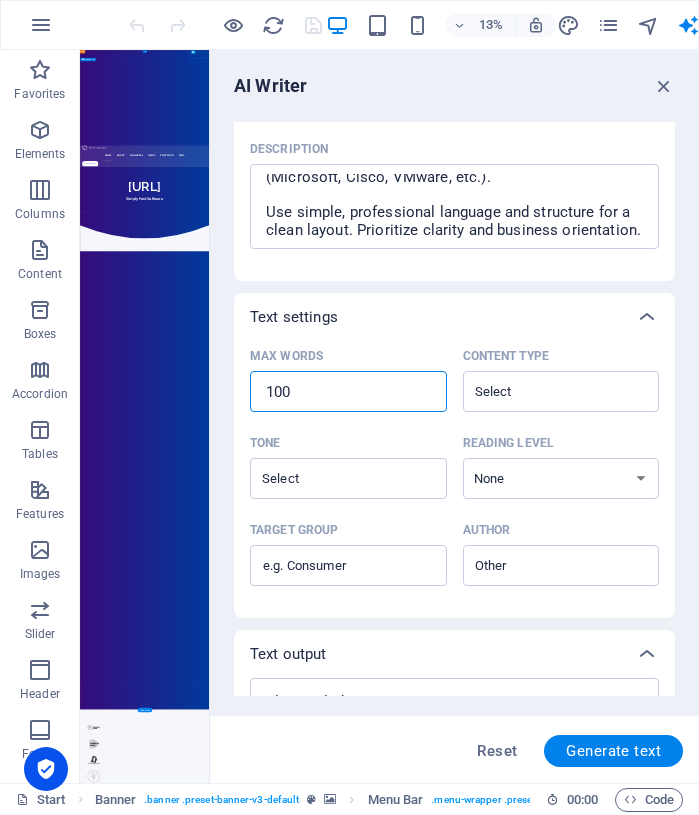 type 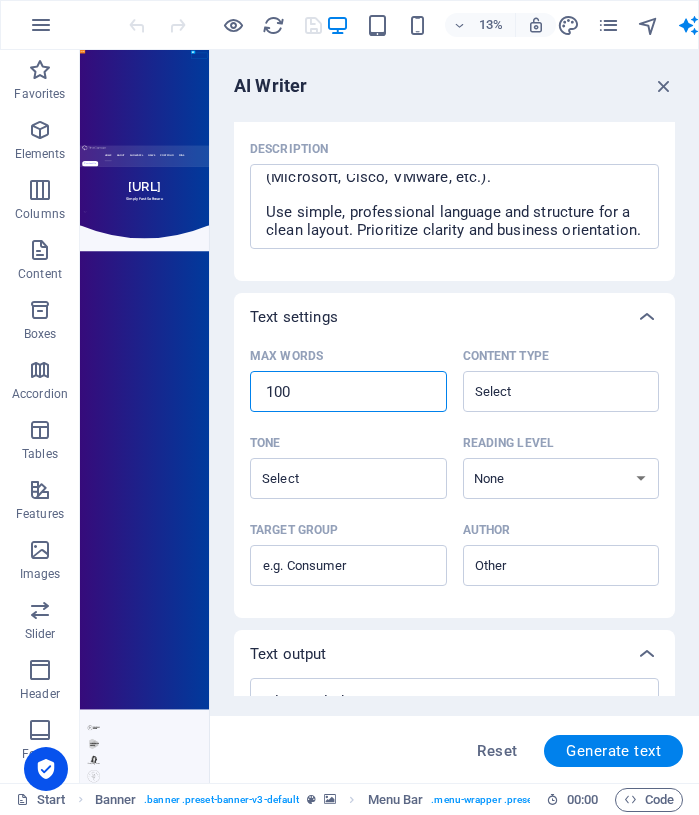 click on "Max words ​" at bounding box center (348, 392) 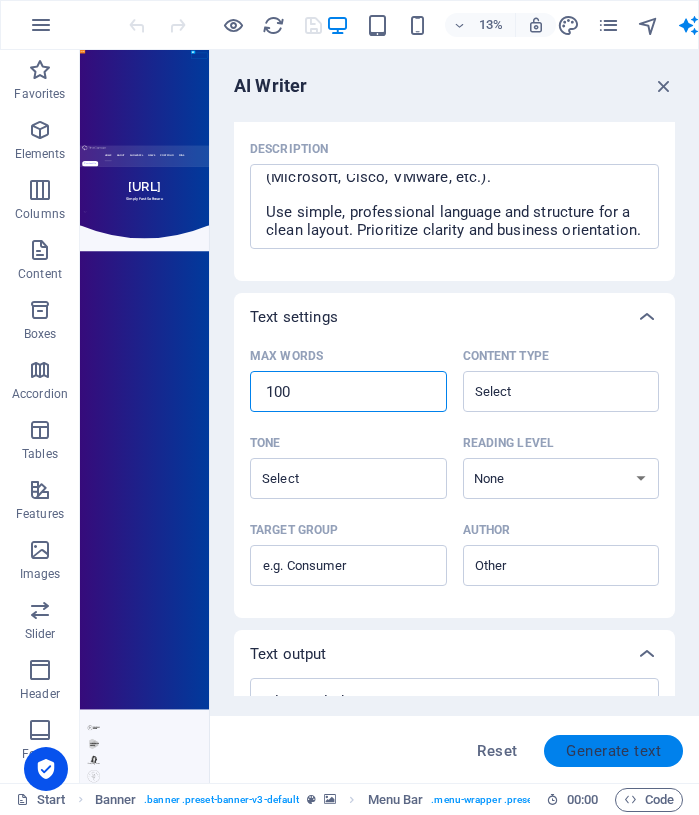 type 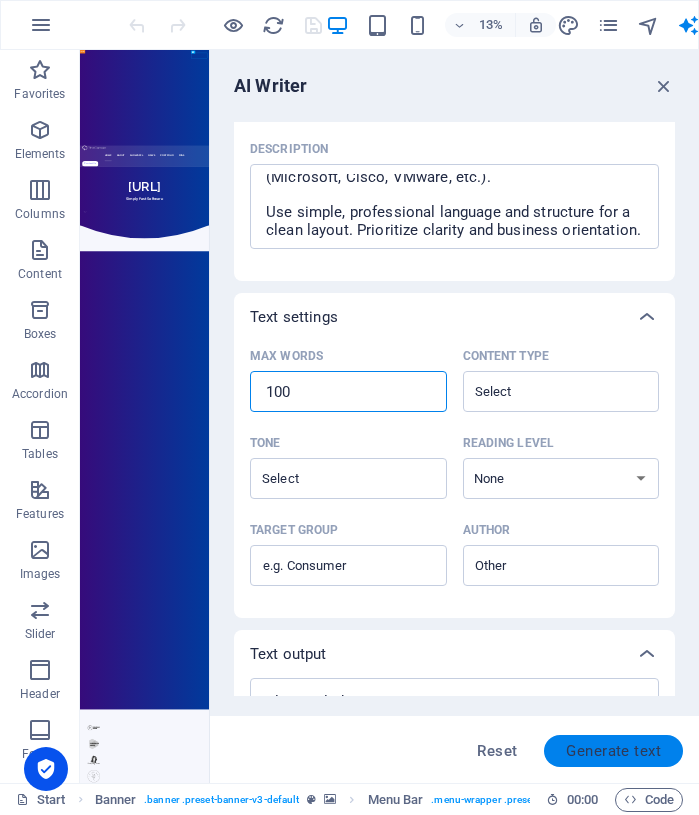 type on "x" 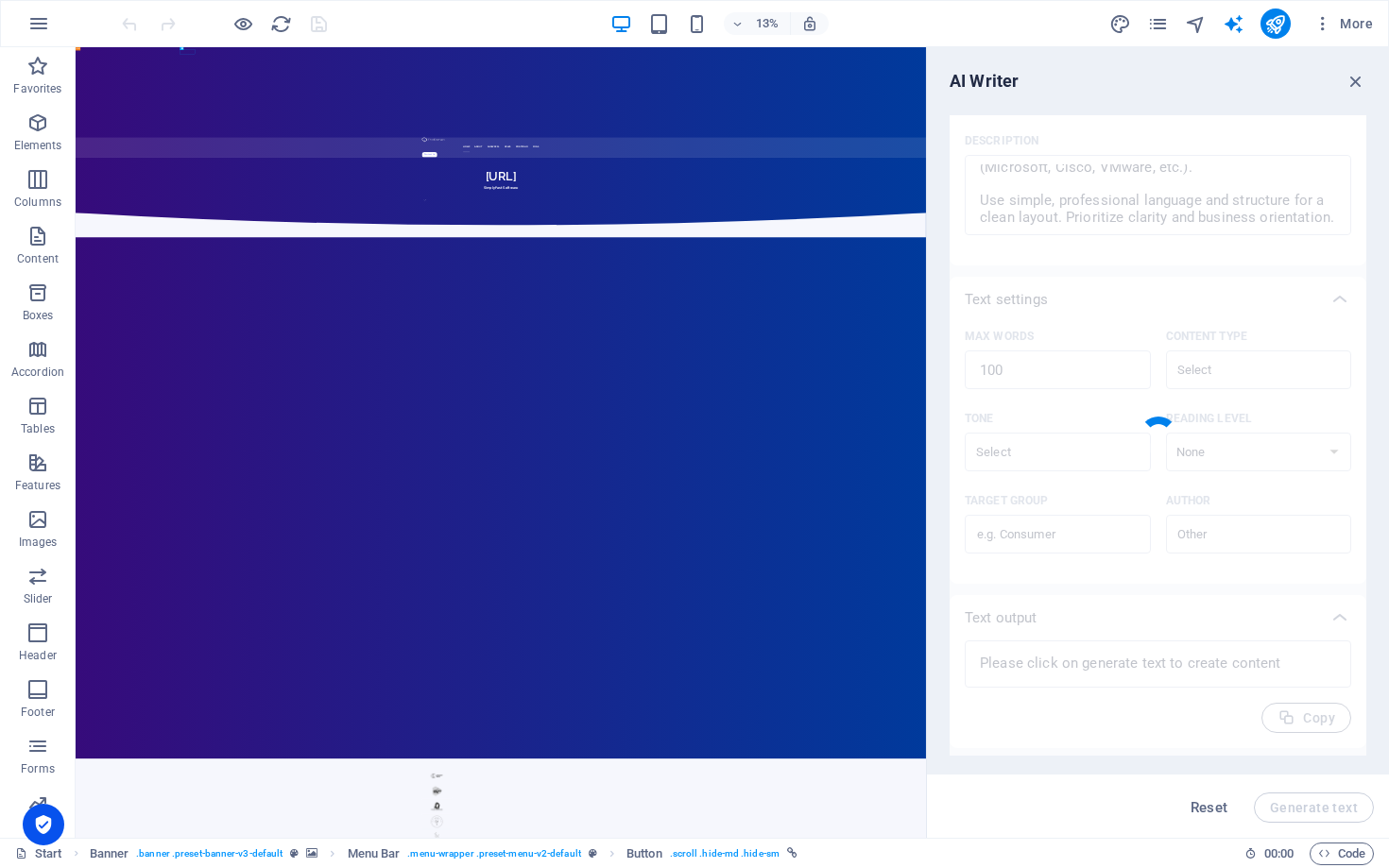 type on "x" 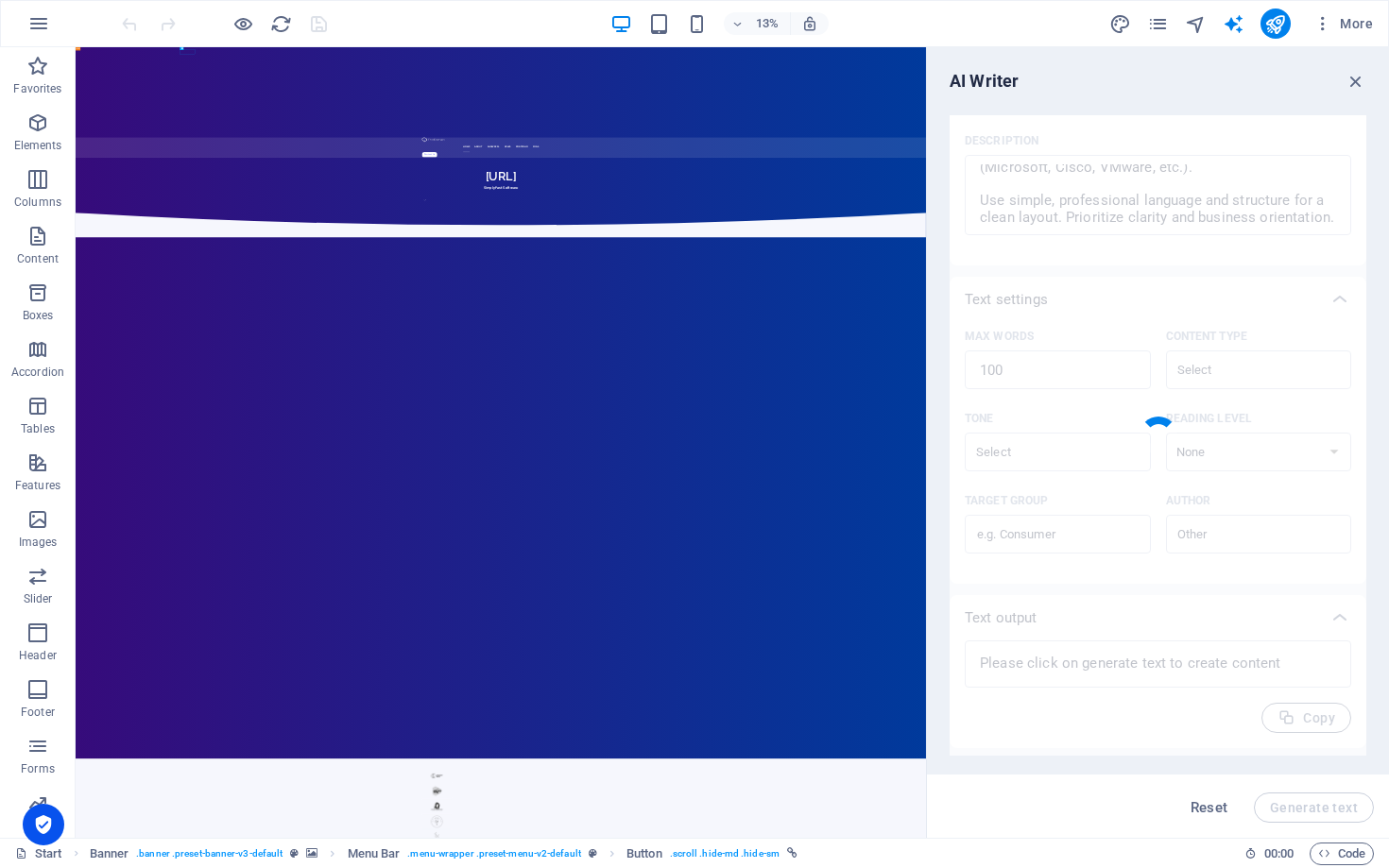 type on "x" 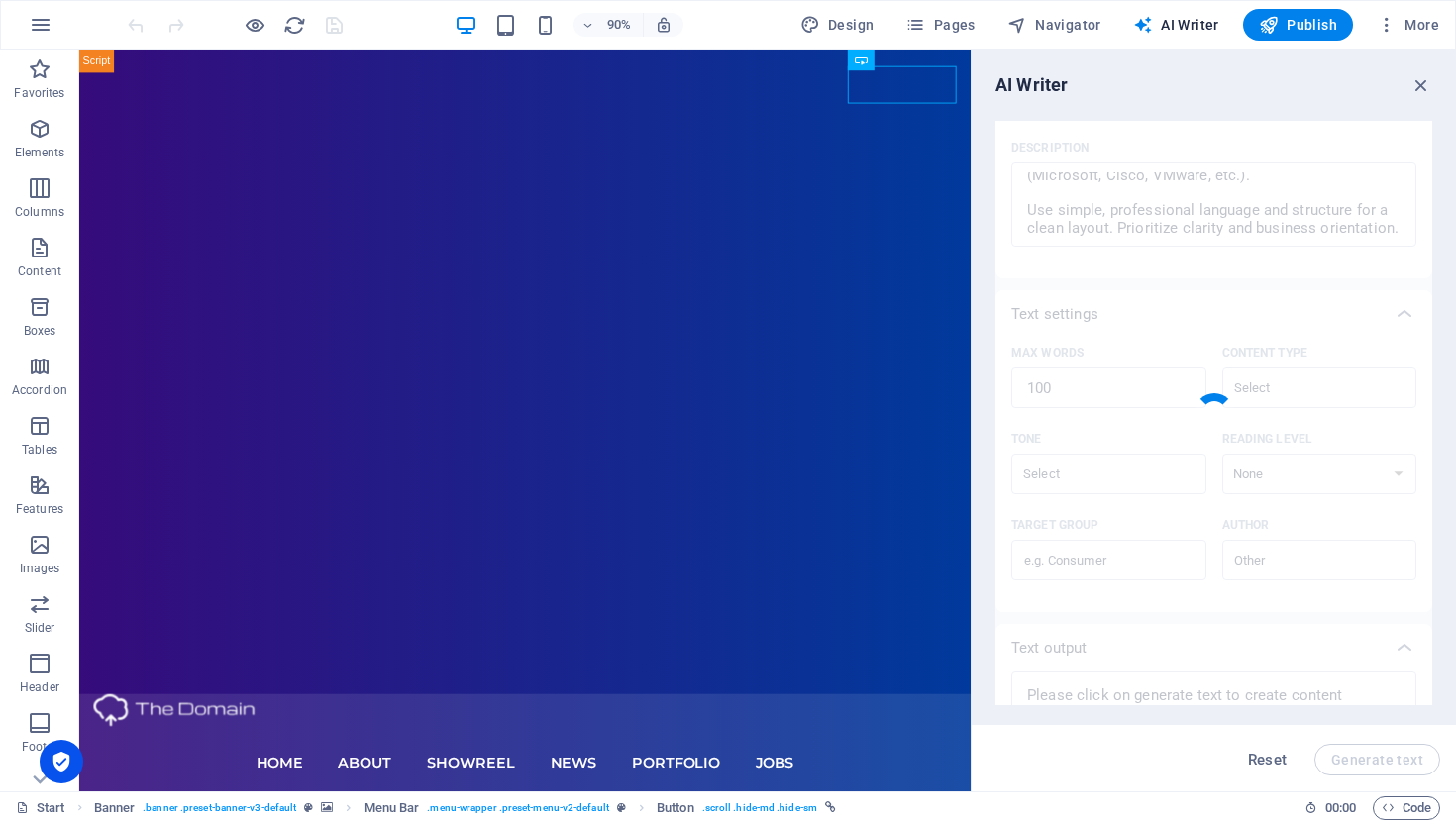 type on "x" 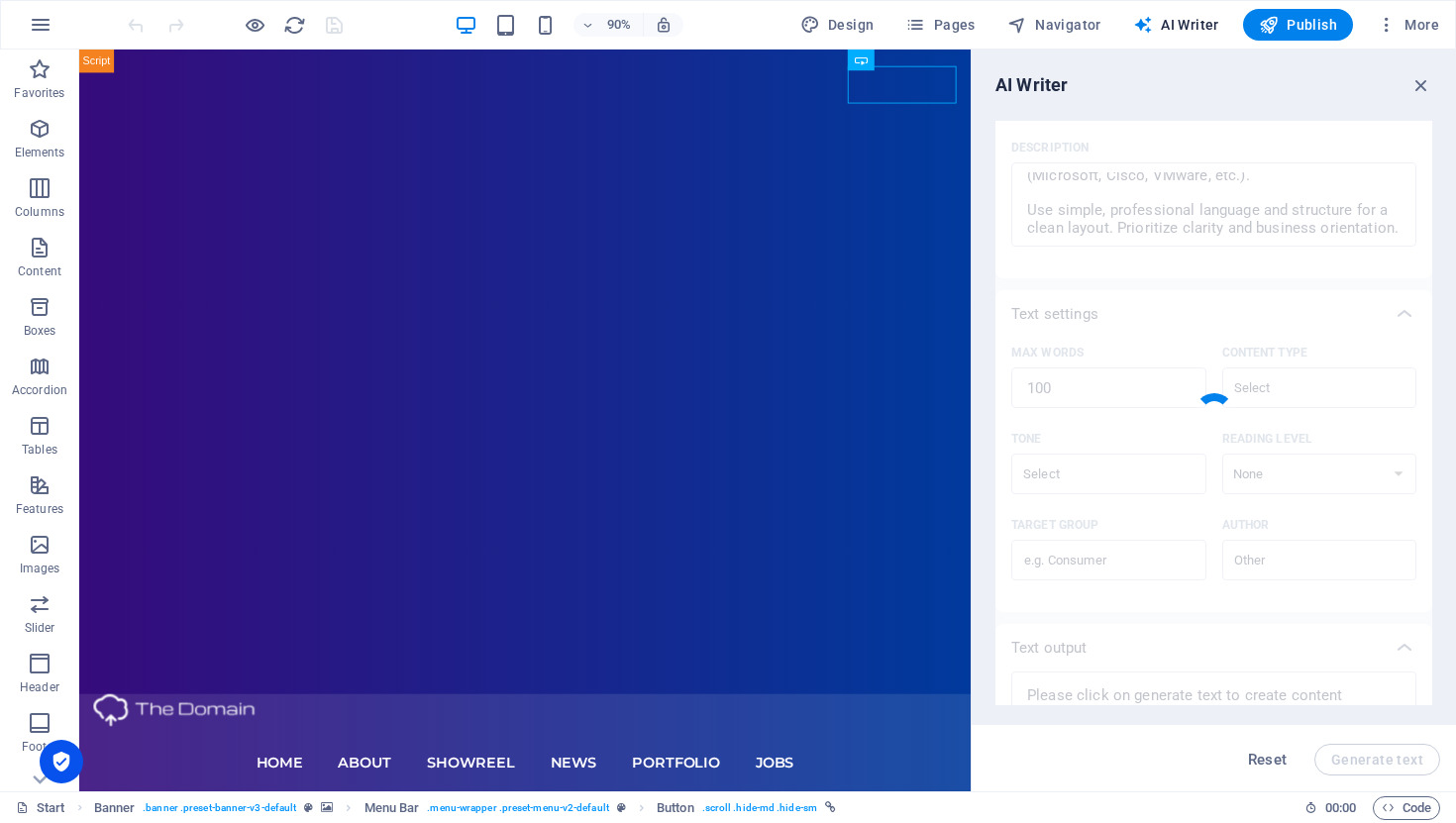 type on "x" 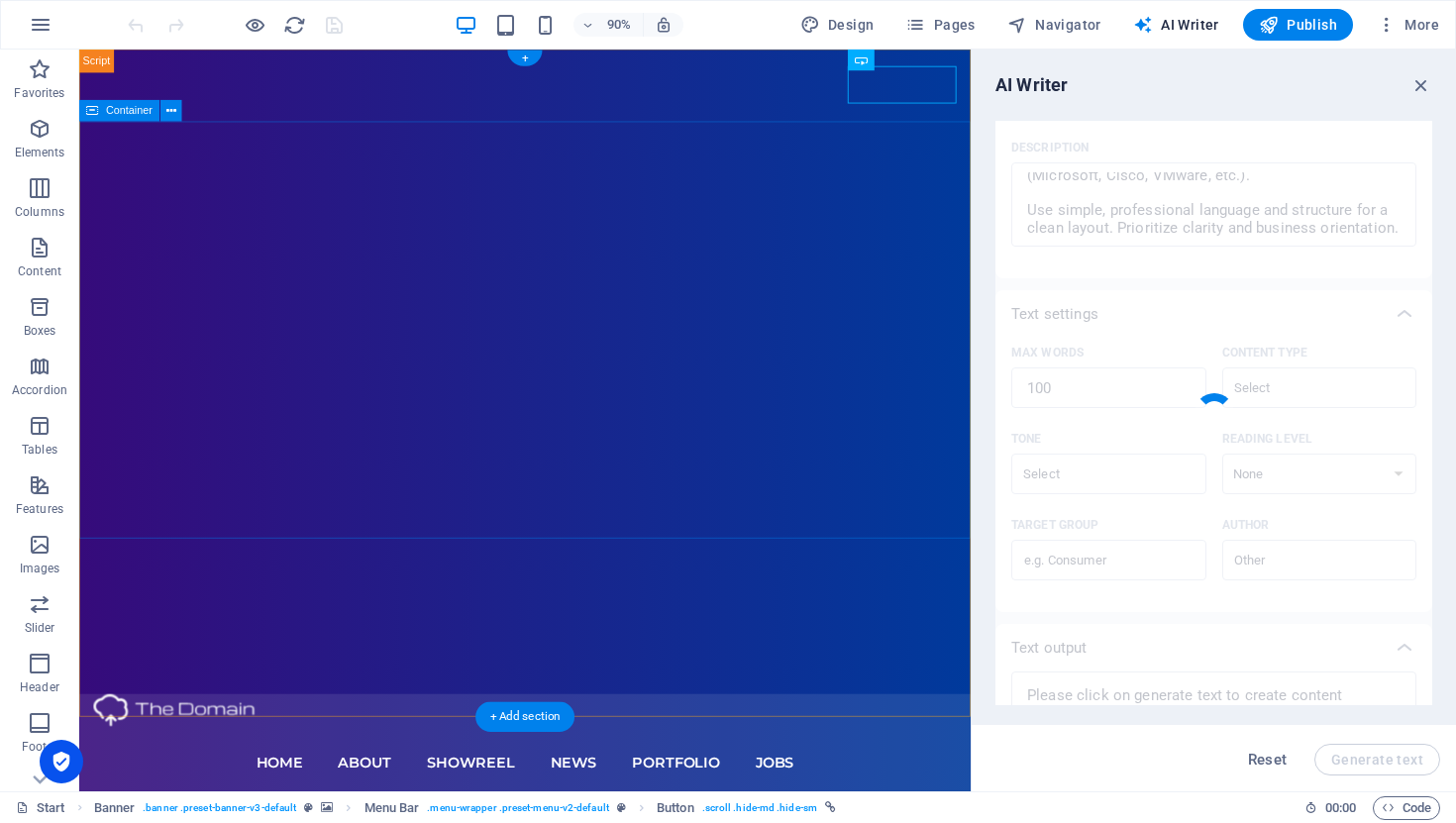 type on "x" 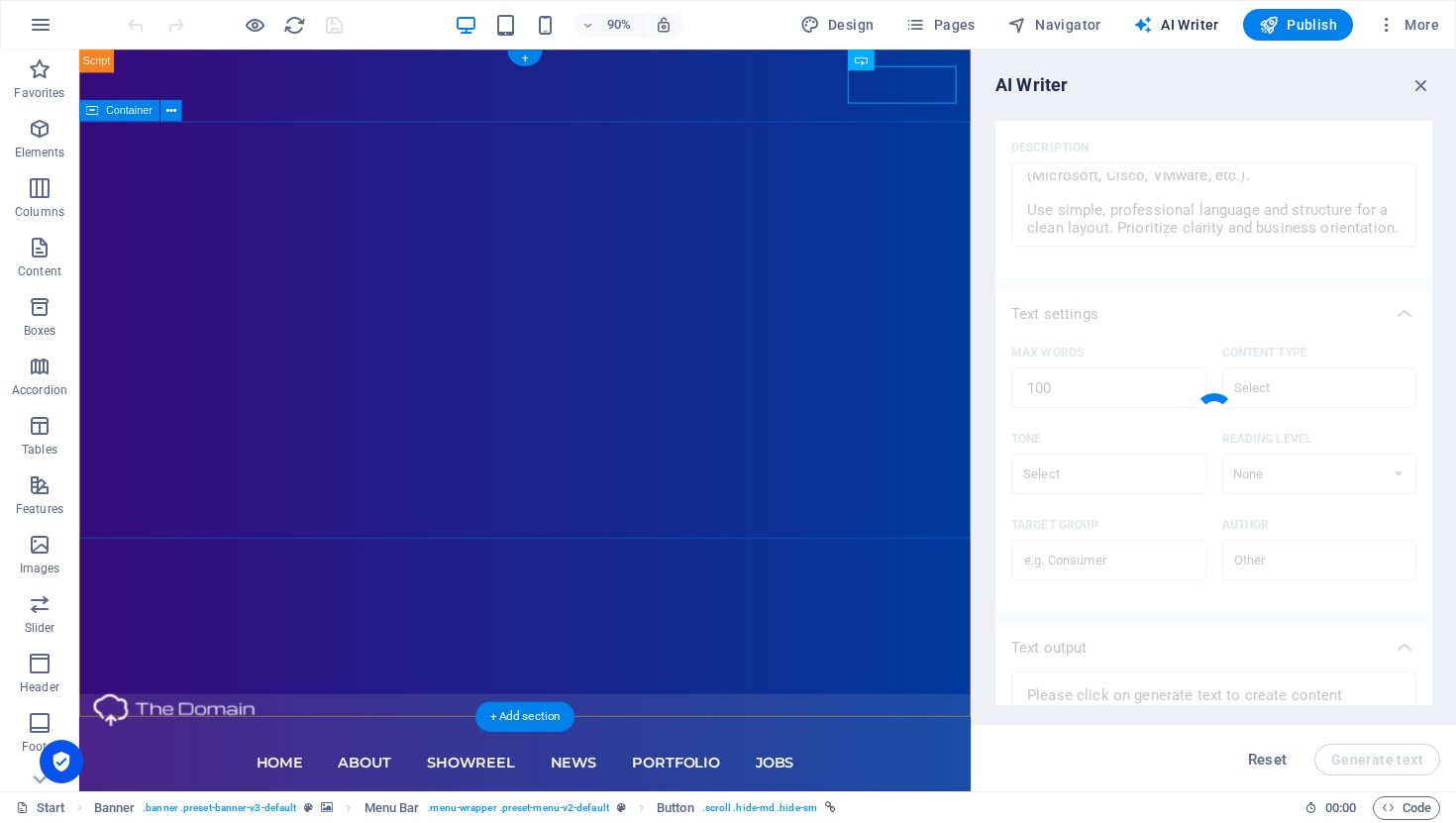 type on "**Next Level Technologies Homepage**
---
**Hero Section**
**Empowering Your Digital Transformation**
Unlock the full potential of technology with our comprehensive solutions designed to elevate your business.
[Start Your Journey]
---
**Services**
- **Software Development**: Custom software solutions tailored to meet your business needs, enhancing efficiency and productivity.
- **IT Support**: Reliable technical support to ensure seamless operations and minimize downtime for your organization.
- **Consulting**: Strategic IT consulting services that align technology with your business objectives for optimal growth.
- **Cybersecurity**: Robust security measures to protect your digital assets and ensure compliance with industry standards.
- **Hardware**: Provision and installation of high-performance hardware solutions to support your technological infrastructure.
- **Networking**: Design and management of secure and efficient networks to facilitate communication and data transfer.
---
..." 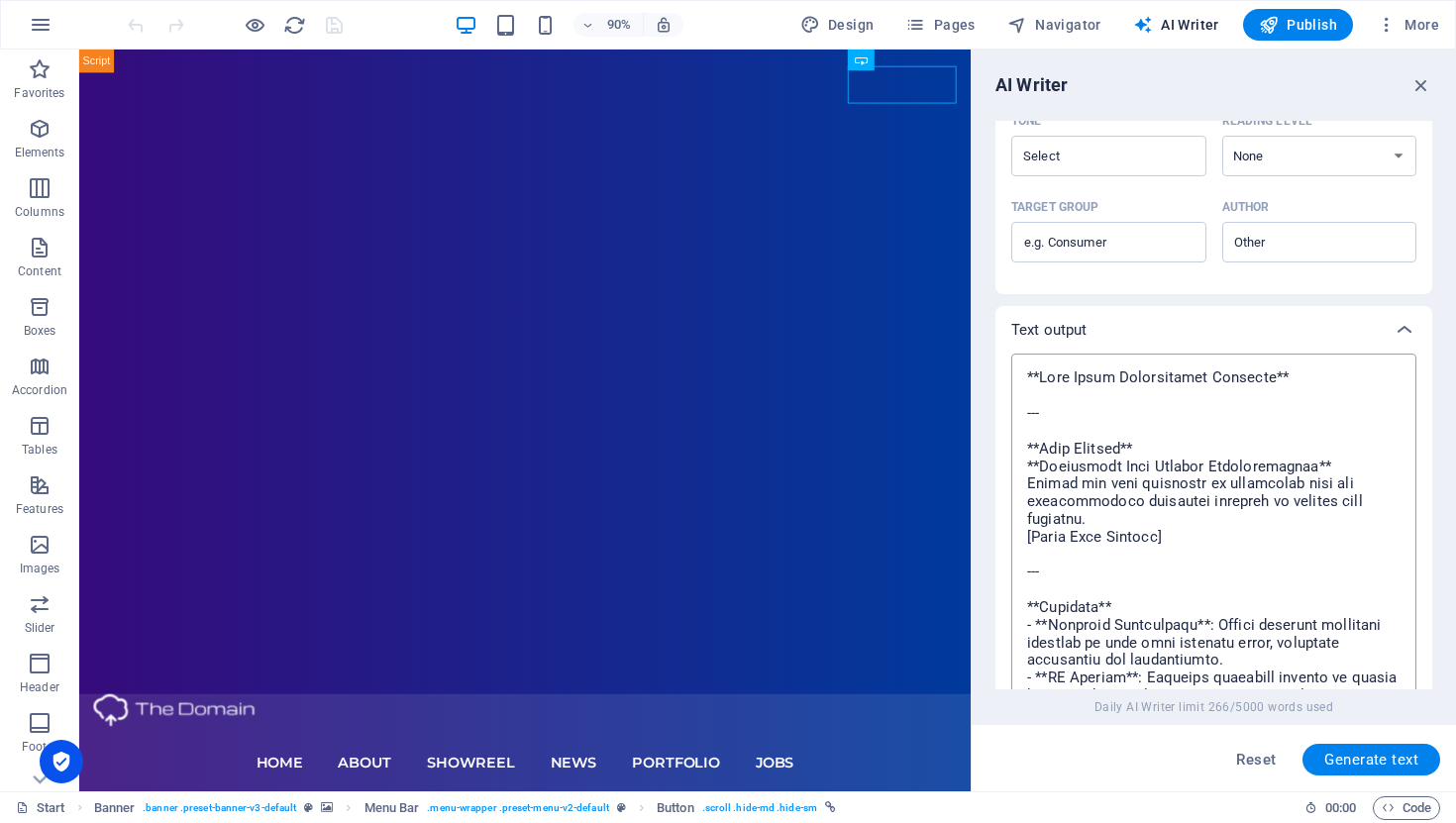 scroll, scrollTop: 571, scrollLeft: 0, axis: vertical 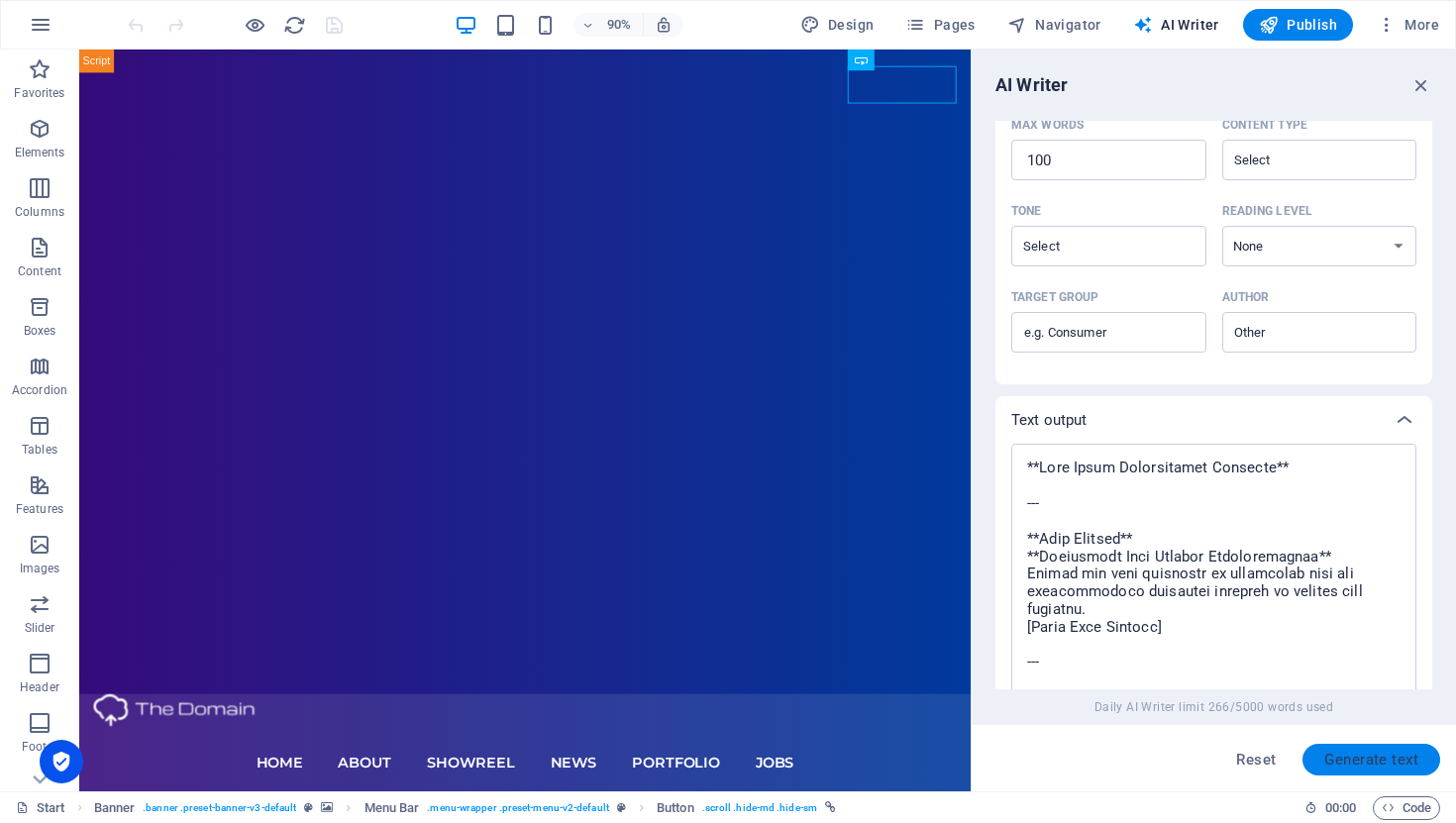 click on "Generate text" at bounding box center (1371, 760) 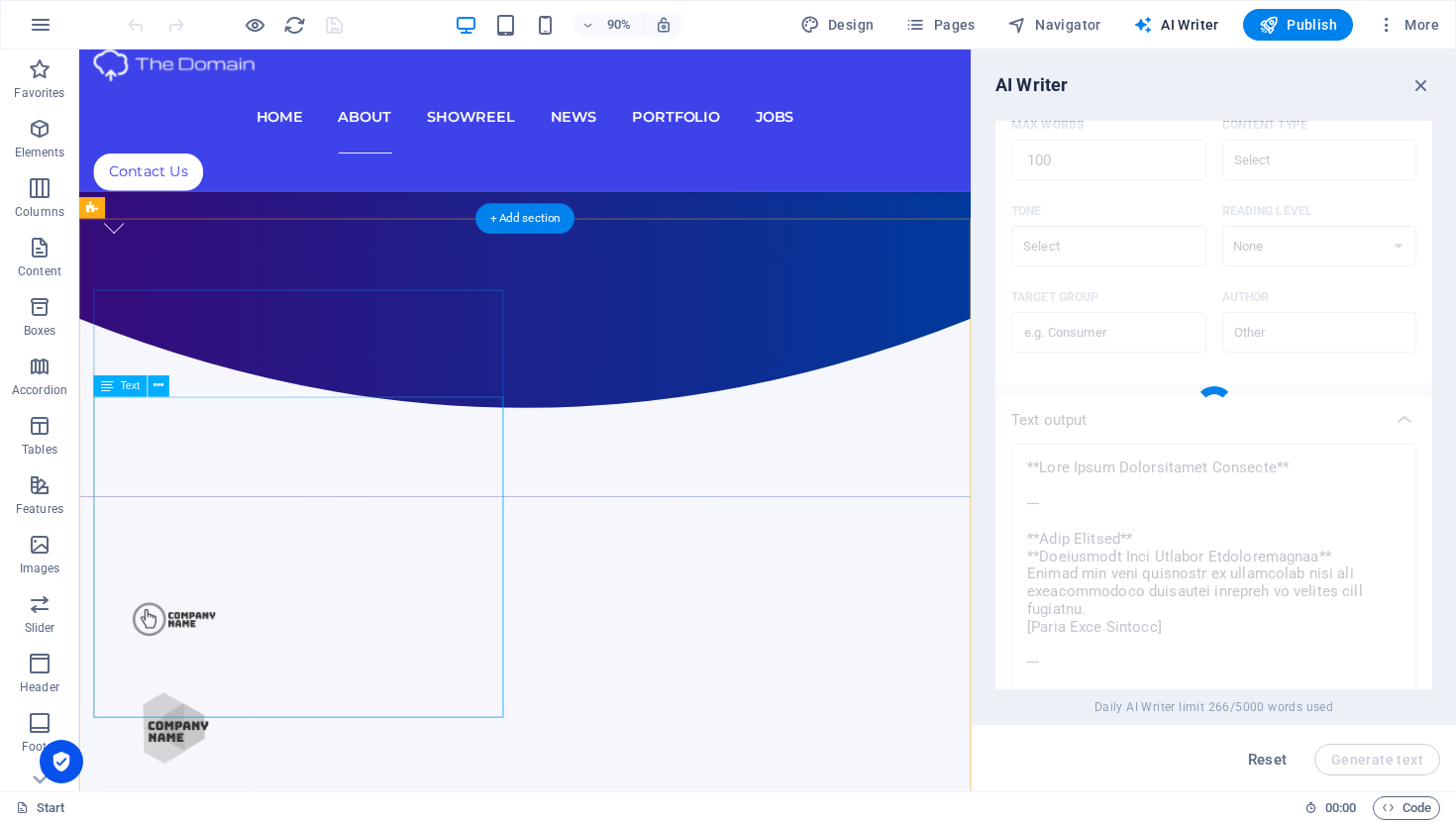 scroll, scrollTop: 966, scrollLeft: 0, axis: vertical 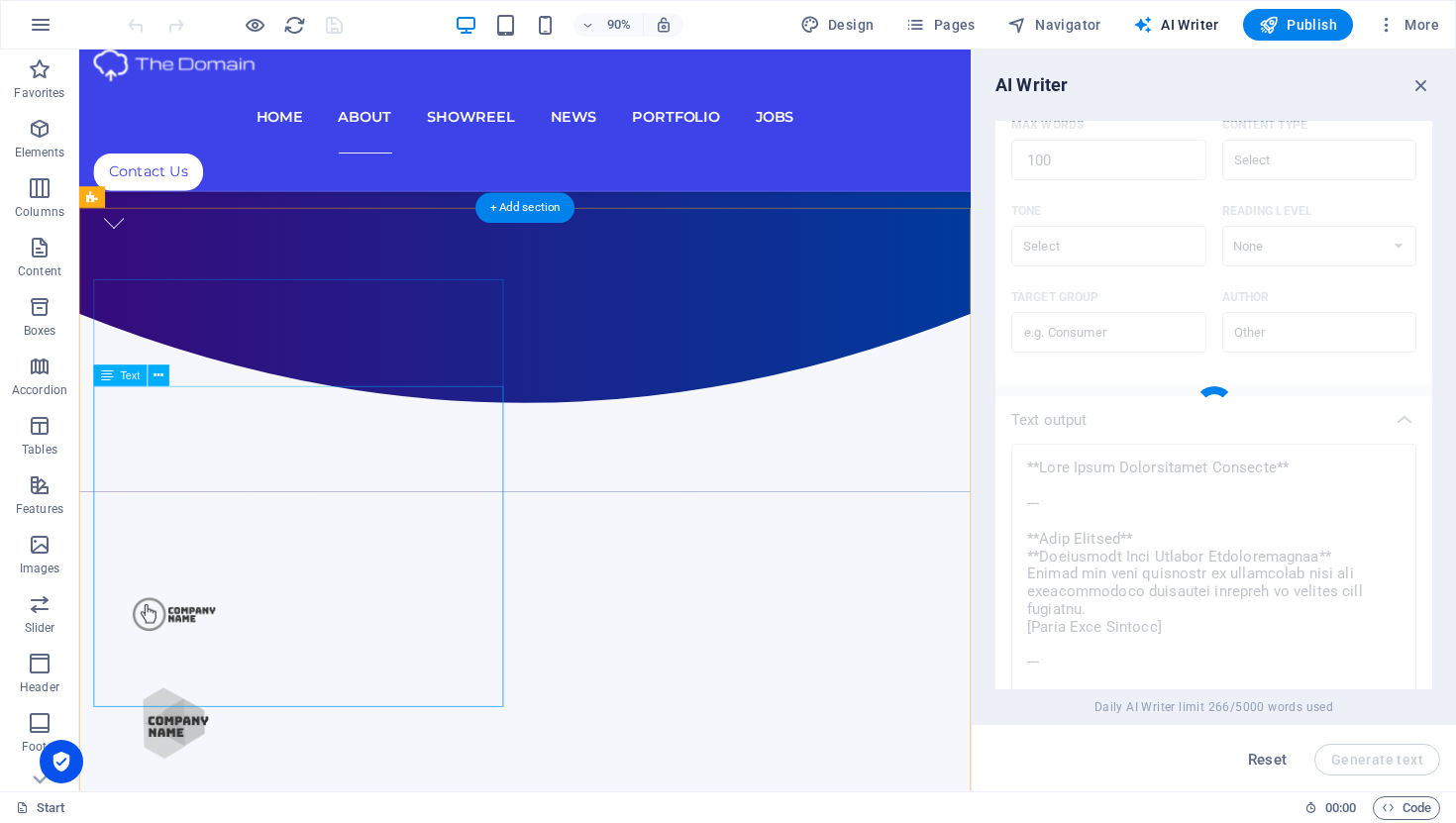 type on "x" 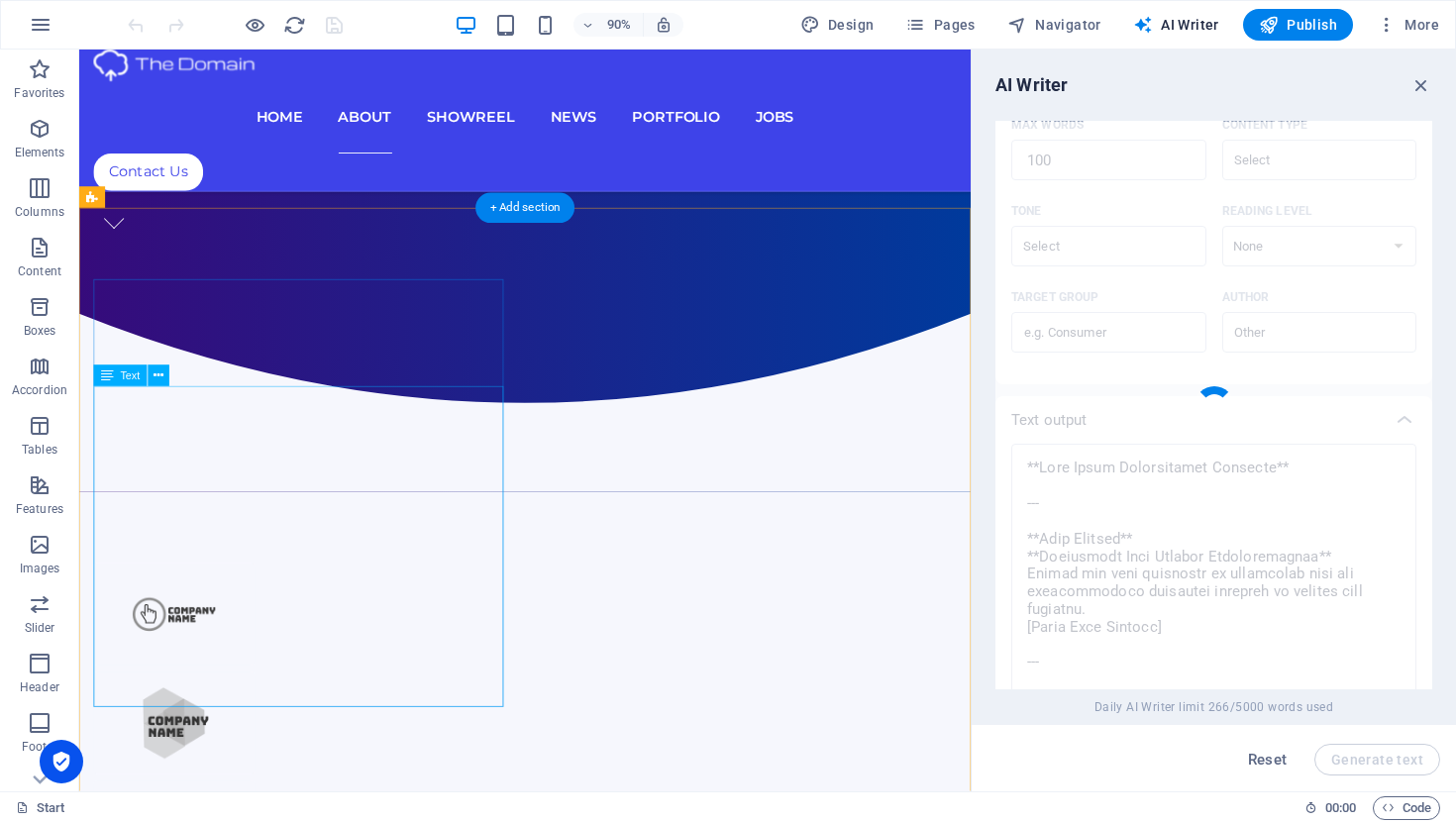 type on "# Next Level Technologies
## Hero Section
**Transform Your Digital Future**
Unlock the full potential of your business with innovative solutions tailored for the digital age.
[Get Started]
---
## Services
### Software Development
Create custom software that meets your unique needs and enhances operational efficiency.
### IT Support
Reliable technical support ensuring your systems run smoothly and efficiently.
### Consulting
Expert advice to navigate the complexities of technology and drive business success.
### Cybersecurity
Protect your data and systems from emerging threats with robust security measures.
### Hardware
Supply and support for high-quality hardware to empower your business operations.
### Networking
Design and implementation of reliable network solutions for seamless connectivity.
---
## About Us
At Next Level Technologies, our mission is to drive innovation and efficiency through technology.
**Values:**
- **Transparency:** Open communication and integrity in every interact..." 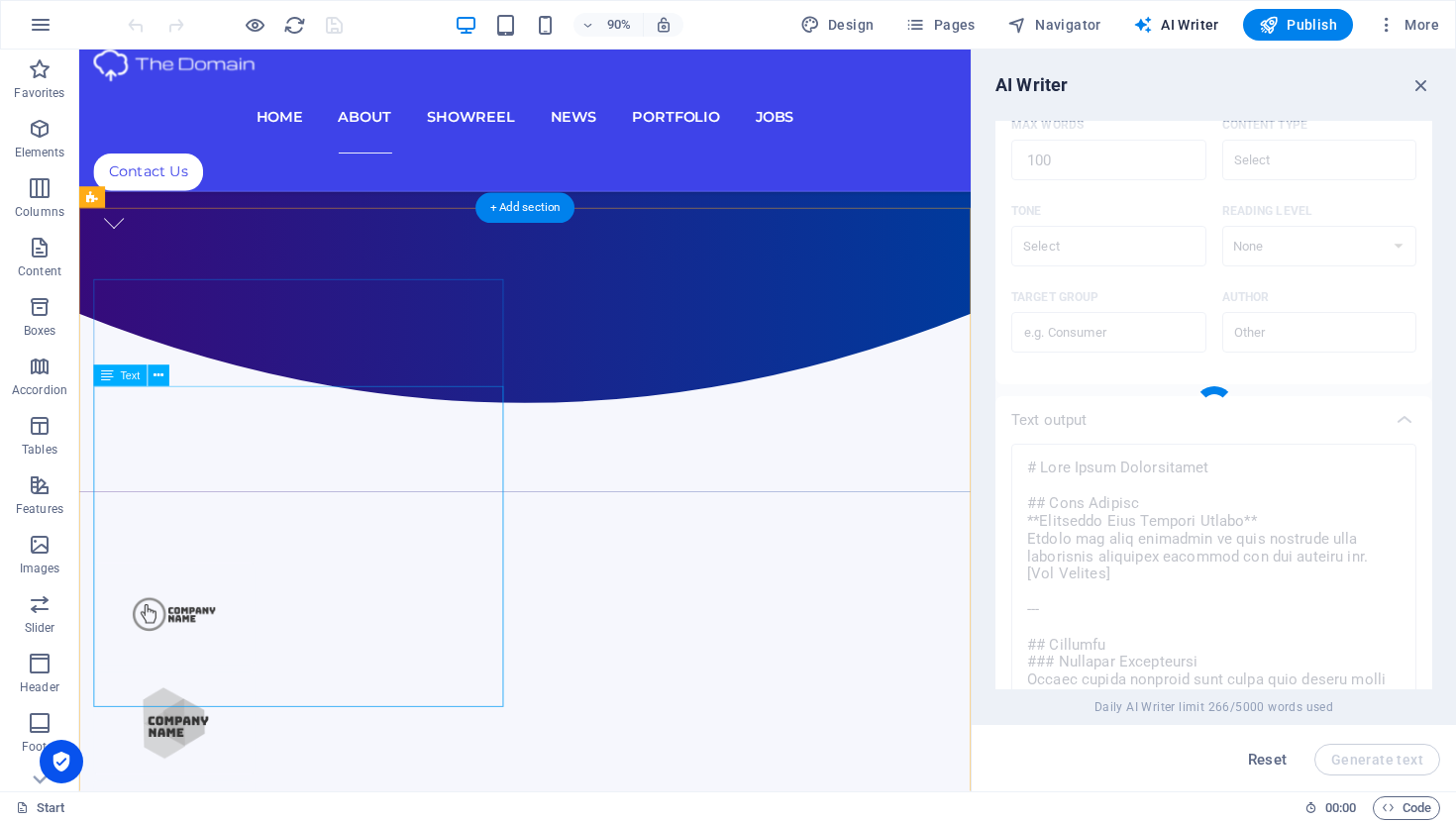 type on "x" 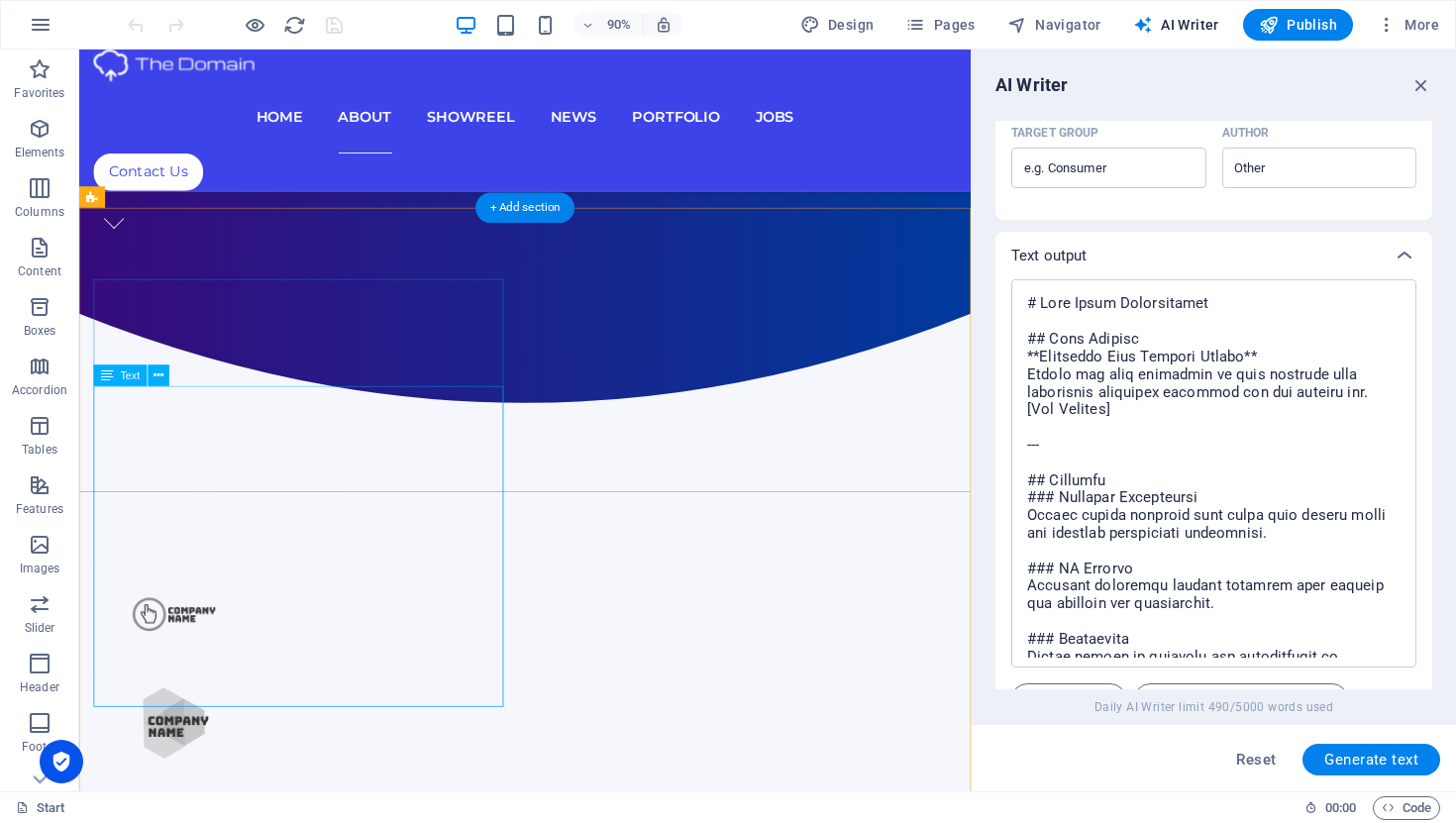 scroll, scrollTop: 764, scrollLeft: 0, axis: vertical 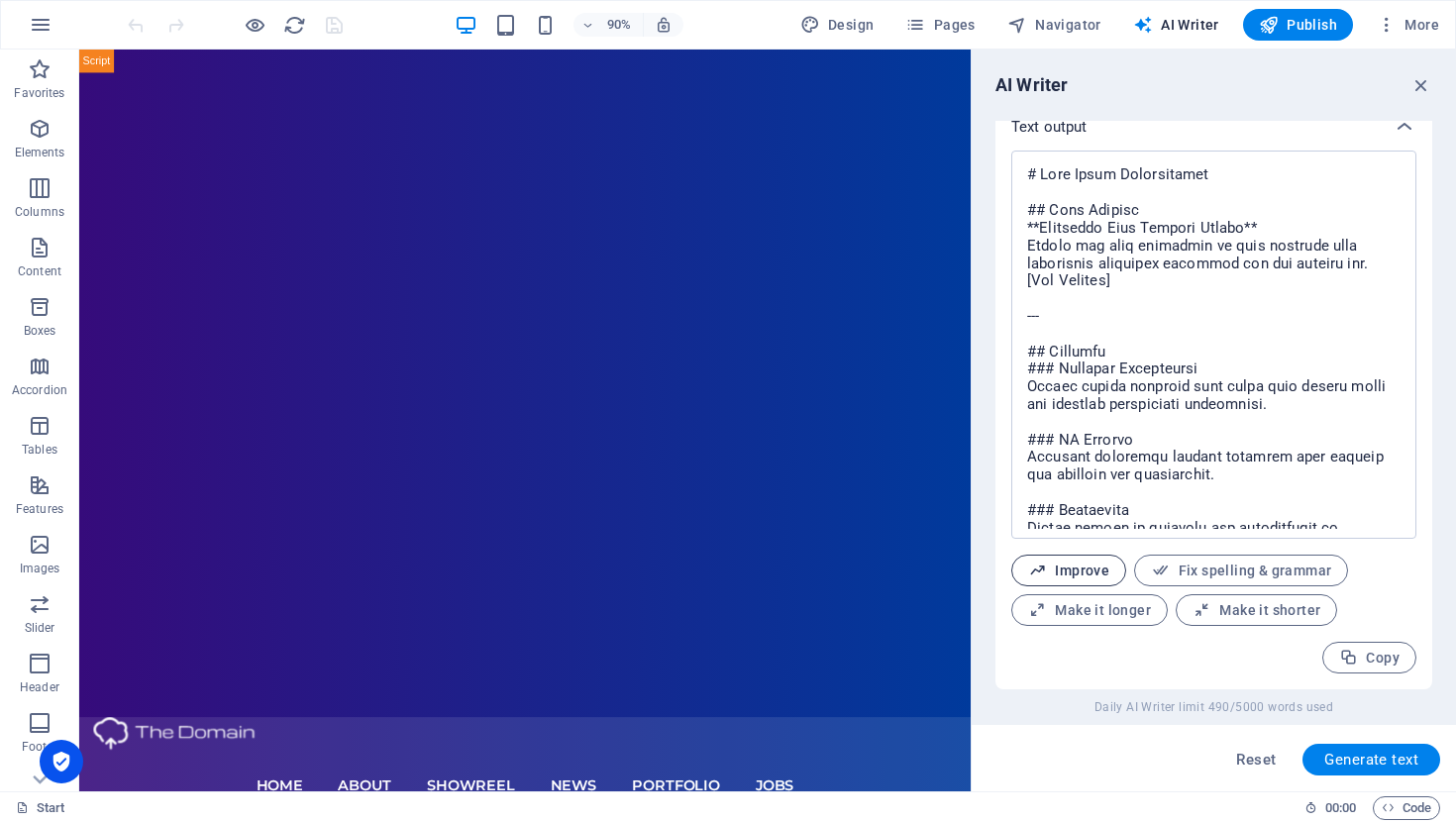 click on "Improve" at bounding box center (1069, 570) 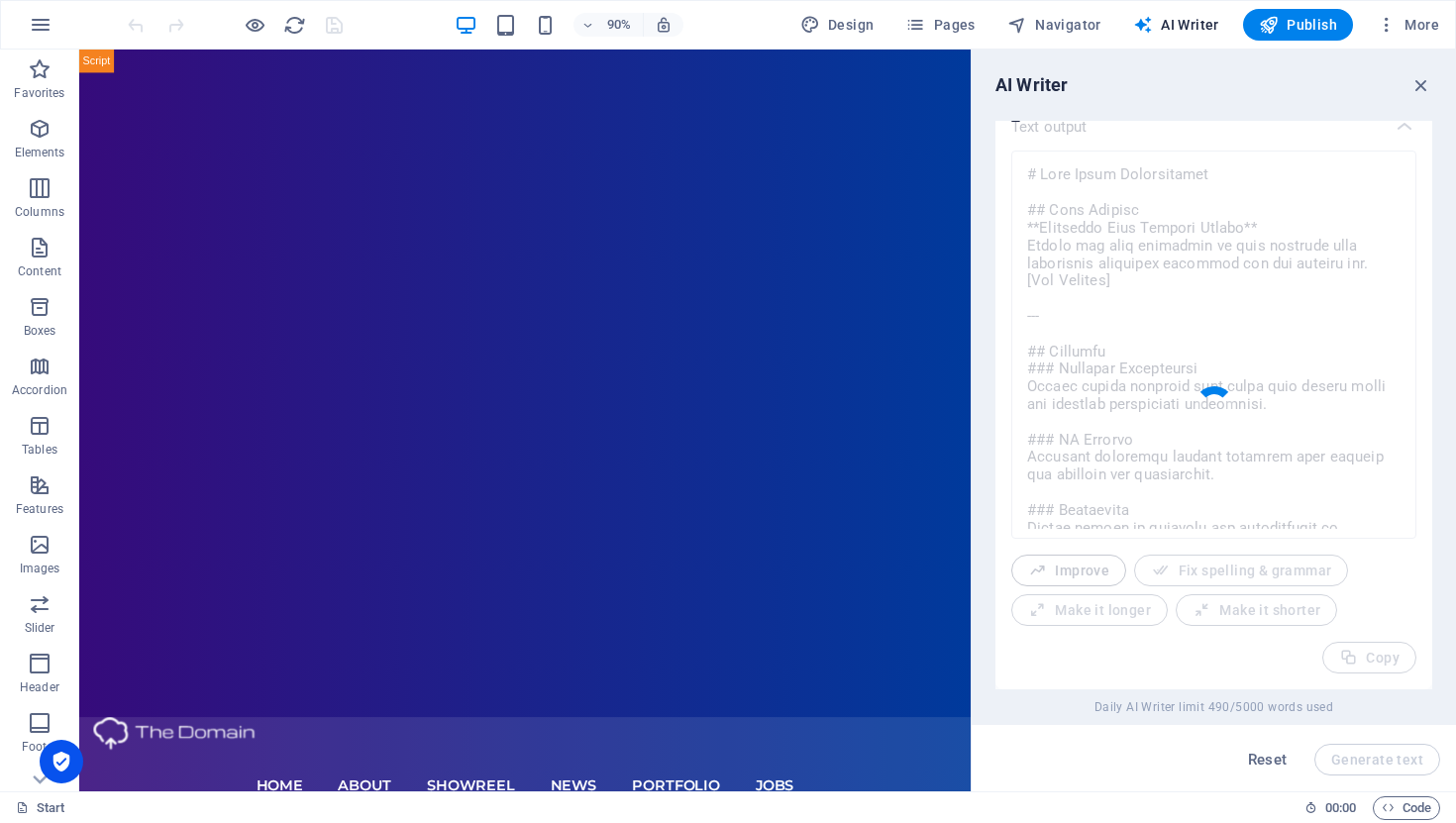 type on "x" 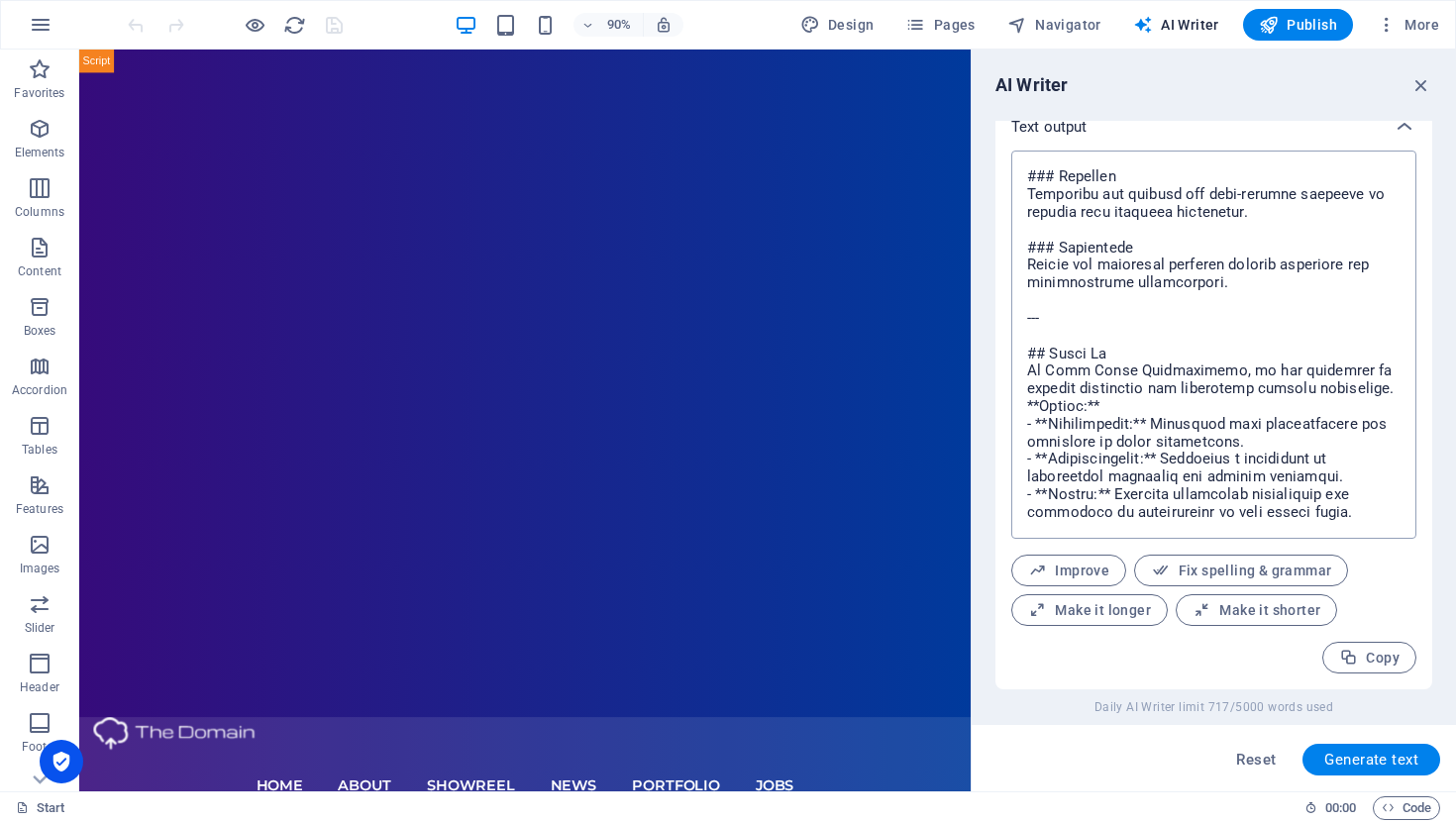 scroll, scrollTop: 967, scrollLeft: 0, axis: vertical 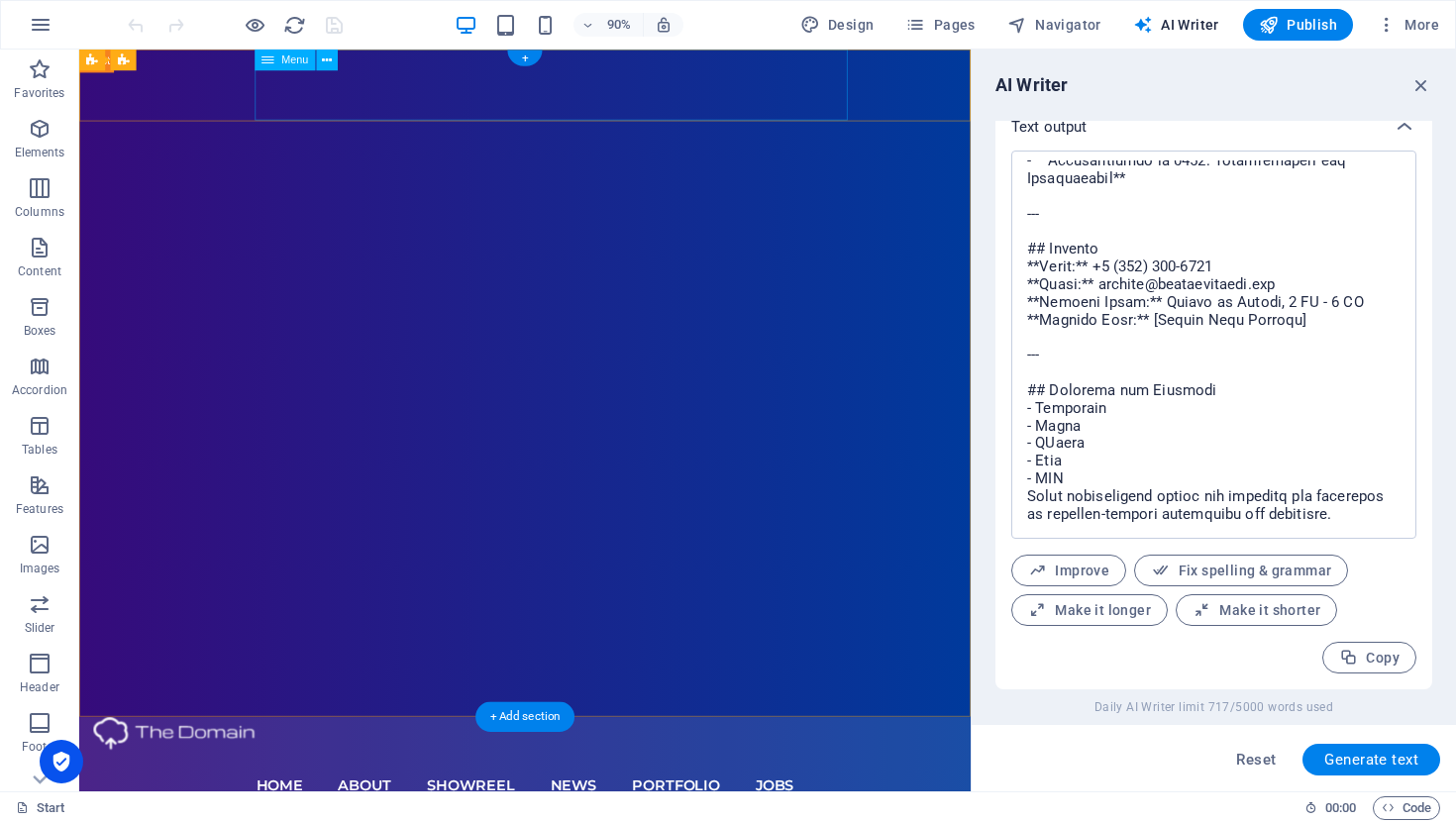 click on "Home About Showreel News Portfolio jobs" at bounding box center (574, 868) 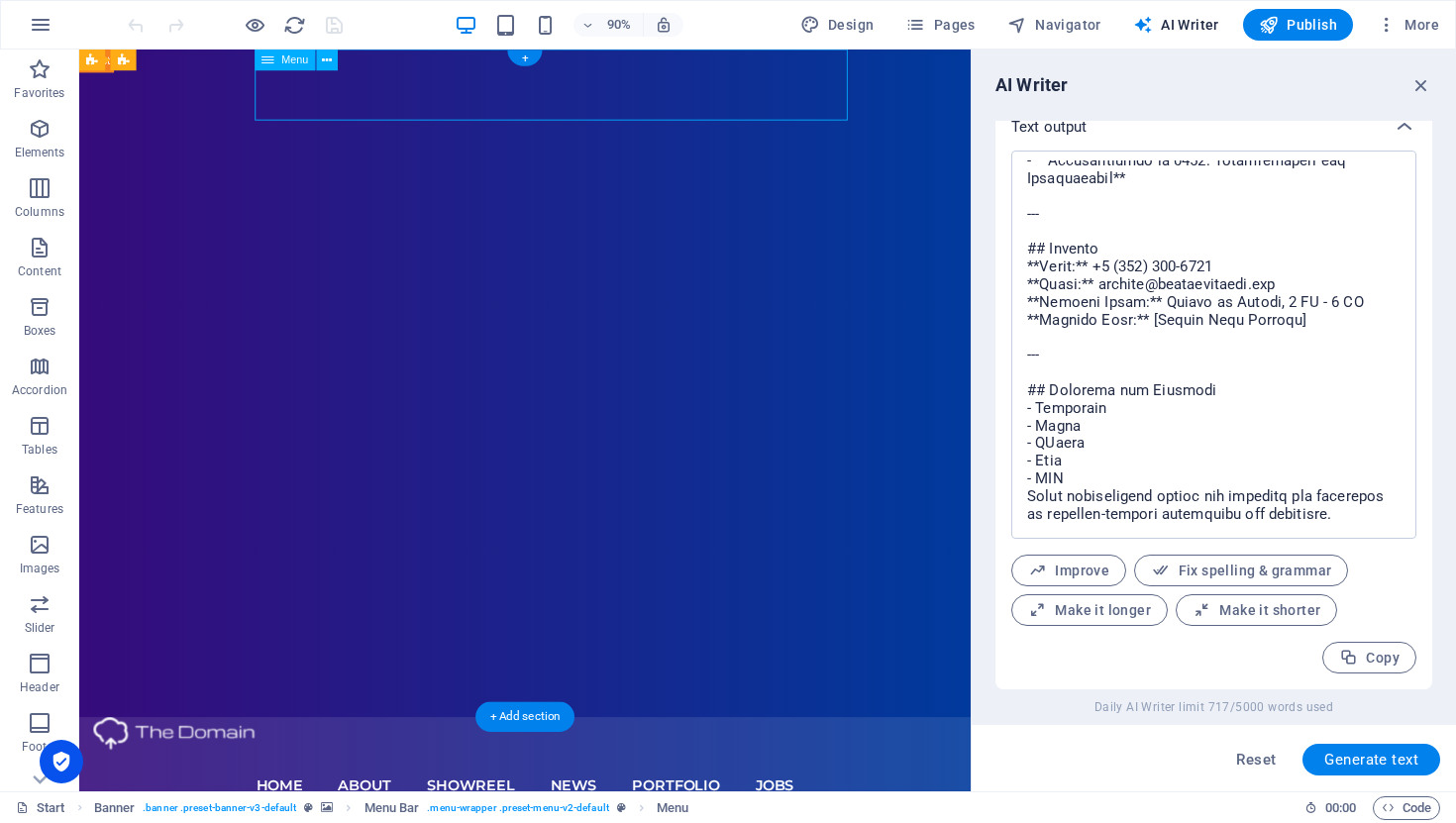 click on "Home About Showreel News Portfolio jobs" at bounding box center (574, 868) 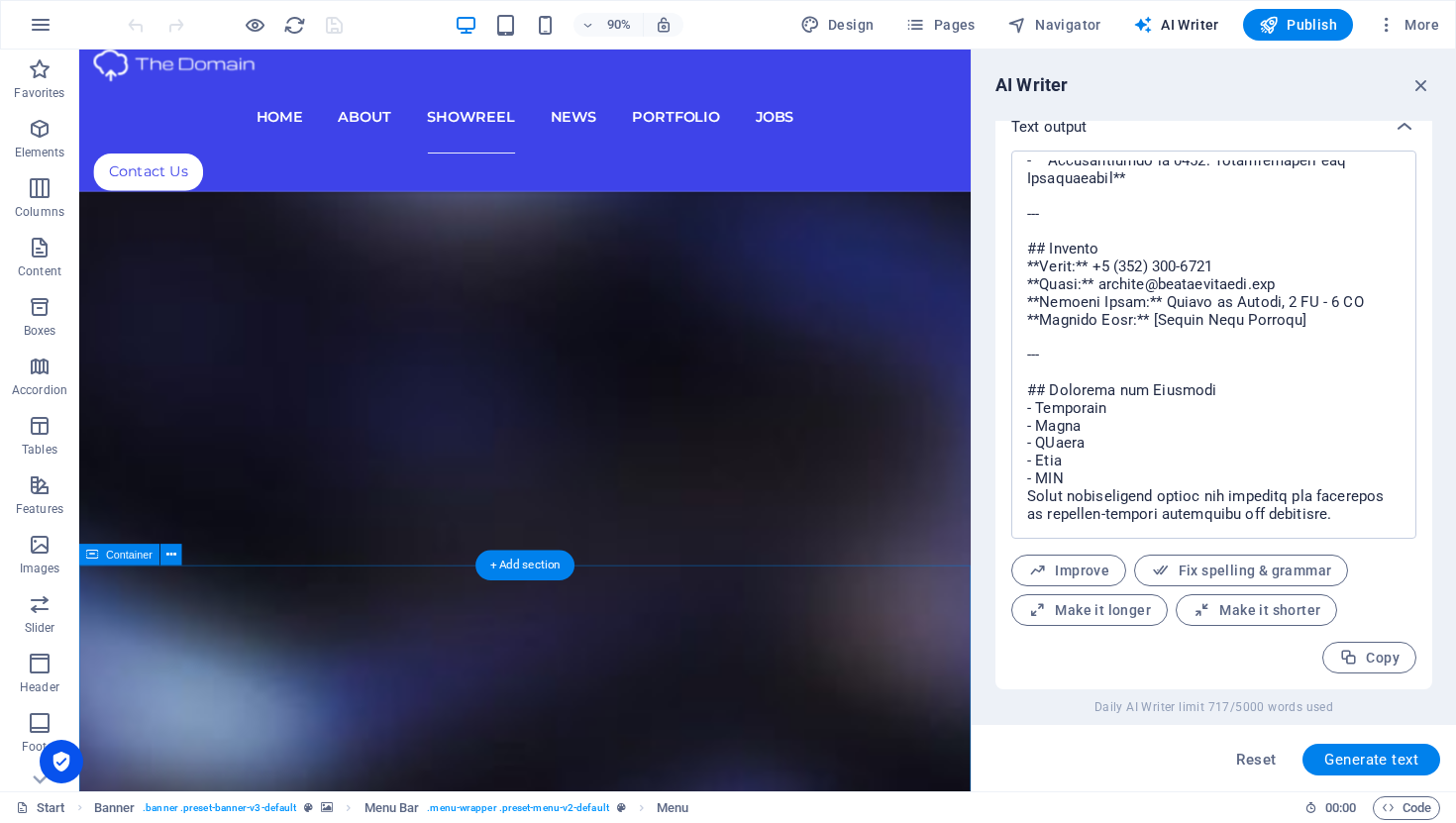 scroll, scrollTop: 7365, scrollLeft: 0, axis: vertical 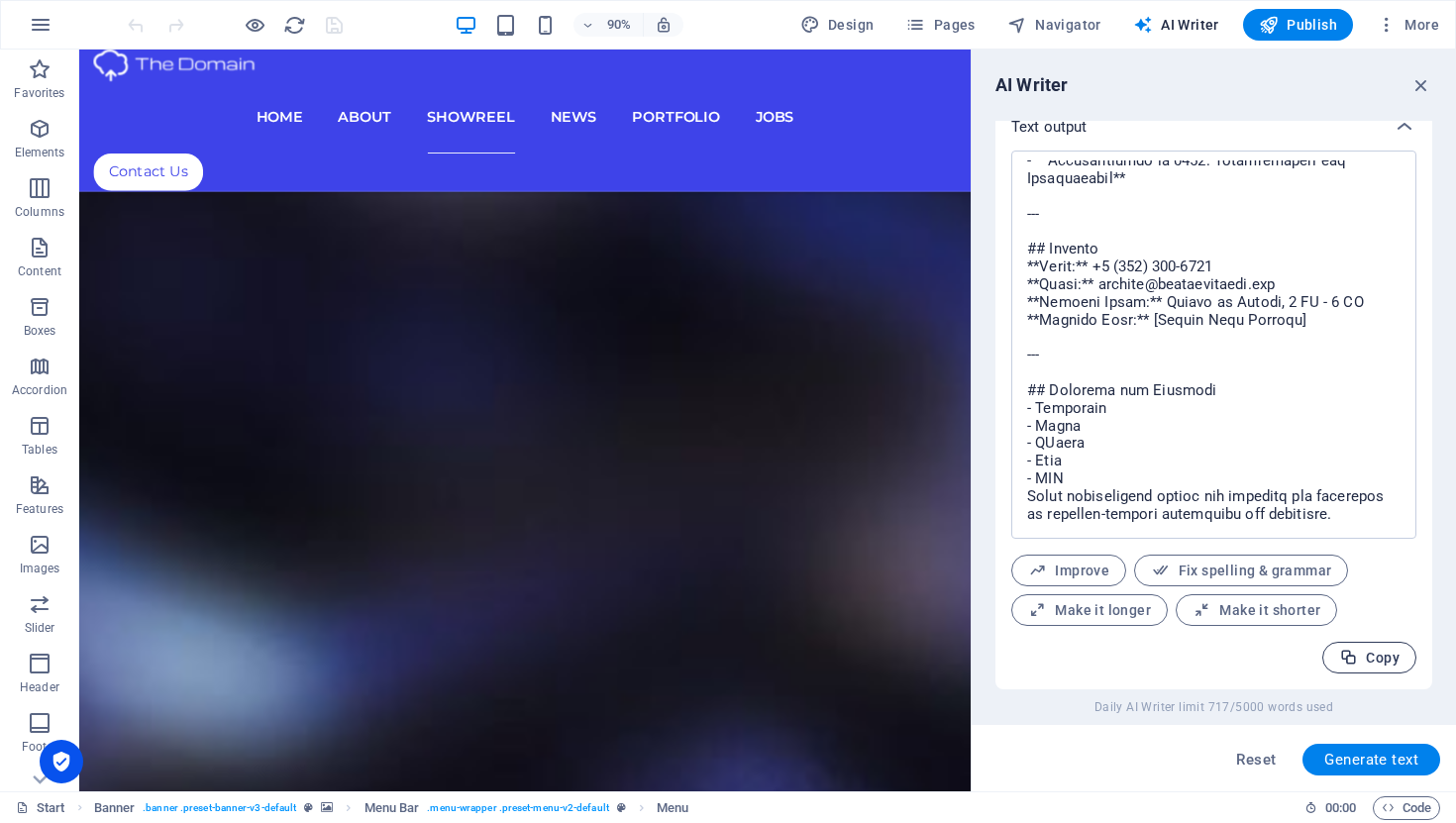 click on "Copy" at bounding box center (1369, 658) 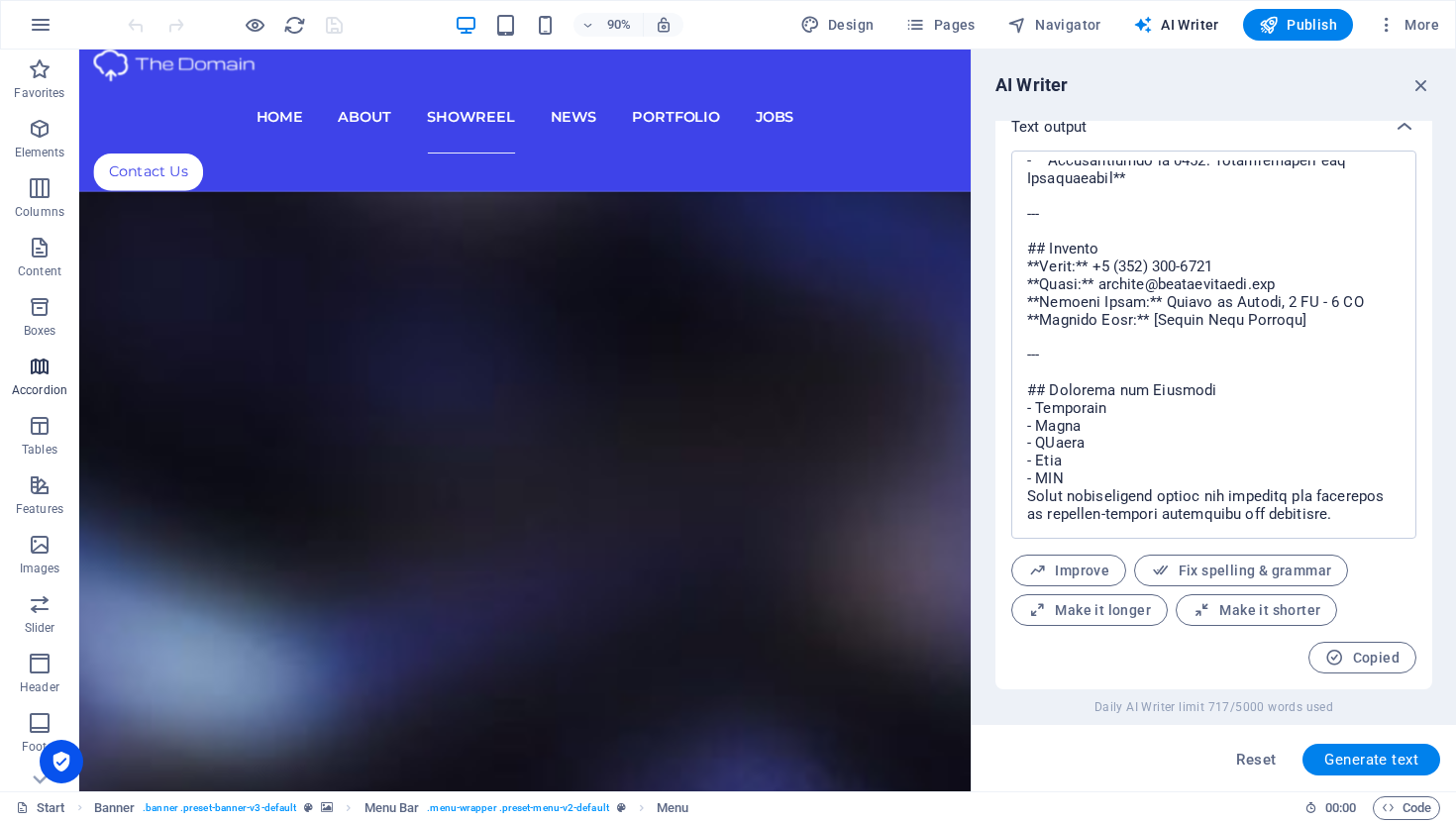 scroll, scrollTop: 96, scrollLeft: 0, axis: vertical 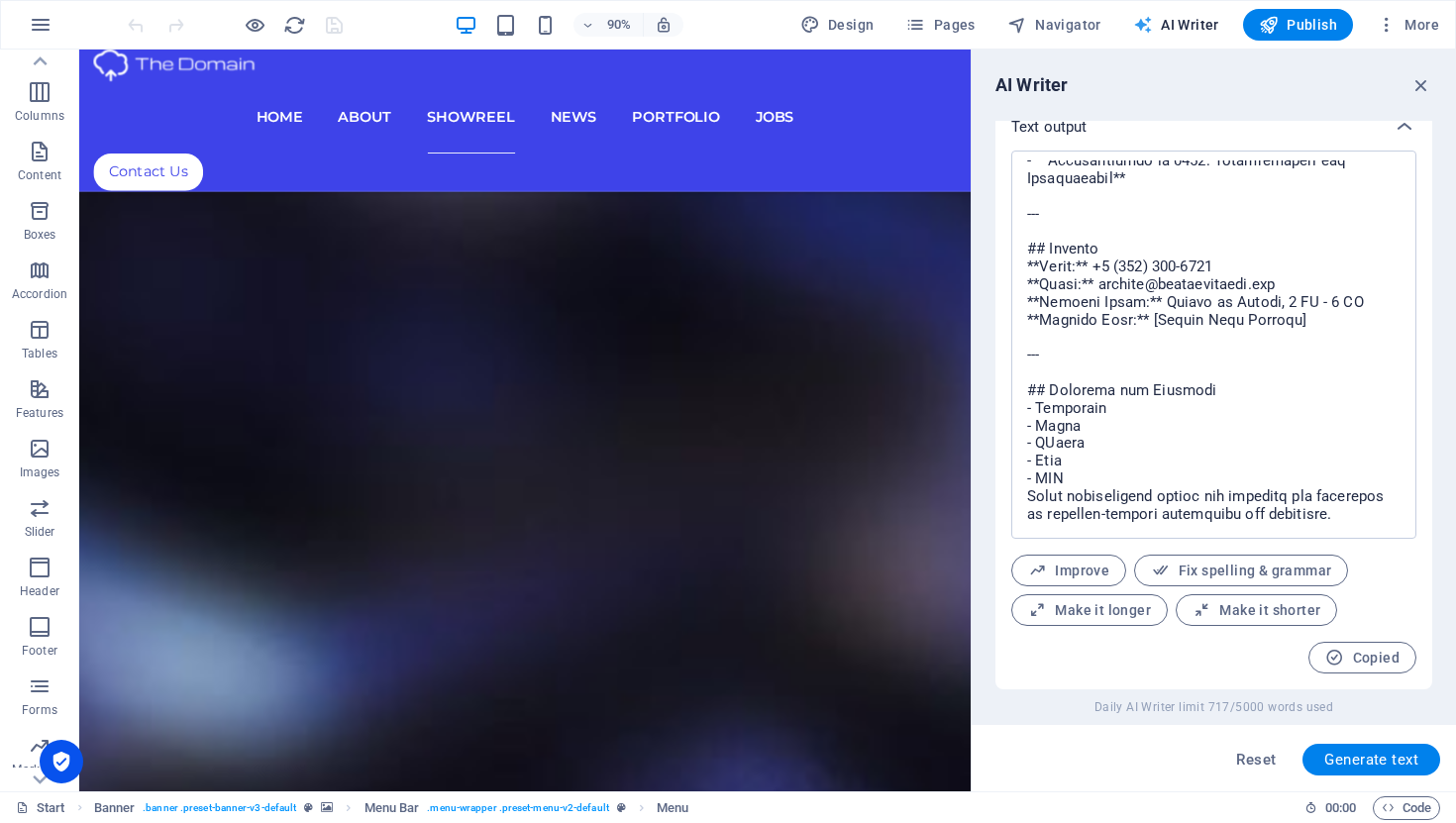 click on "AI Writer" at bounding box center (1176, 25) 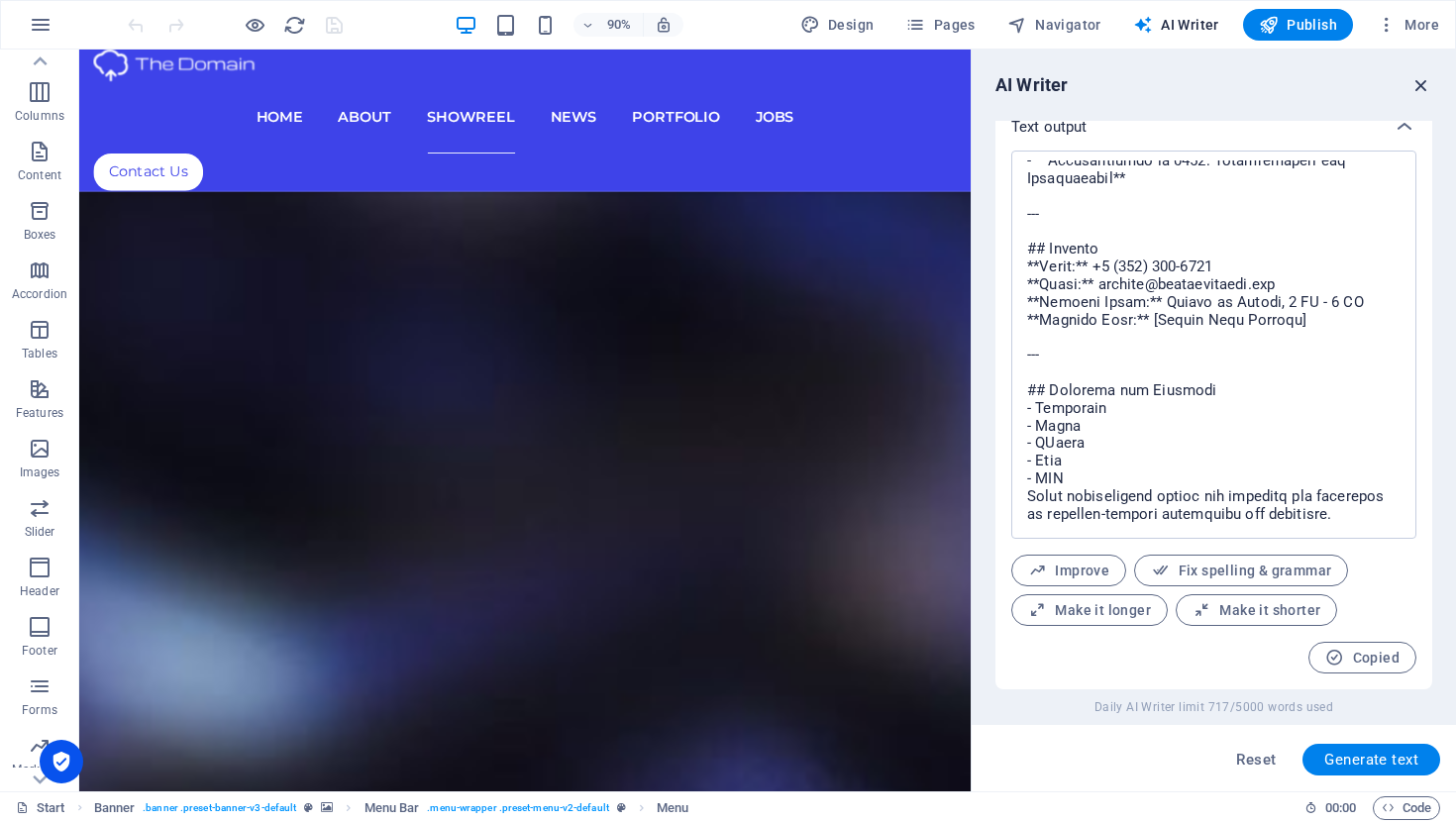 click at bounding box center (1421, 85) 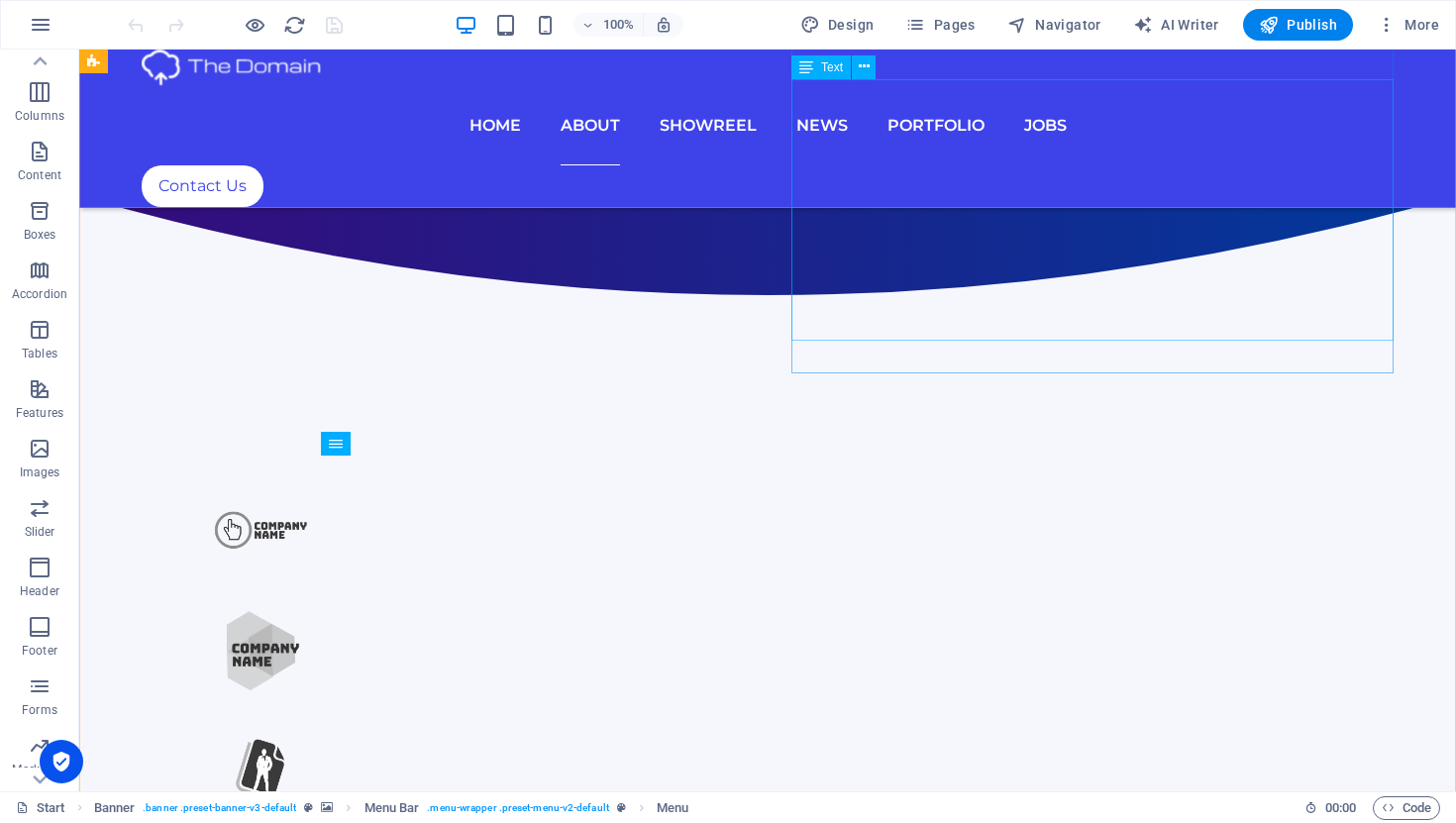 scroll, scrollTop: 0, scrollLeft: 0, axis: both 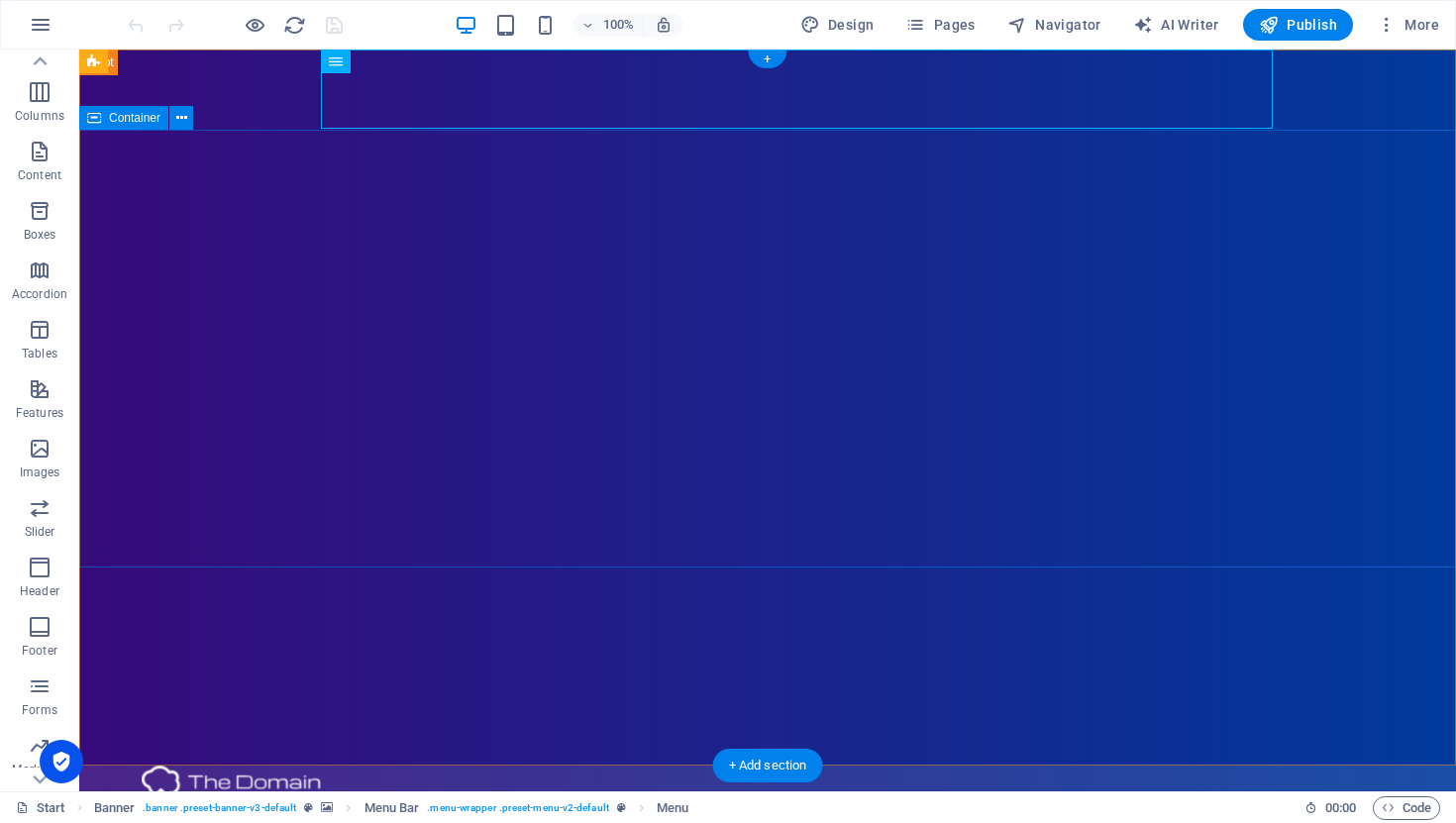 click on "[URL] Simply Fast Software" at bounding box center [768, 1143] 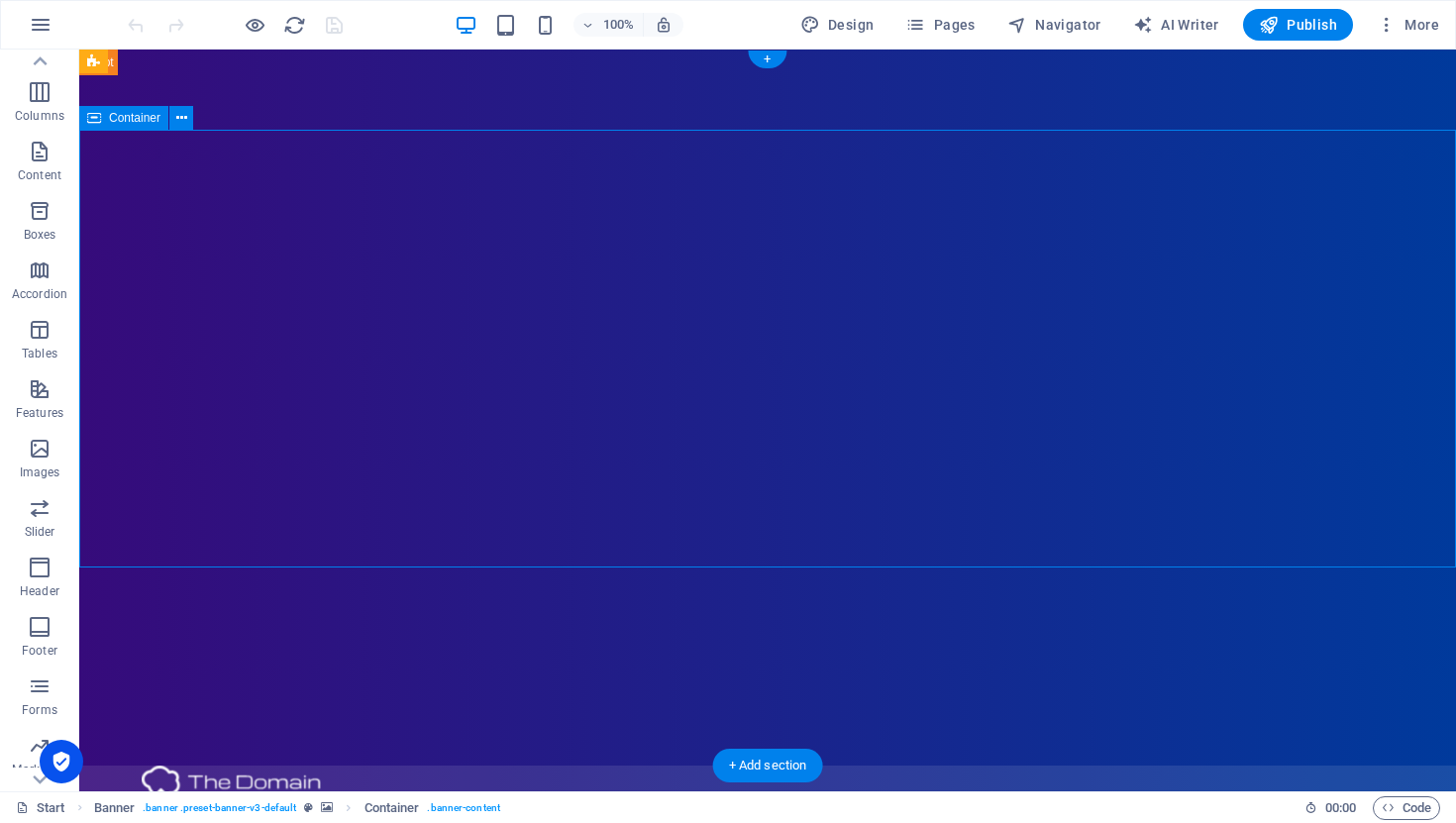 click on "[URL] Simply Fast Software" at bounding box center [768, 1143] 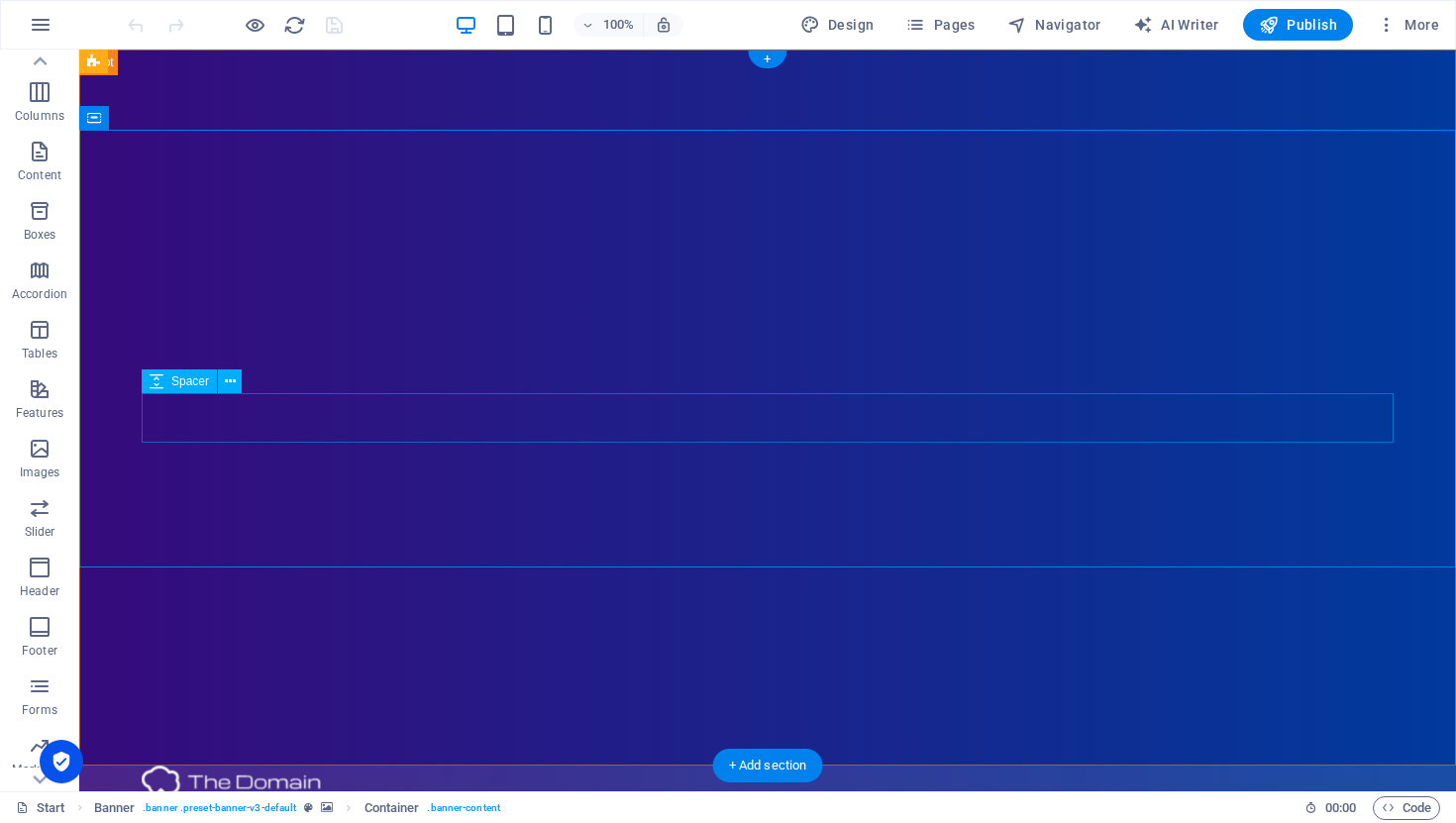 click at bounding box center (768, 1212) 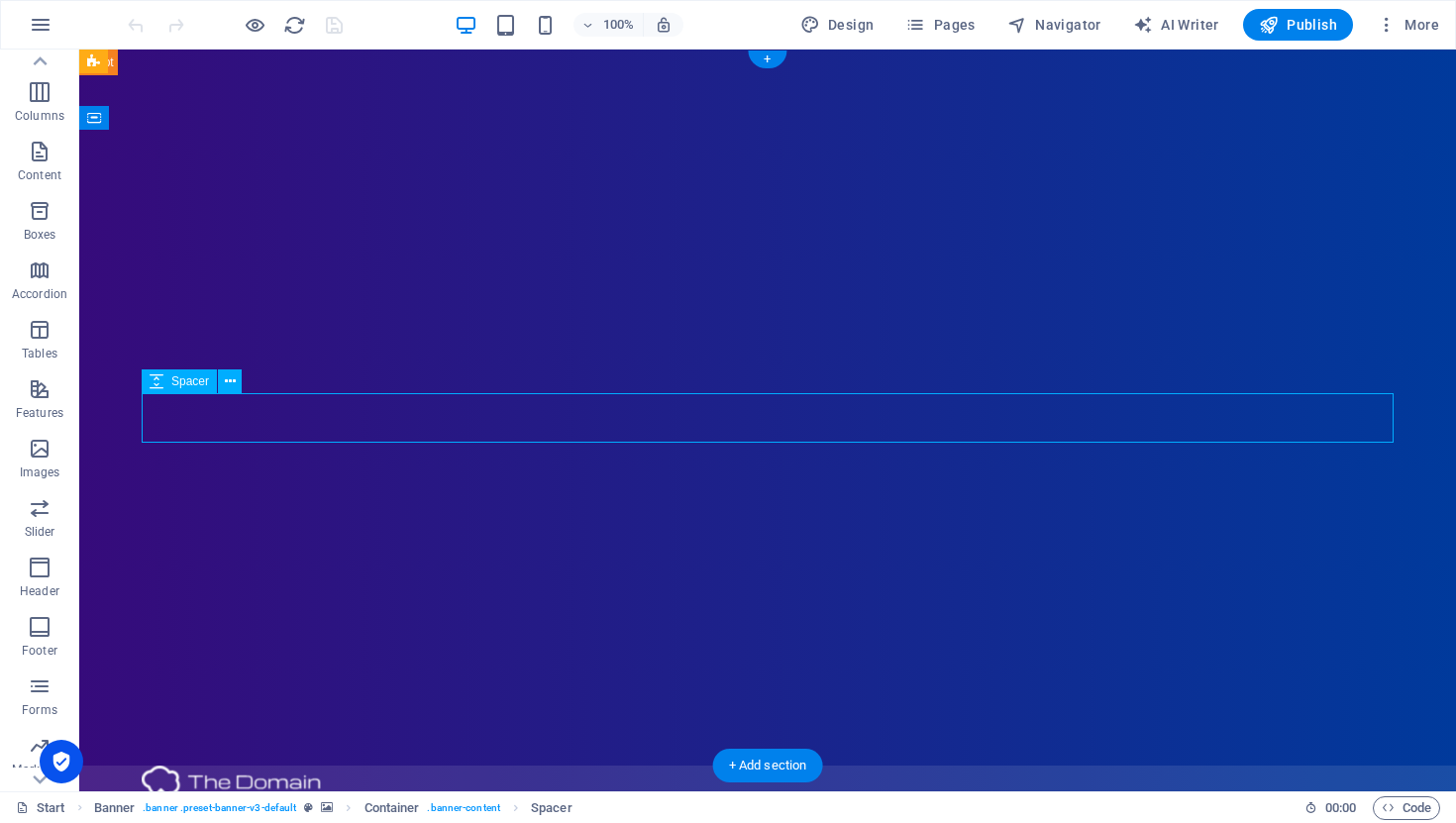 click at bounding box center [768, 1212] 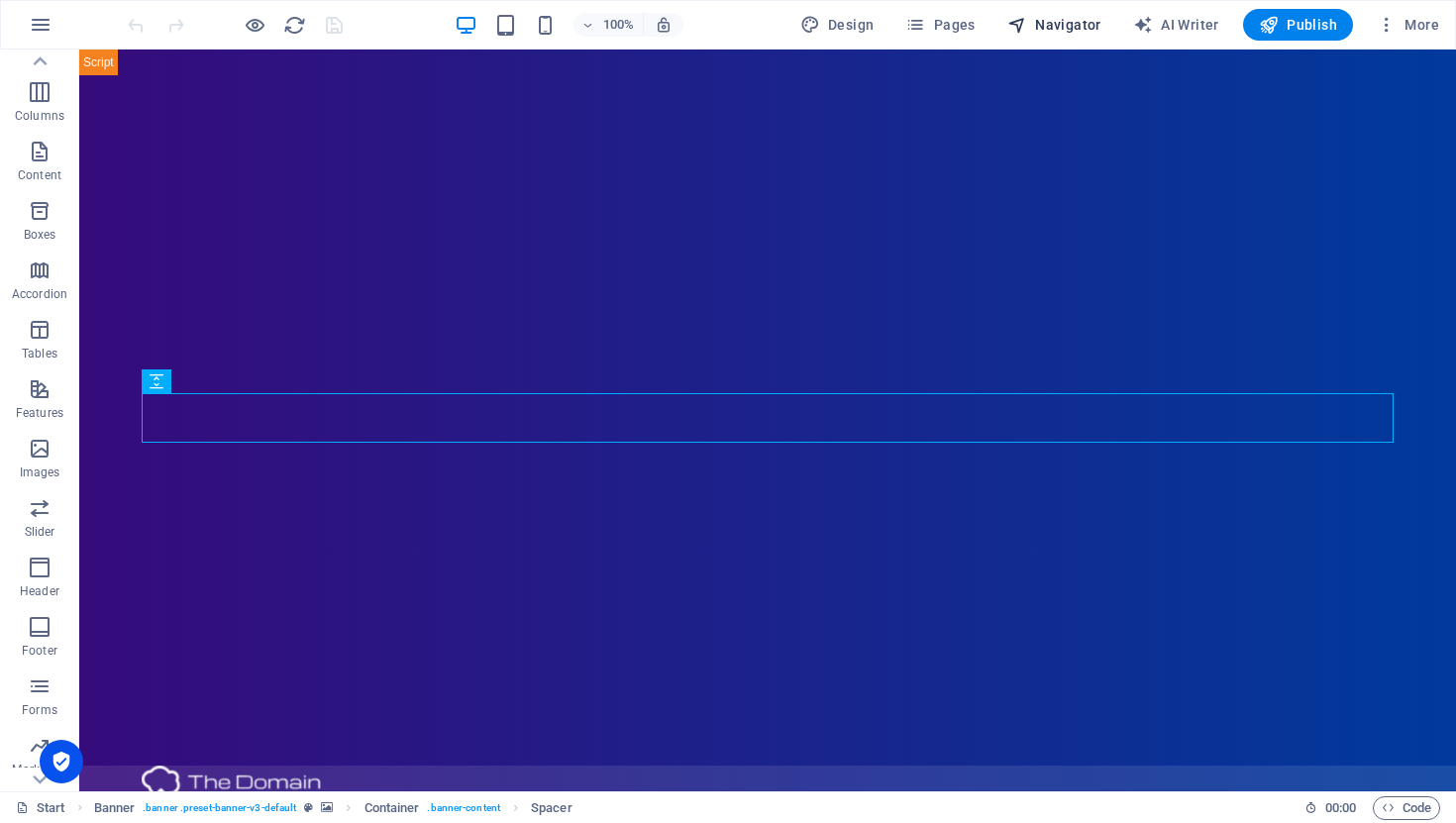 click on "Navigator" at bounding box center (1054, 25) 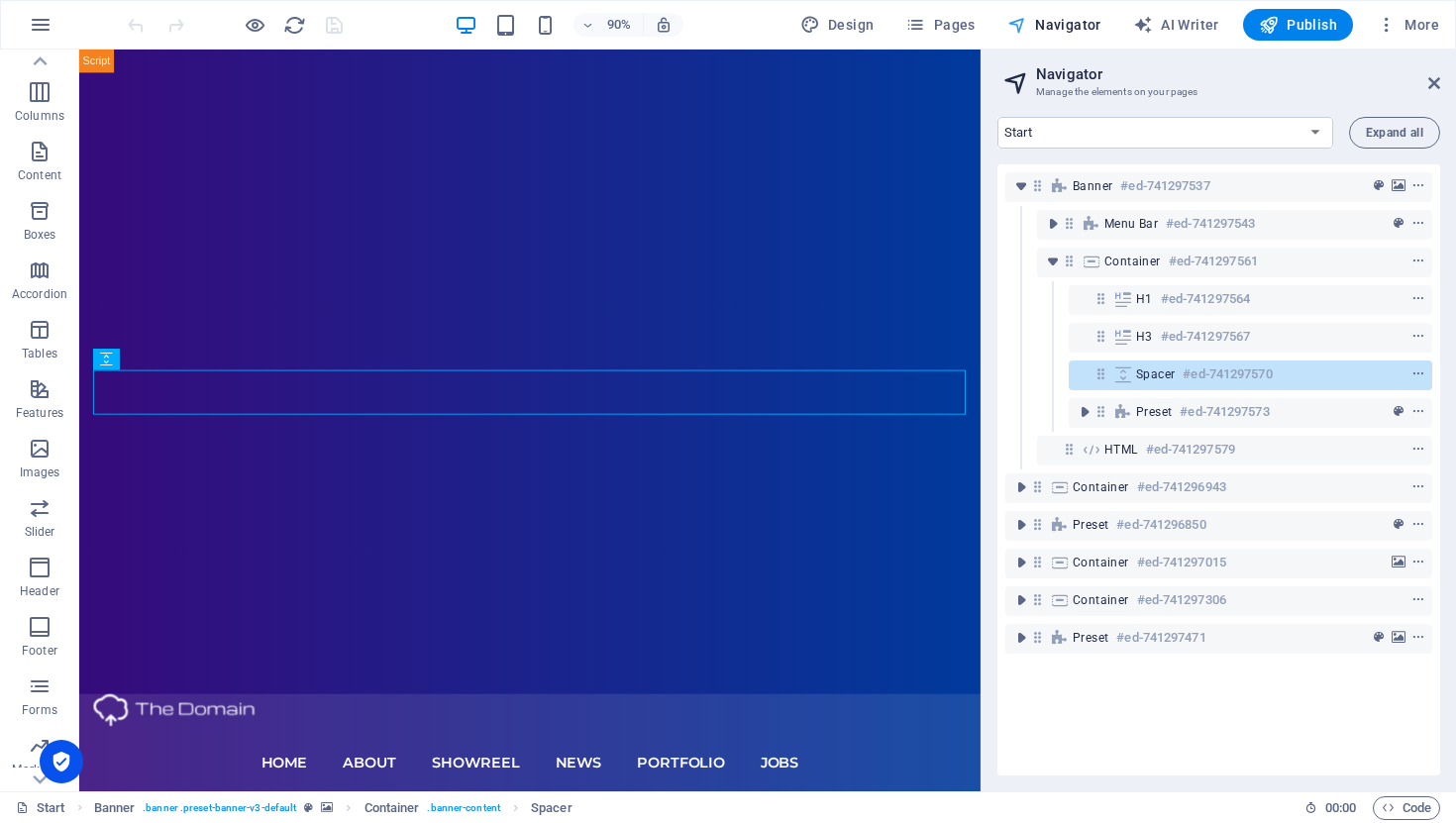 click on "Navigator" at bounding box center [1054, 25] 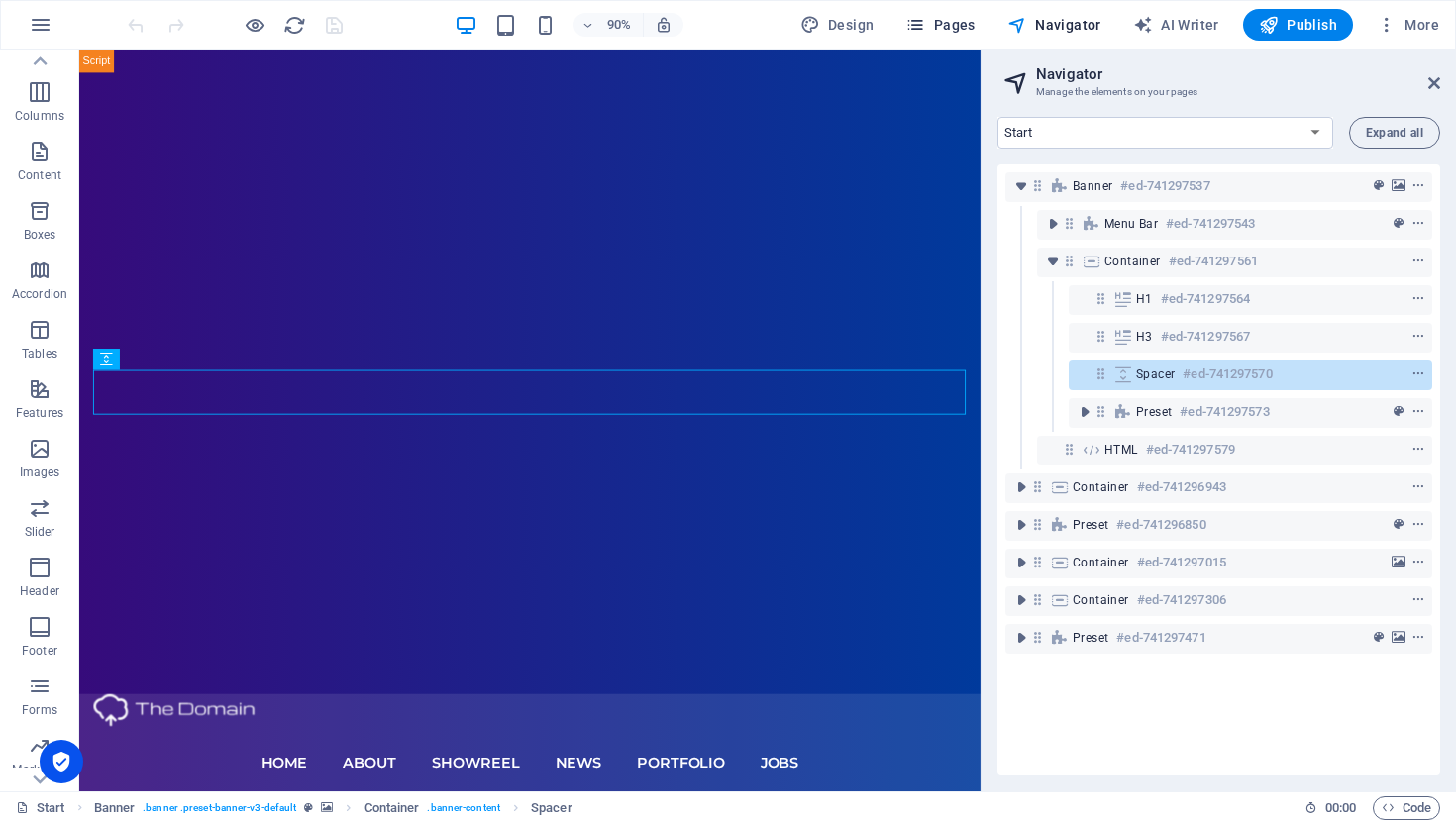 click on "Pages" at bounding box center (940, 25) 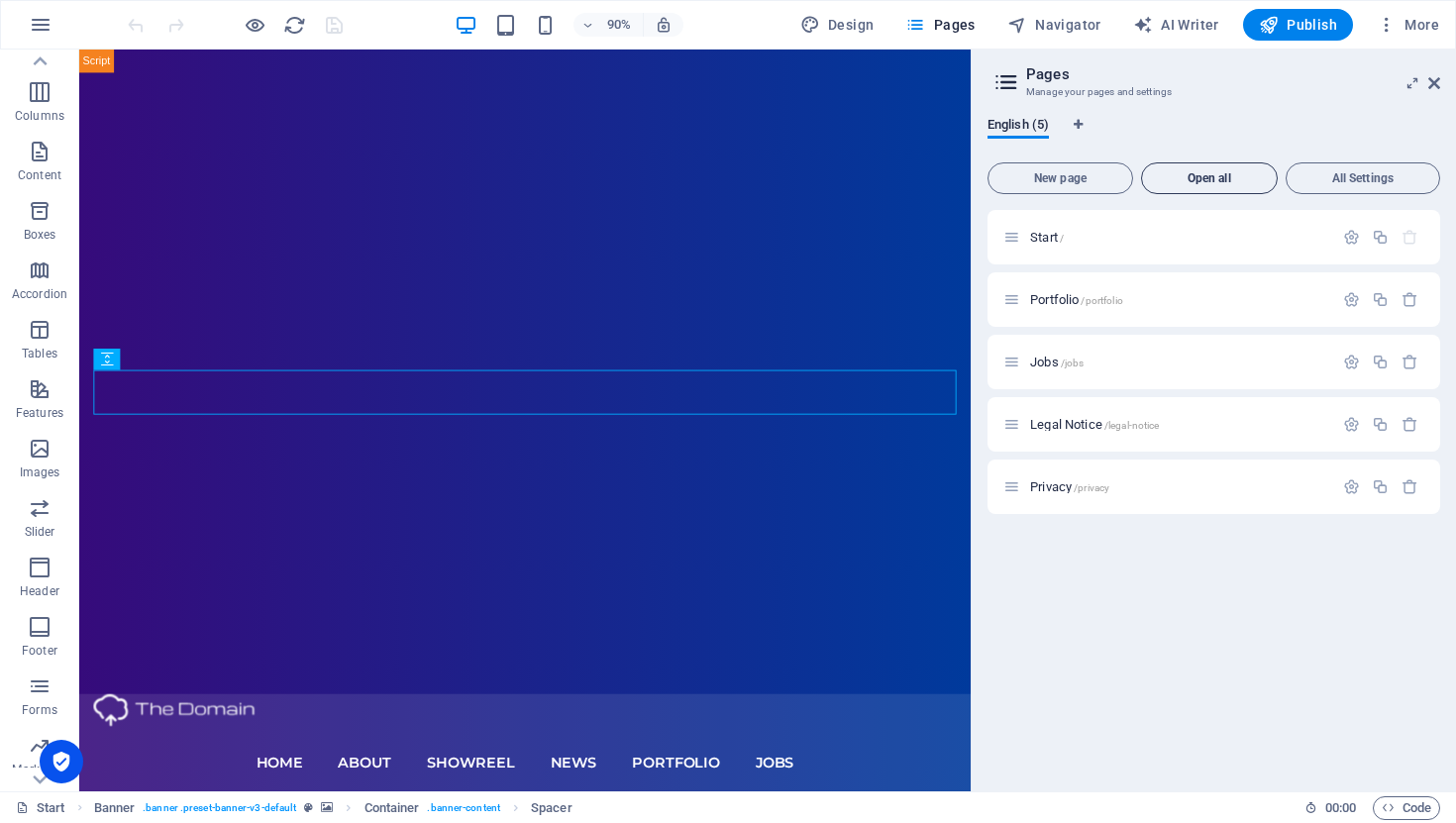 click on "Open all" at bounding box center (1209, 178) 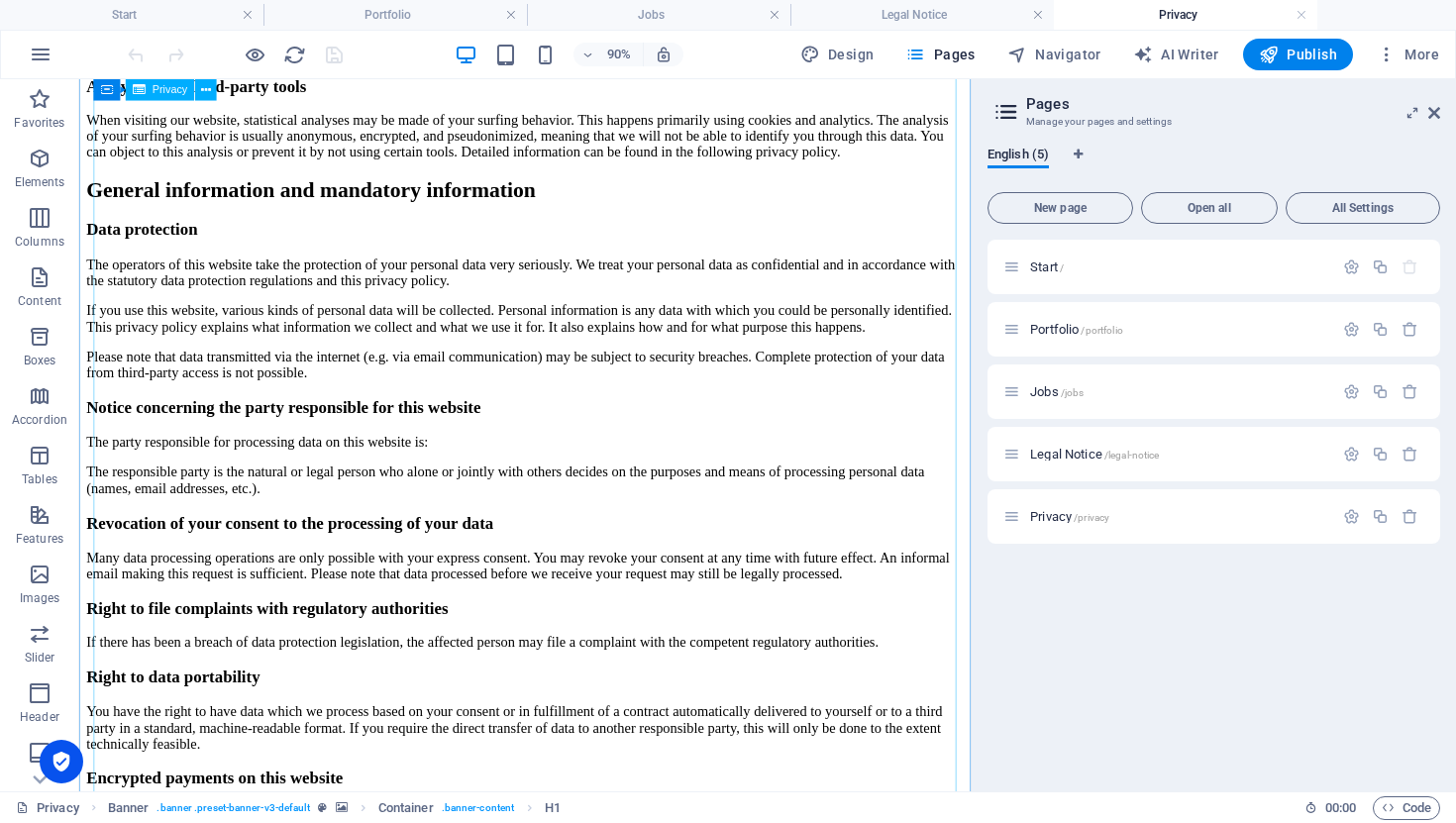 scroll, scrollTop: 0, scrollLeft: 0, axis: both 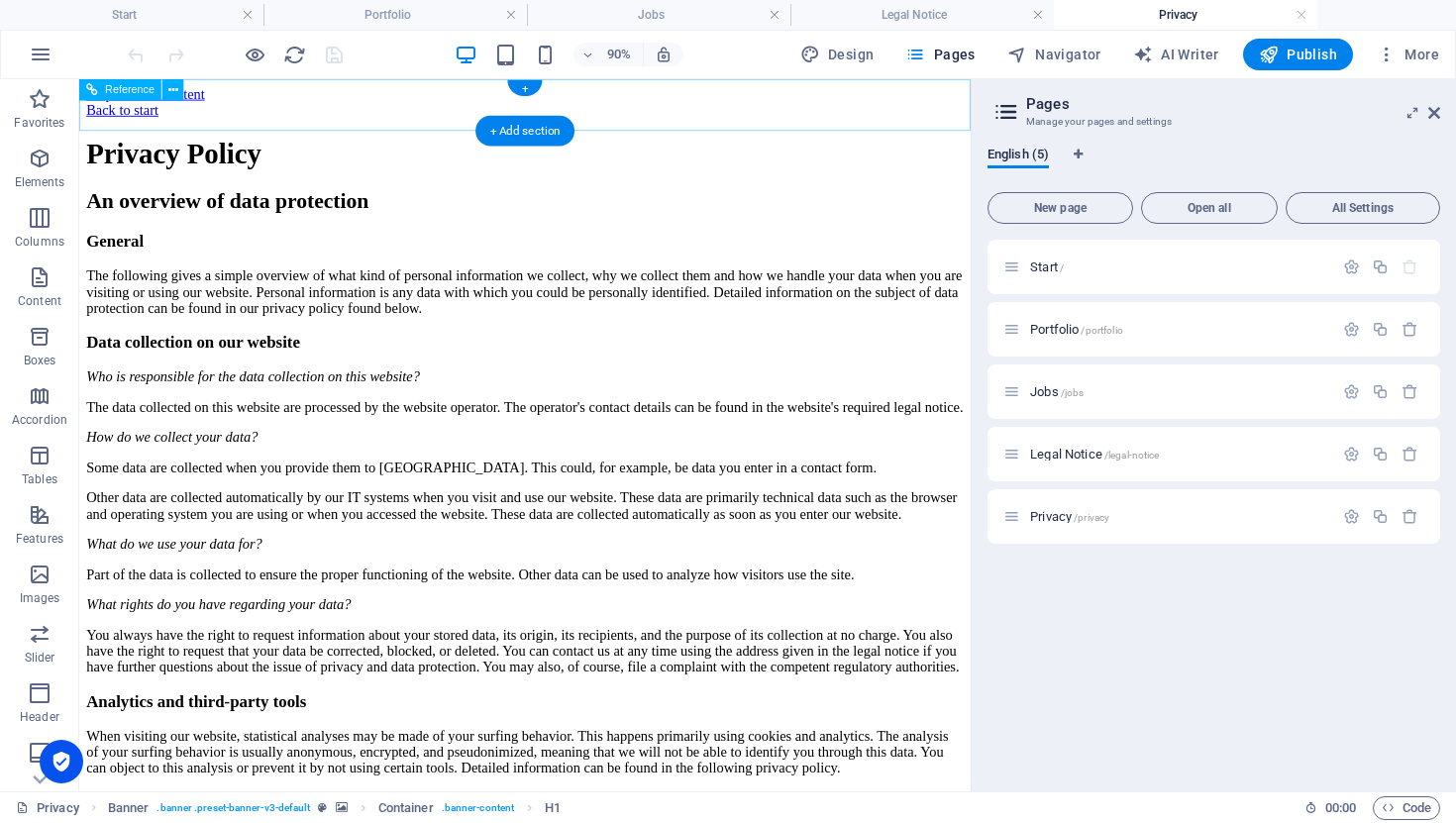 click on "Back to start" at bounding box center (574, 114) 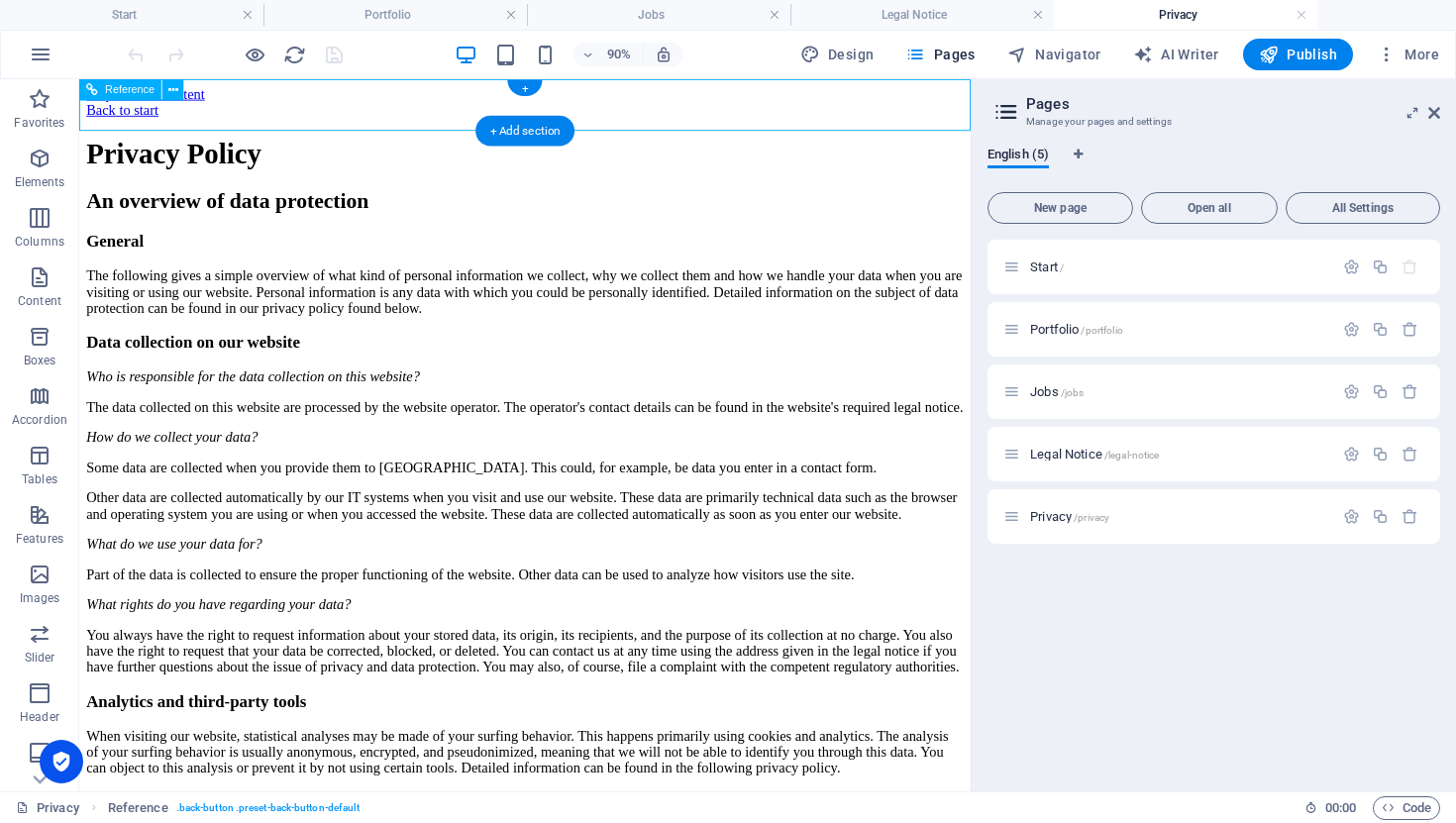 click on "Back to start" at bounding box center (574, 114) 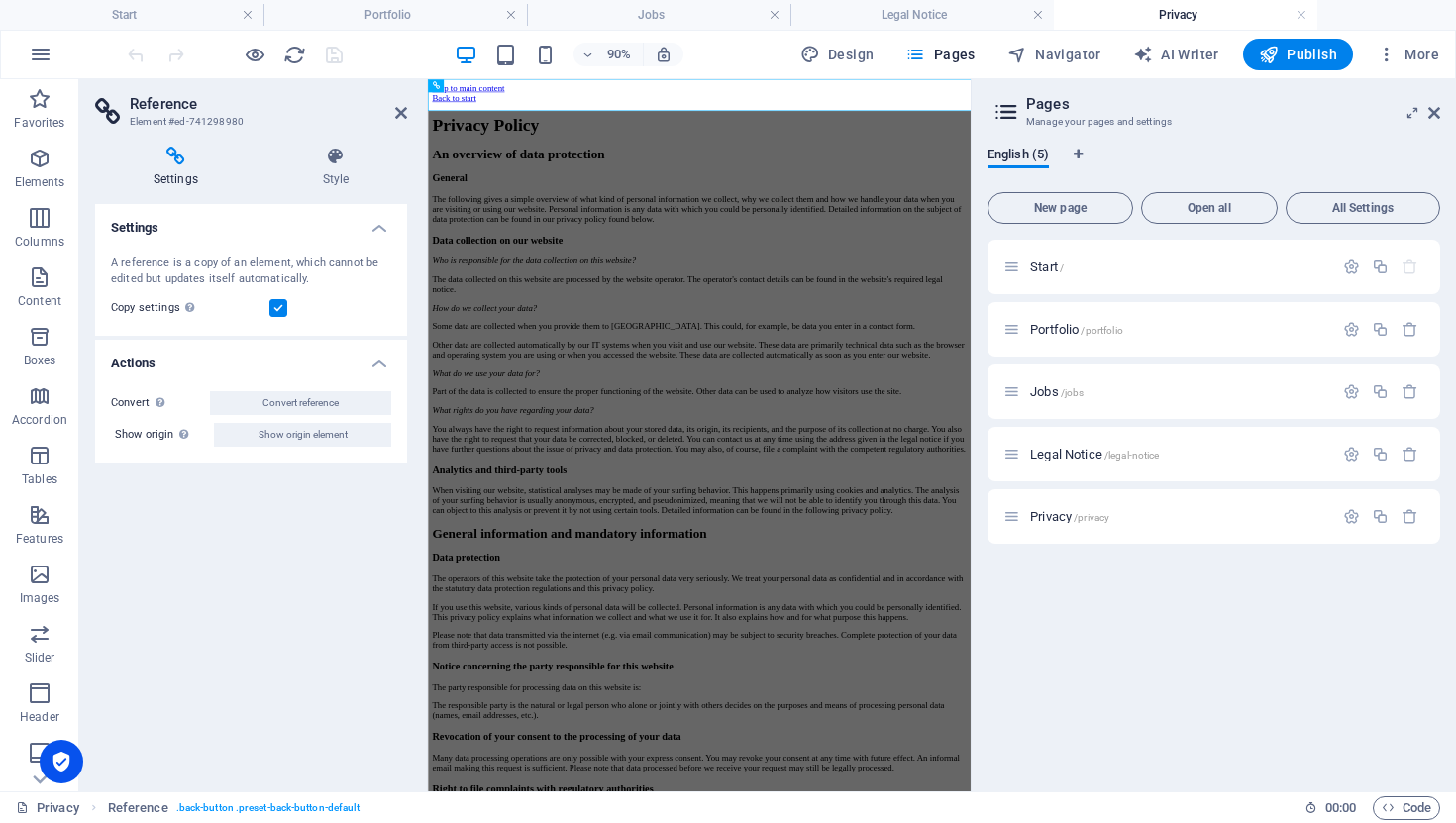 click at bounding box center (110, 112) 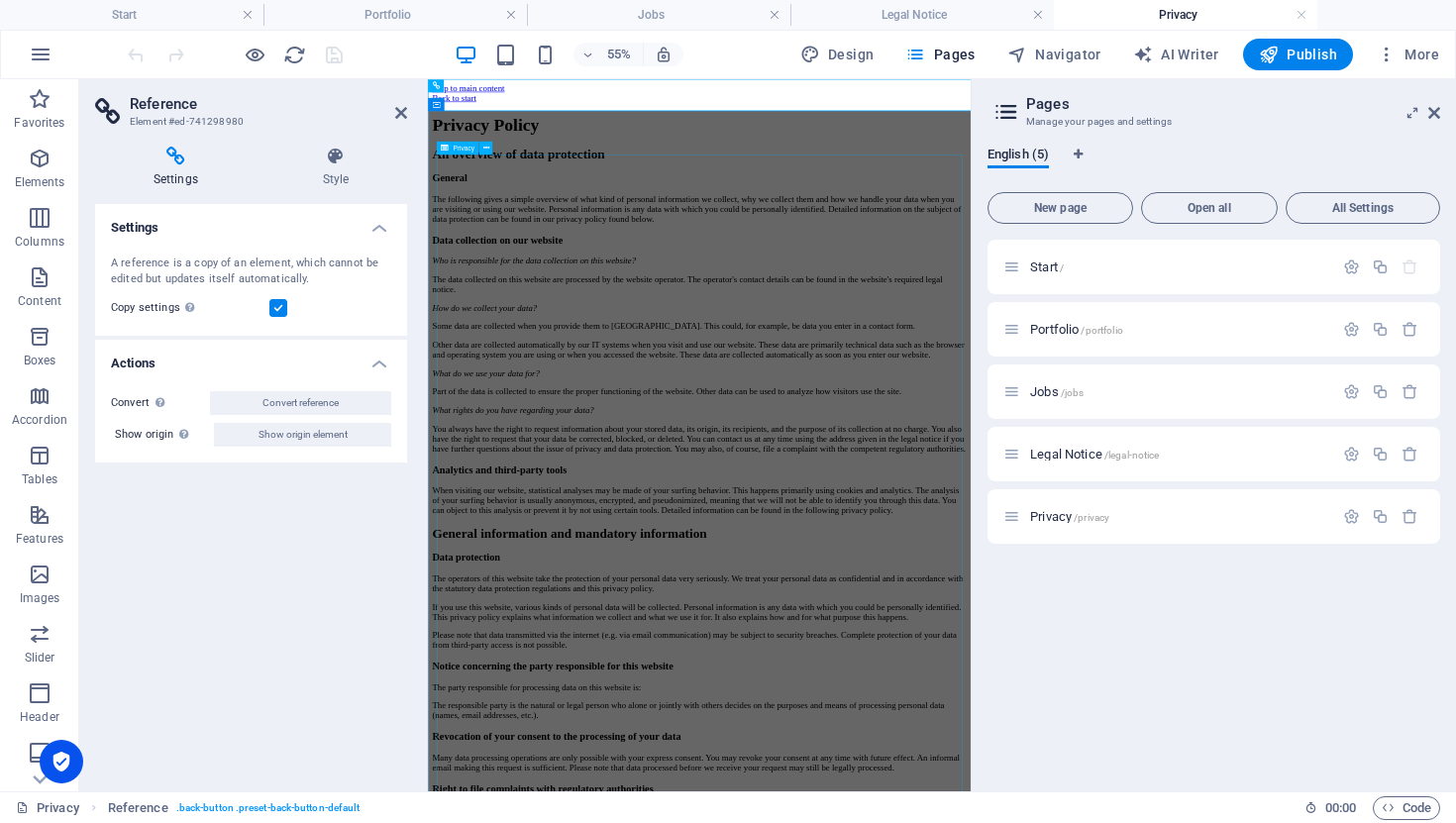 click on "Privacy Policy
An overview of data protection
General
The following gives a simple overview of what kind of personal information we collect, why we collect them and how we handle your data when you are visiting or using our website. Personal information is any data with which you could be personally identified. Detailed information on the subject of data protection can be found in our privacy policy found below.
Data collection on our website
Who is responsible for the data collection on this website?
The data collected on this website are processed by the website operator. The operator's contact details can be found in the website's required legal notice.
How do we collect your data?
Some data are collected when you provide them to us. This could, for example, be data you enter in a contact form.
What do we use your data for?
Part of the data is collected to ensure the proper functioning of the website. Other data can be used to analyze how visitors use the site." at bounding box center (921, 2191) 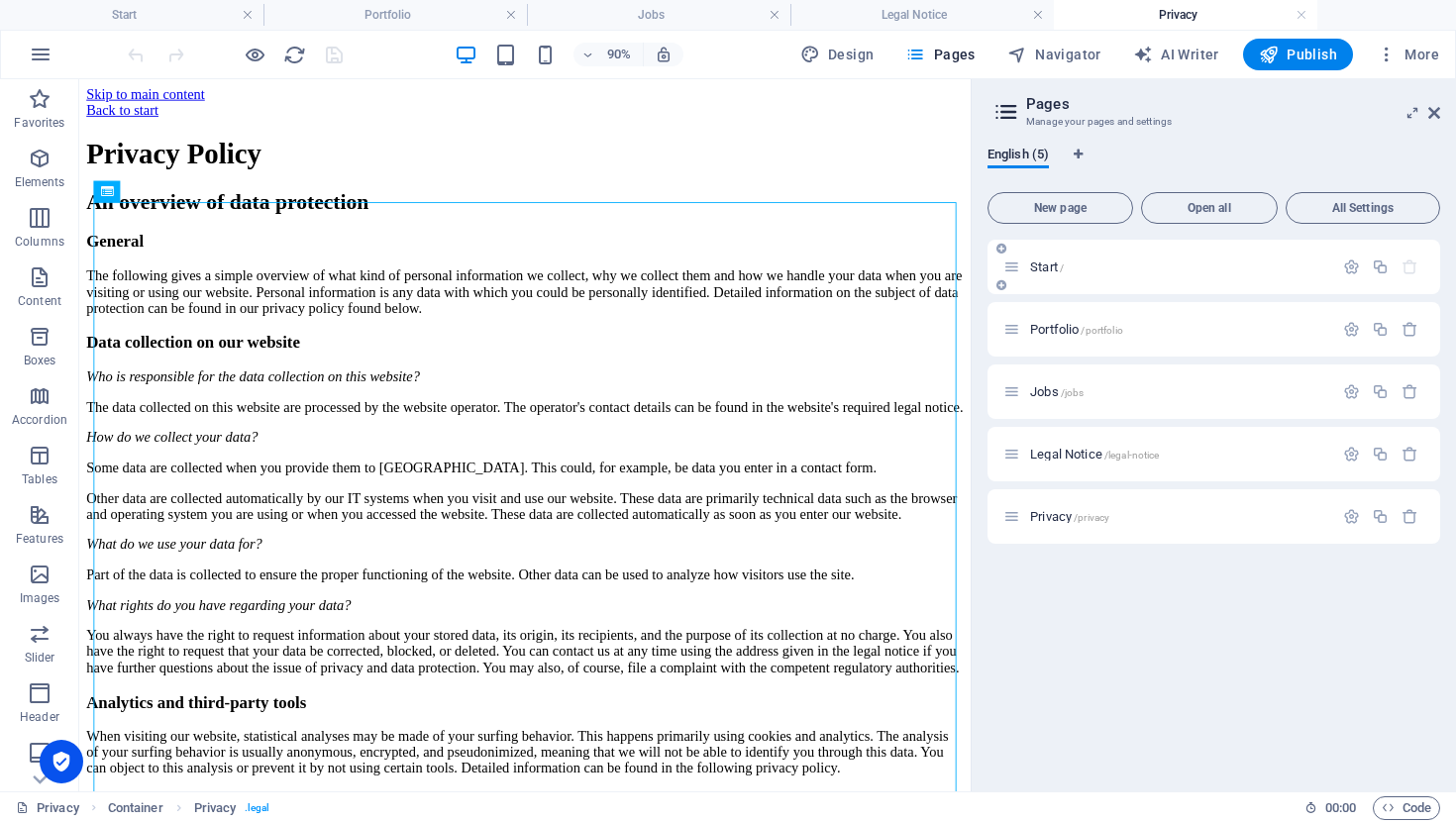 click on "Start /" at bounding box center (1047, 266) 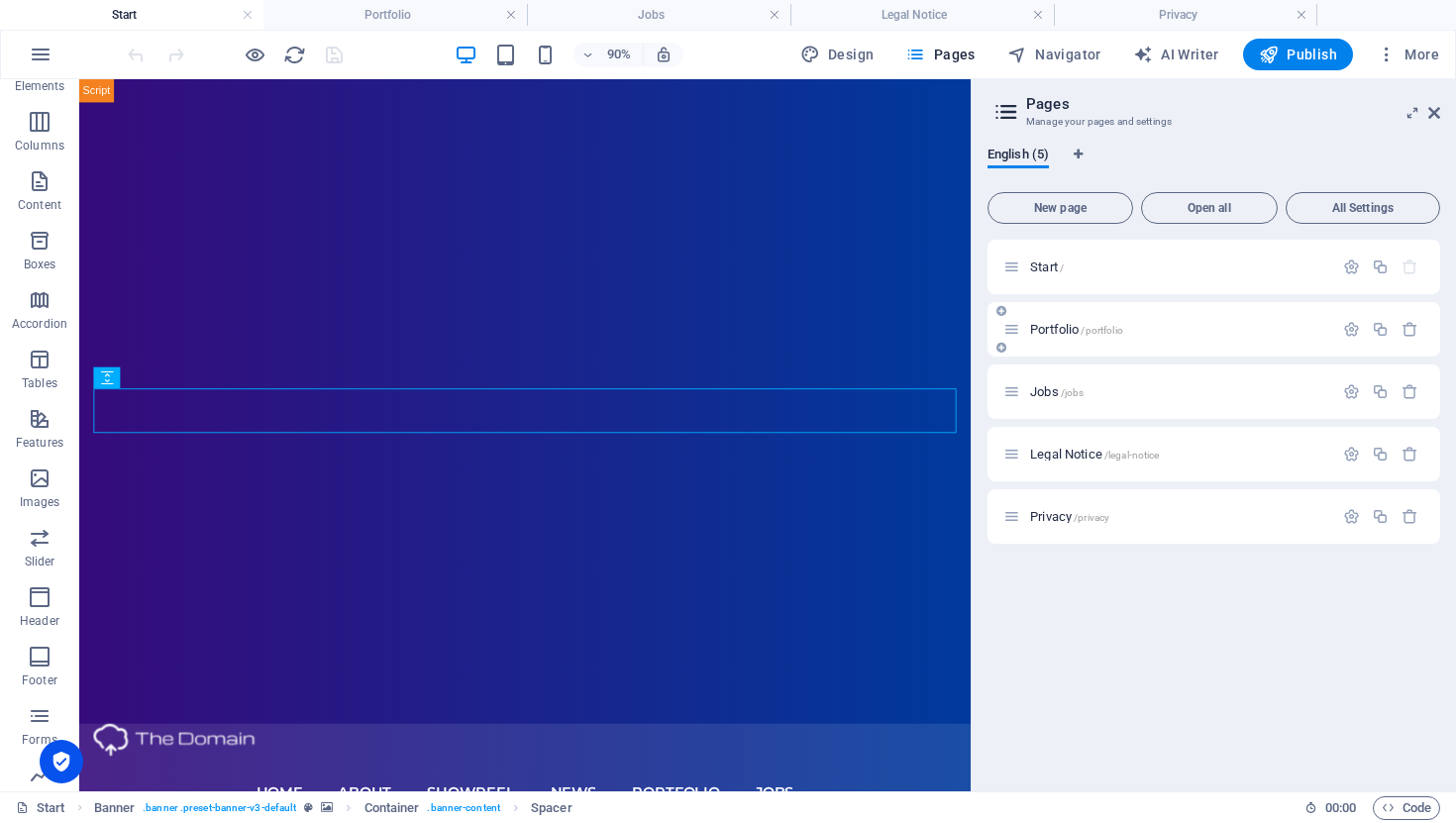 click on "Portfolio /portfolio" at bounding box center [1213, 329] 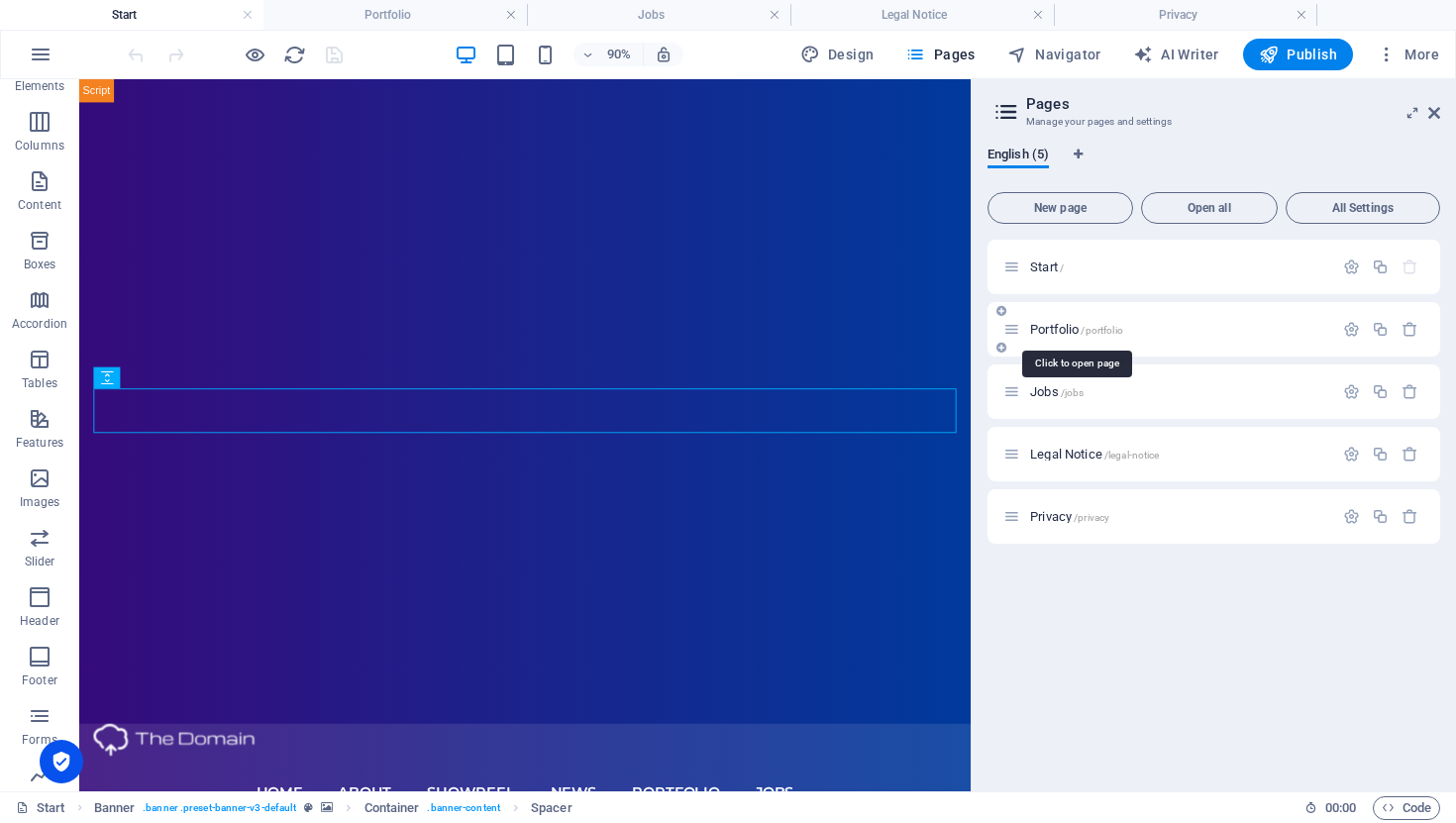 click on "Portfolio /portfolio" at bounding box center [1077, 329] 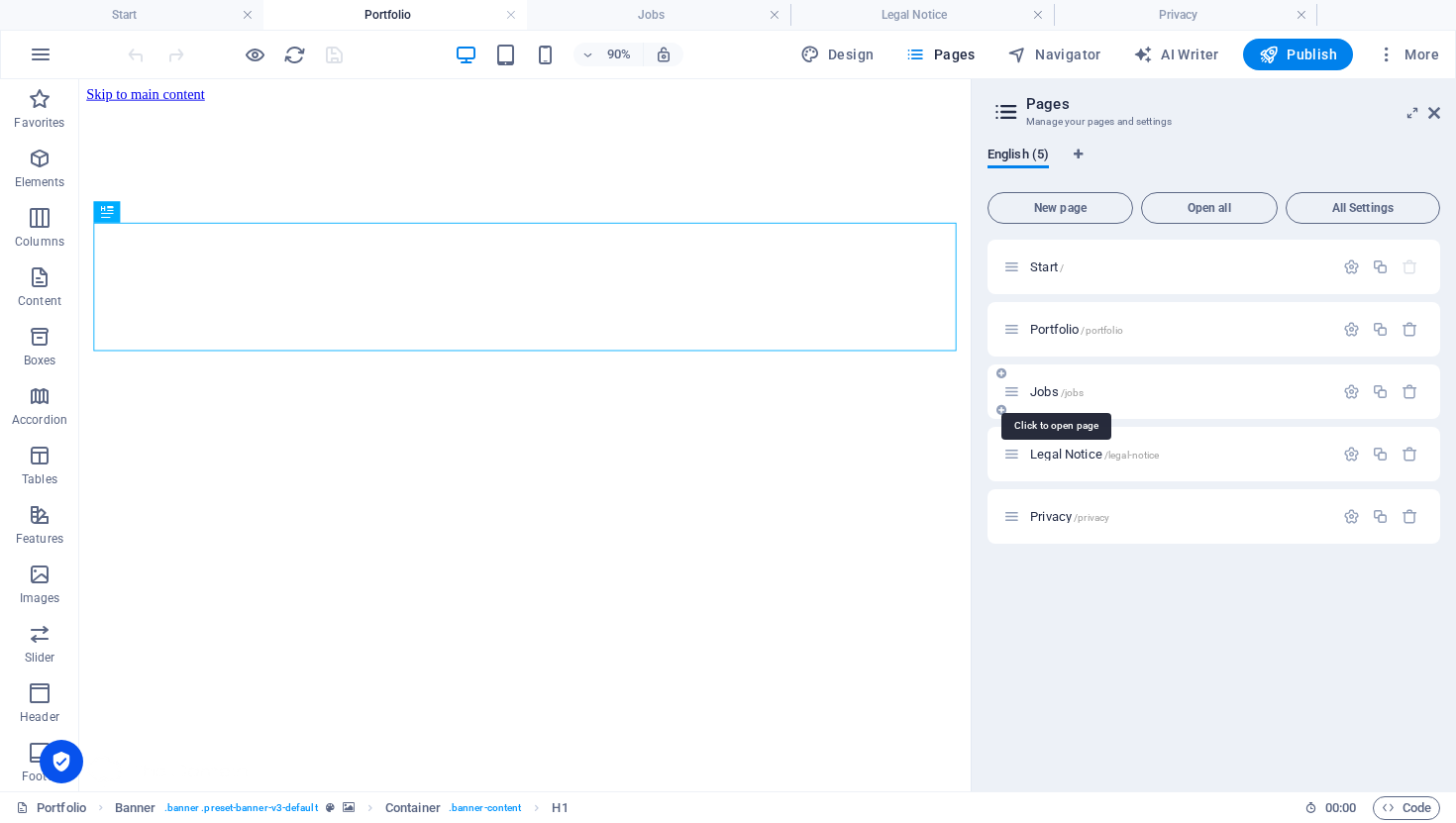 click on "Jobs /jobs" at bounding box center [1057, 391] 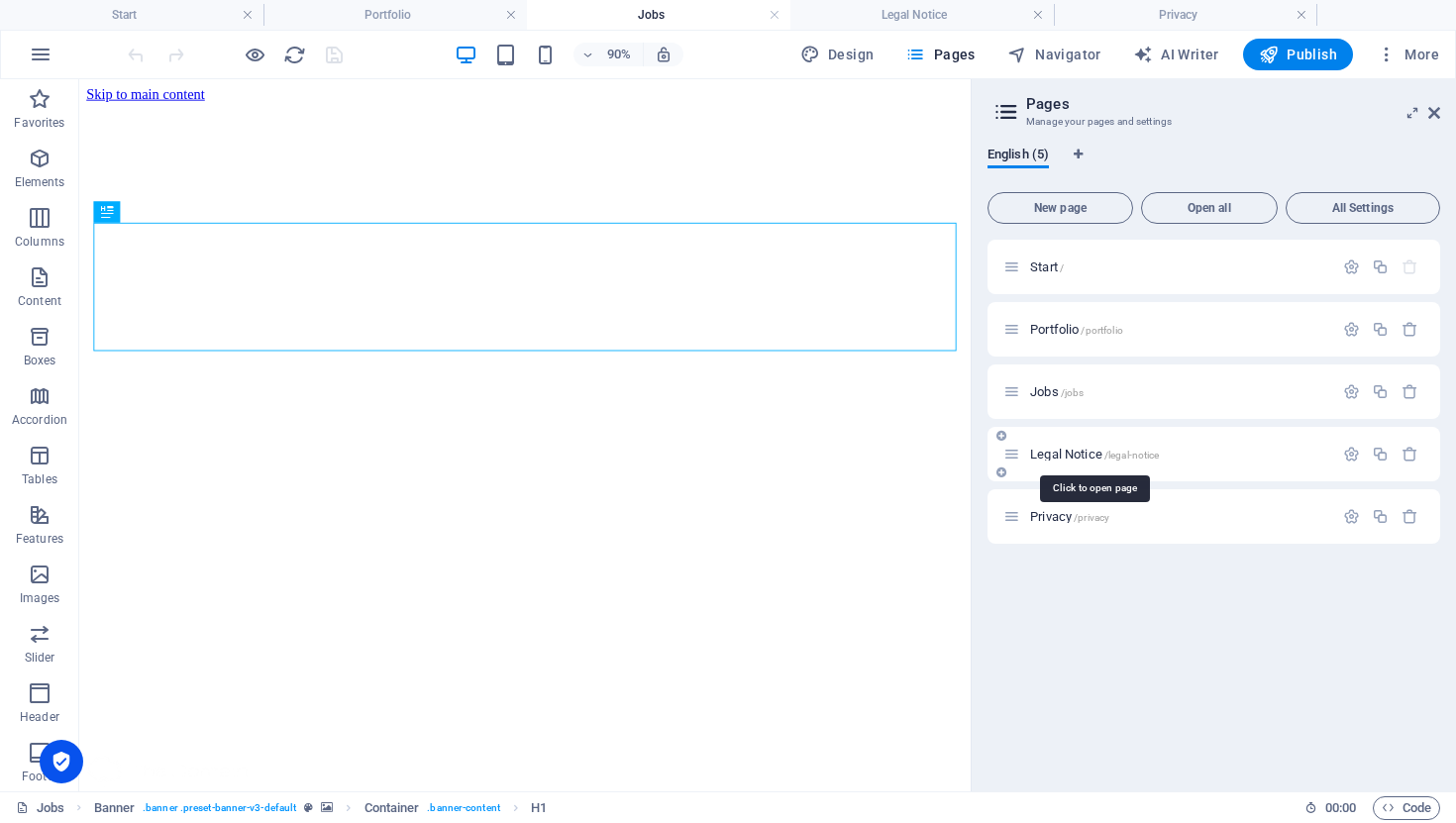 click on "Legal Notice /legal-notice" at bounding box center (1094, 454) 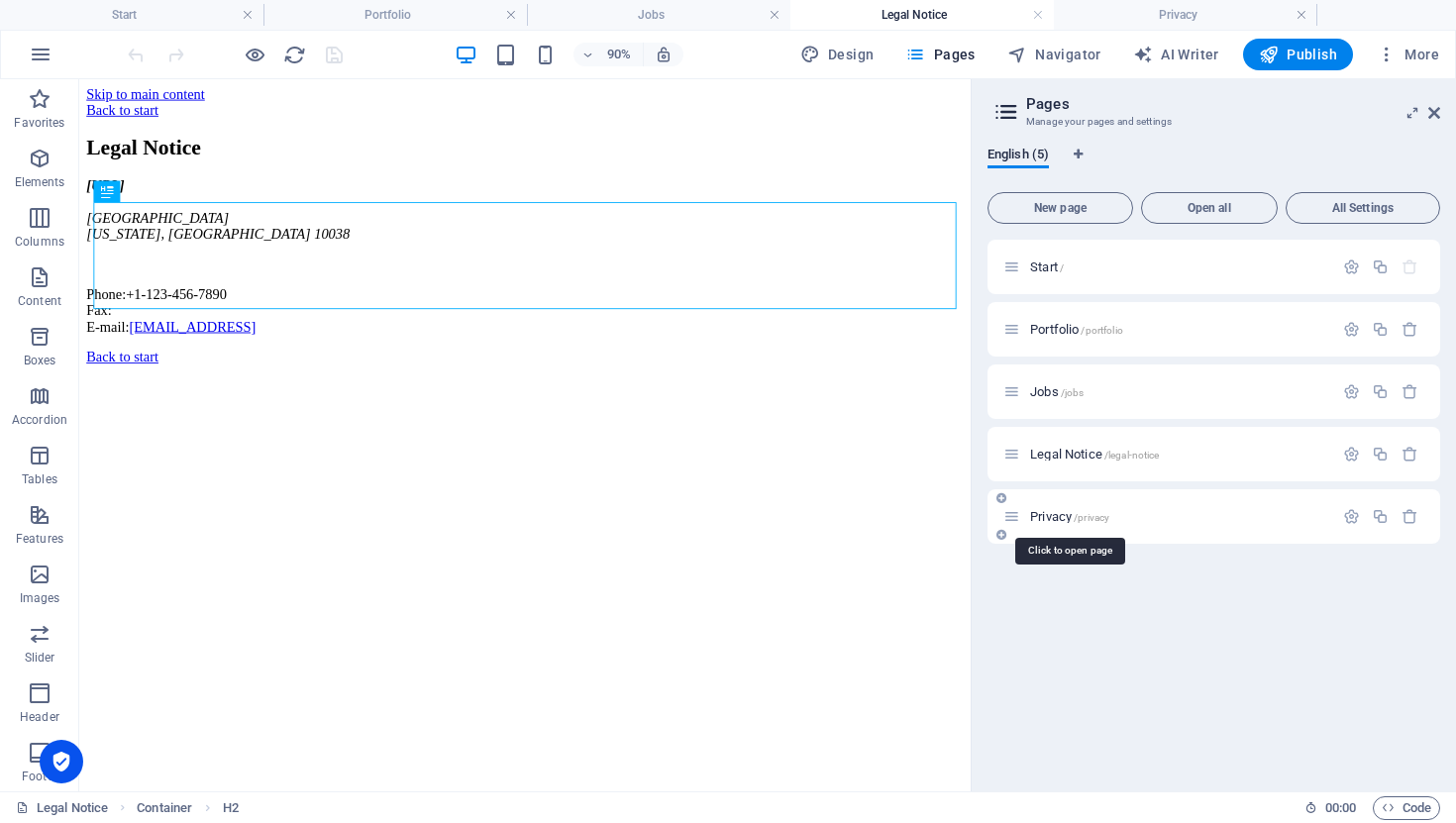 click on "Privacy /privacy" at bounding box center [1070, 516] 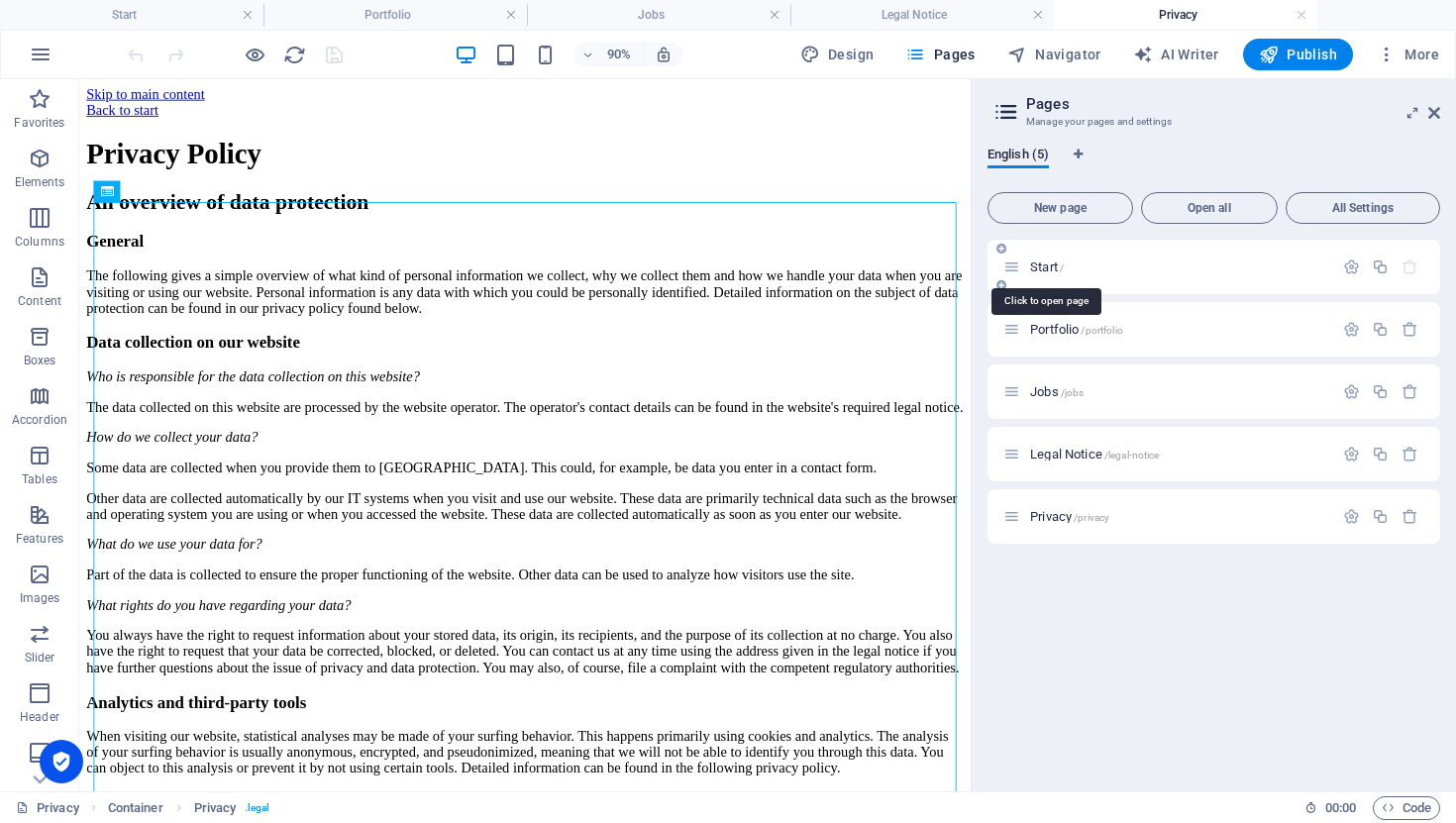 click on "Start /" at bounding box center (1047, 266) 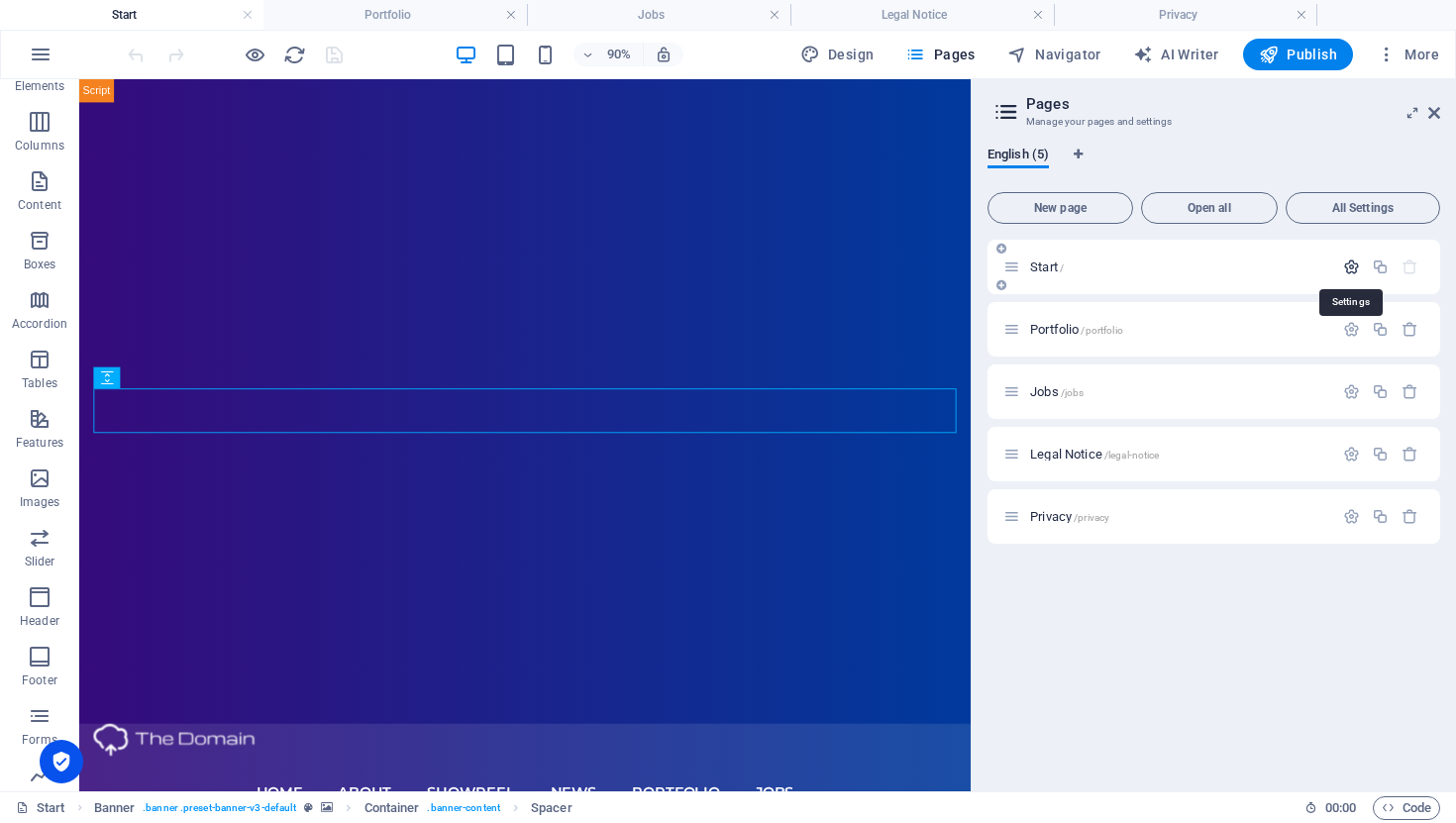click at bounding box center (1351, 266) 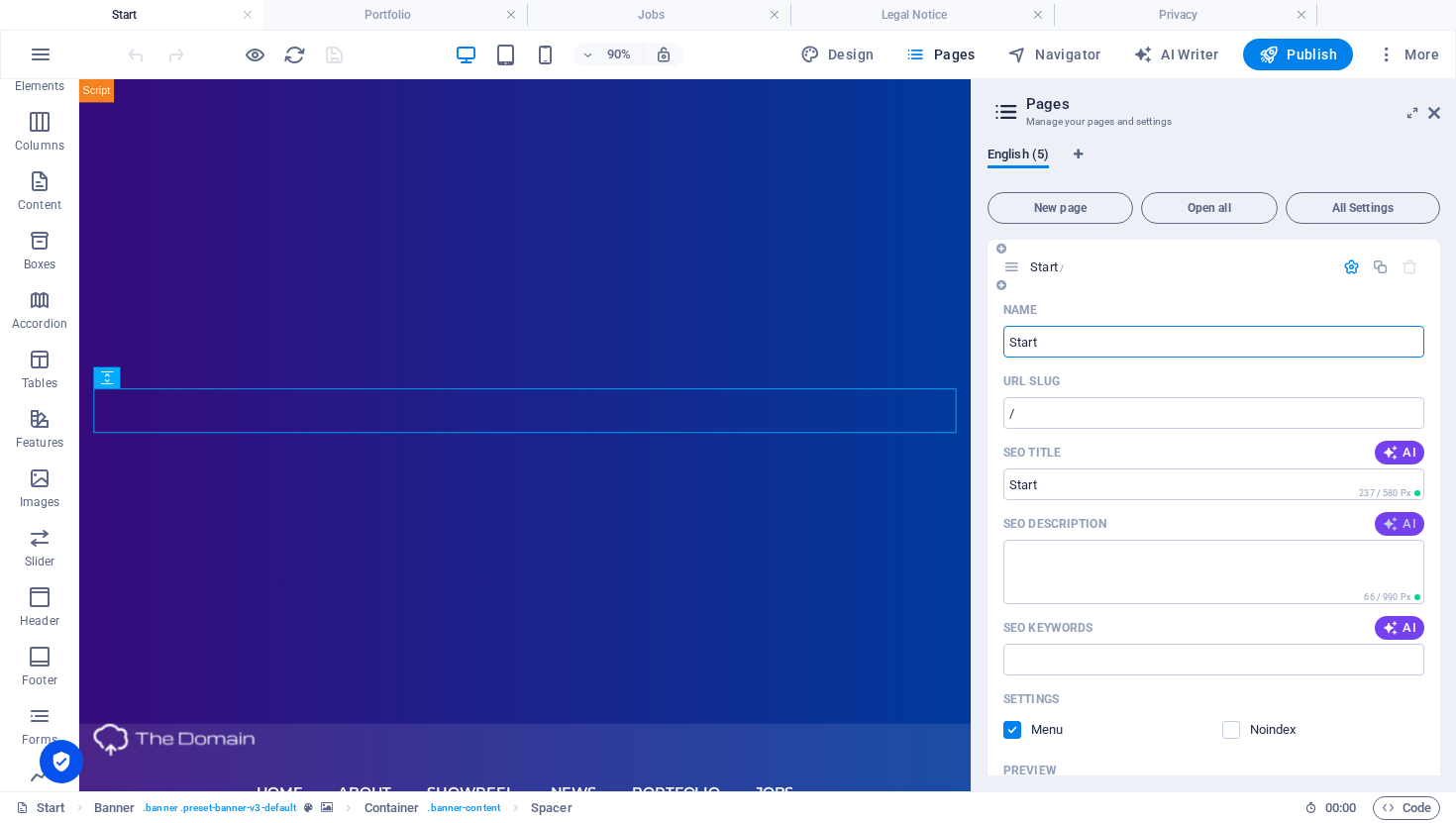 click at bounding box center (1391, 524) 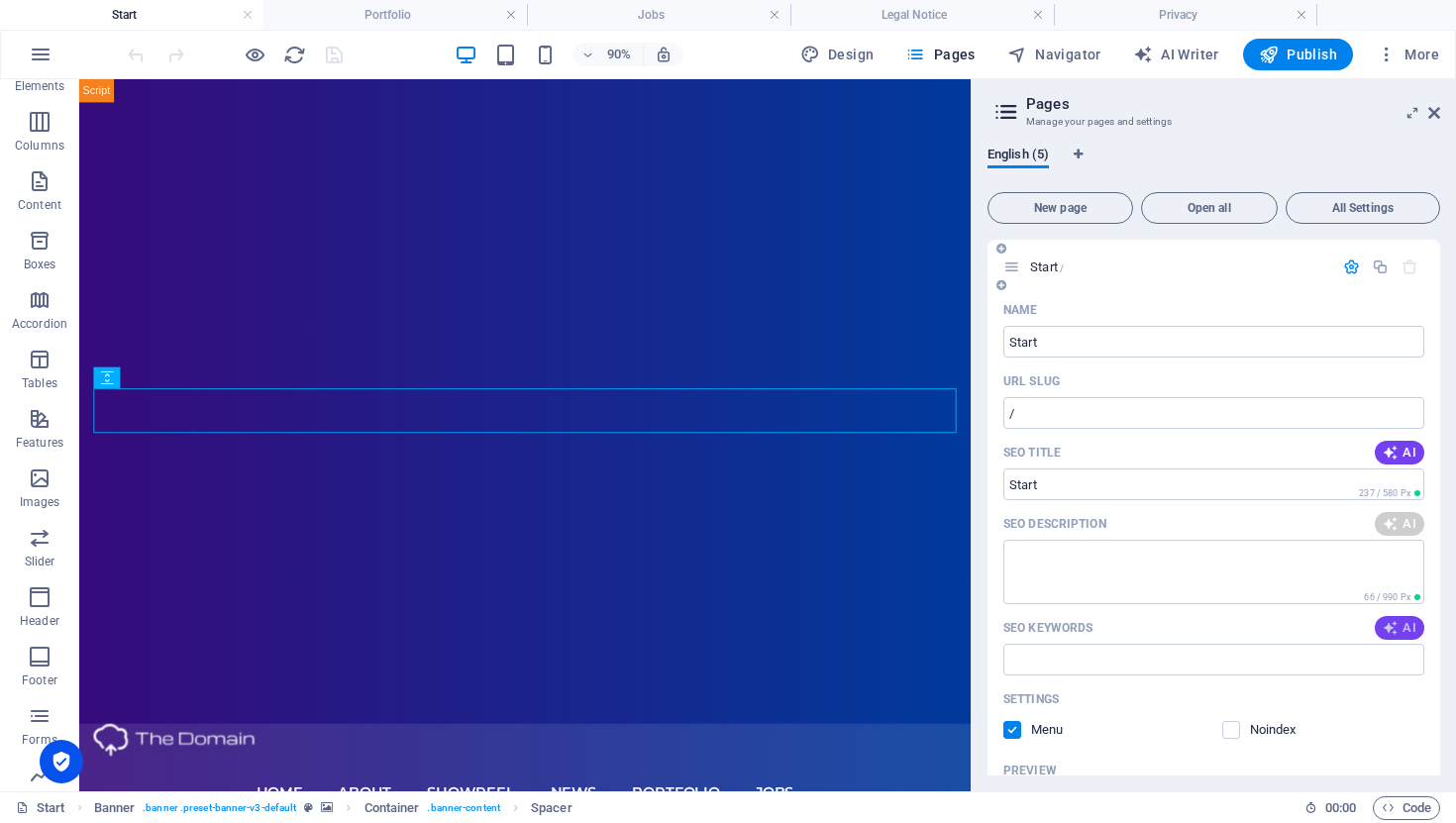 click on "AI" at bounding box center [1400, 628] 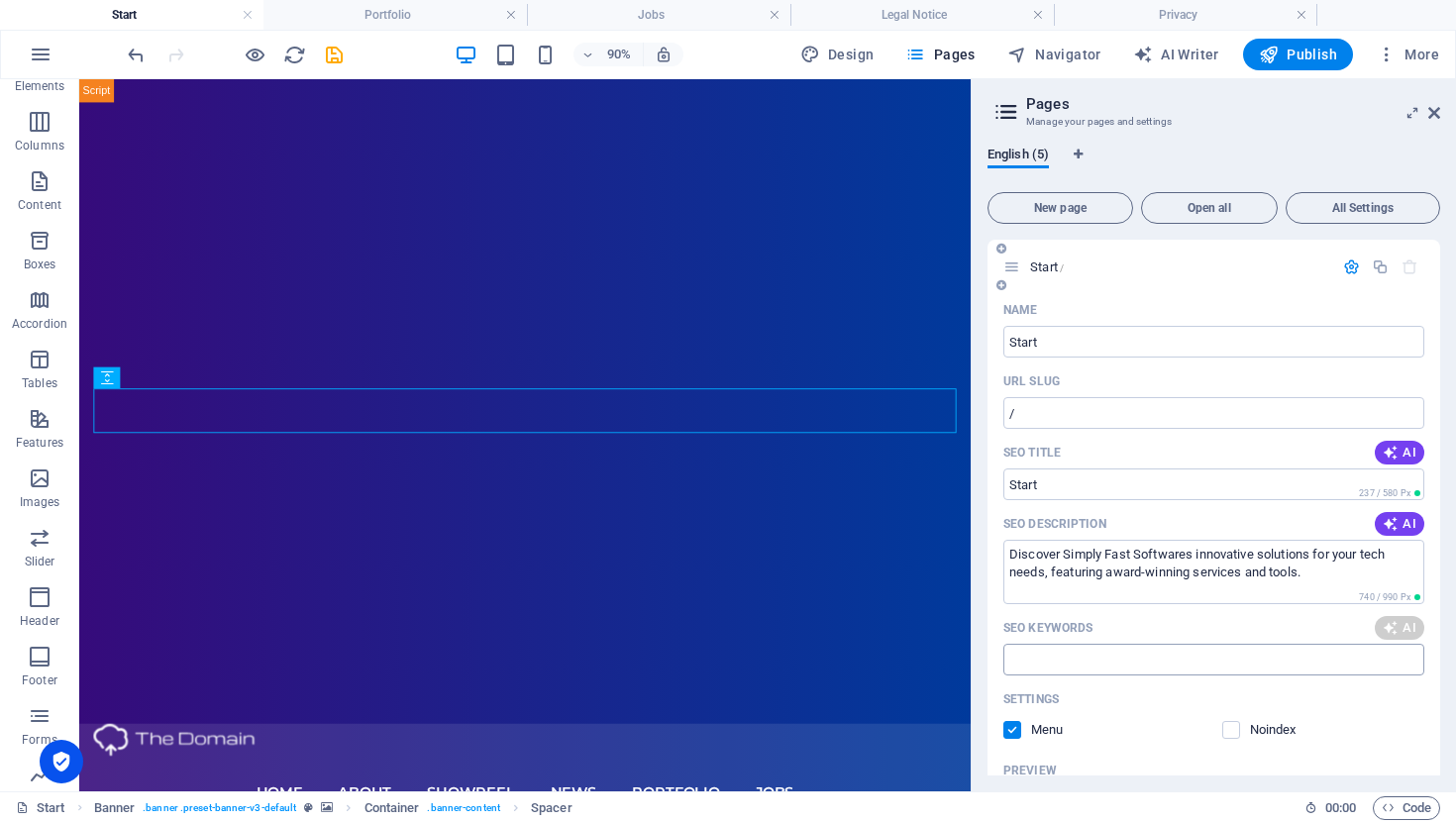 type on "Discover Simply Fast Softwares innovative solutions for your tech needs, featuring award-winning services and tools." 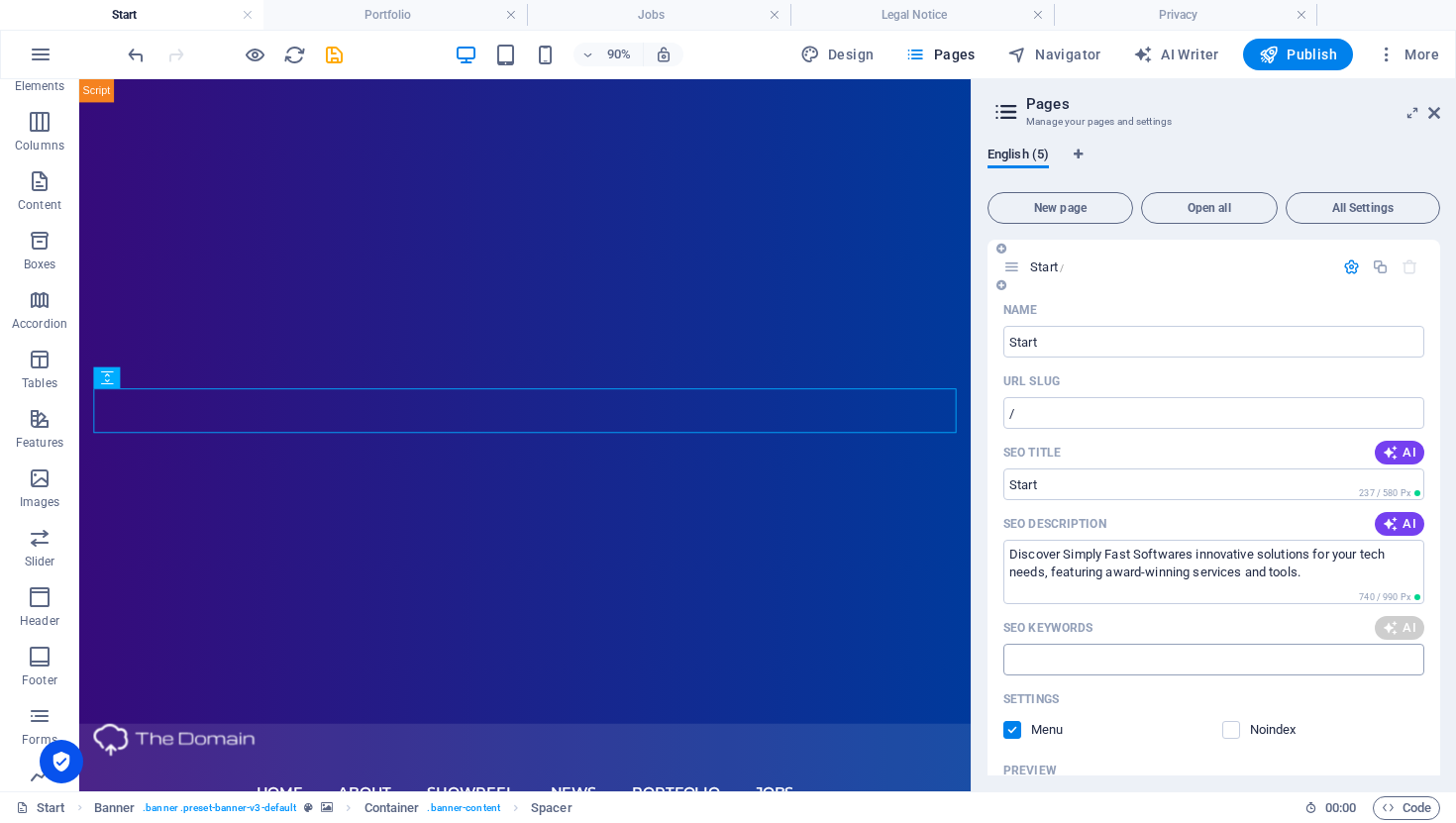 type on "Simply Fast Software, Awwward Winning Landingpage, Open Source LED Controller, Professional User Software, Electronic Typesetting, Linux Network Driver" 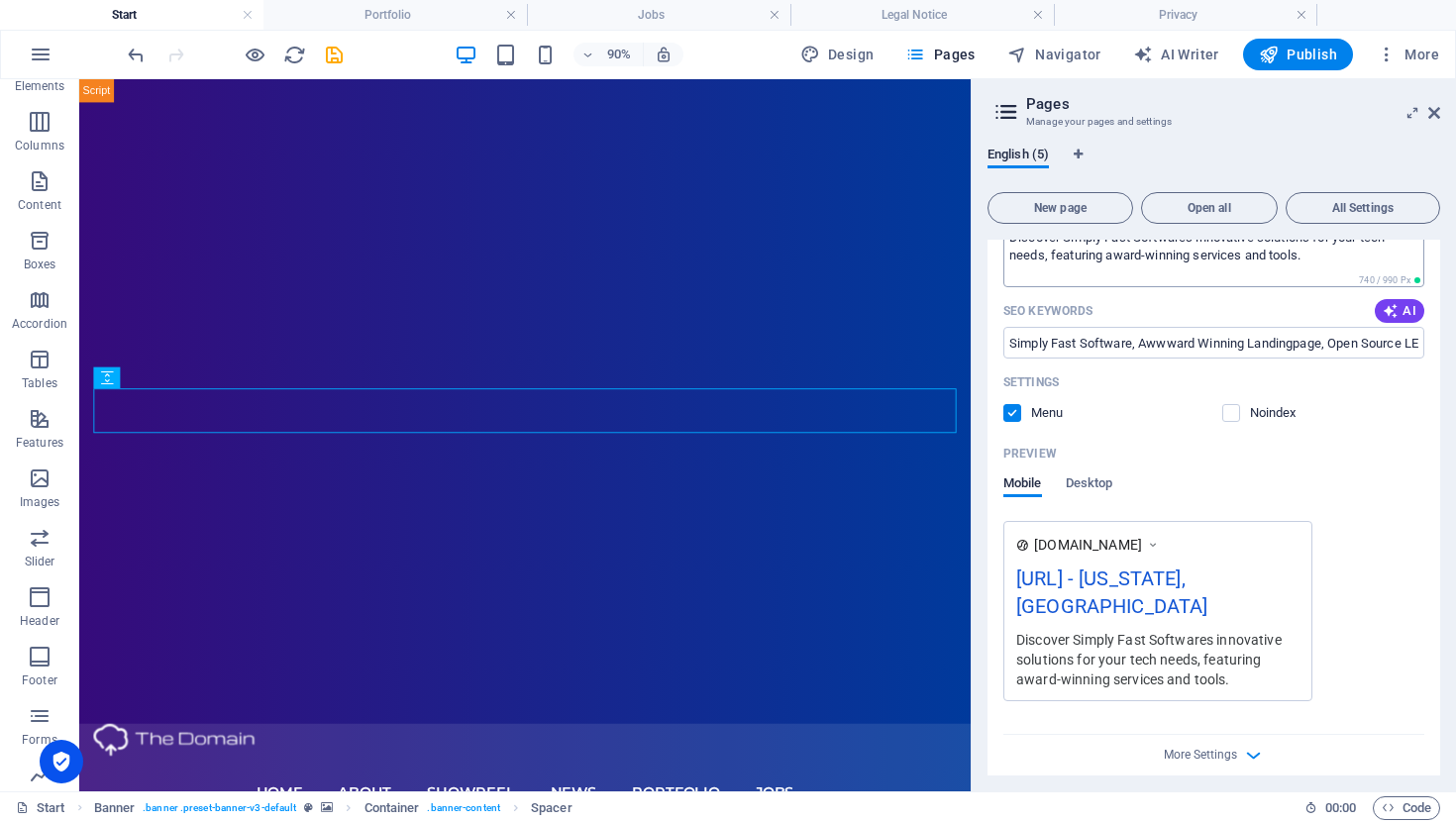 scroll, scrollTop: 333, scrollLeft: 0, axis: vertical 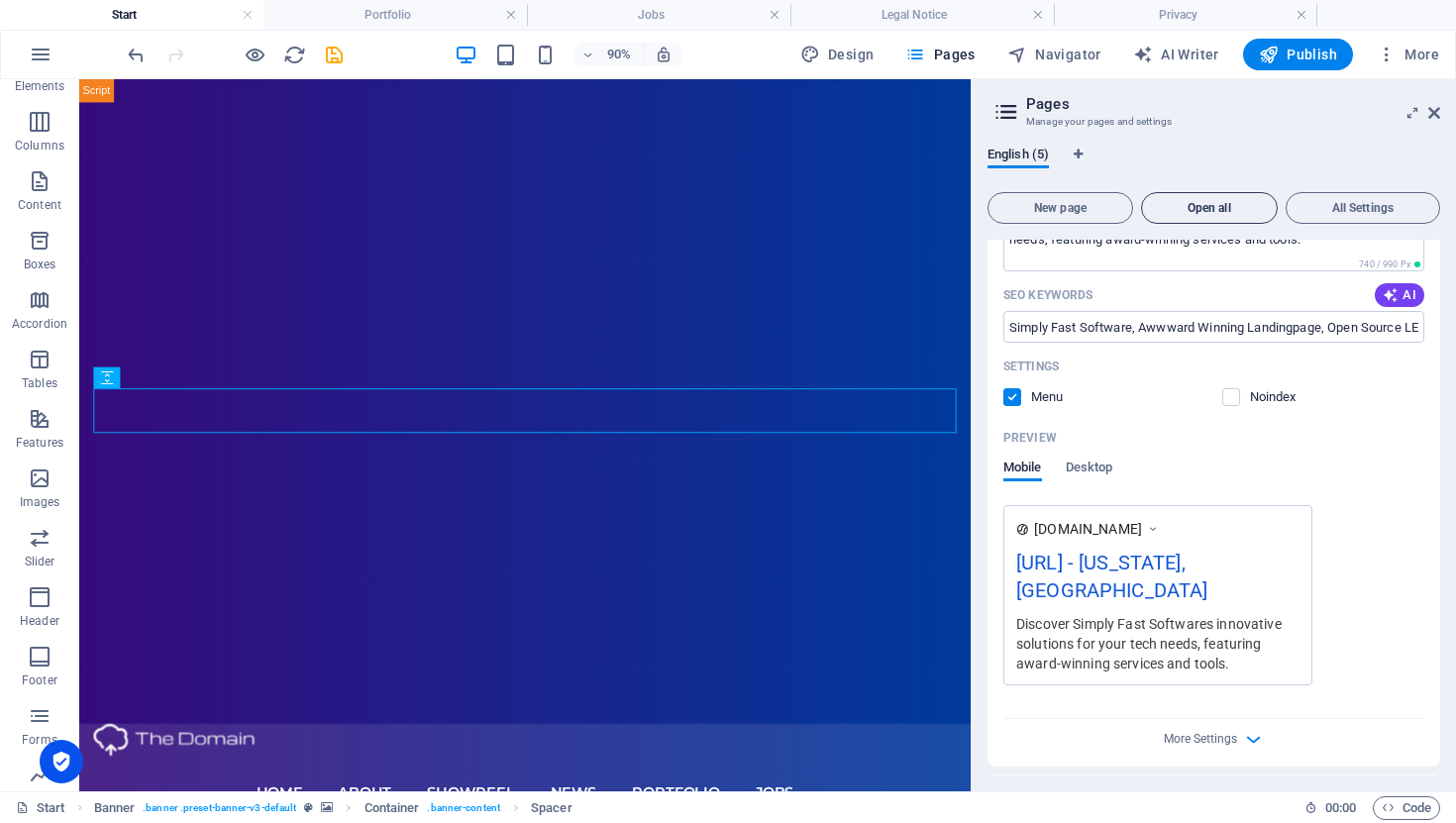 click on "Open all" at bounding box center (1209, 208) 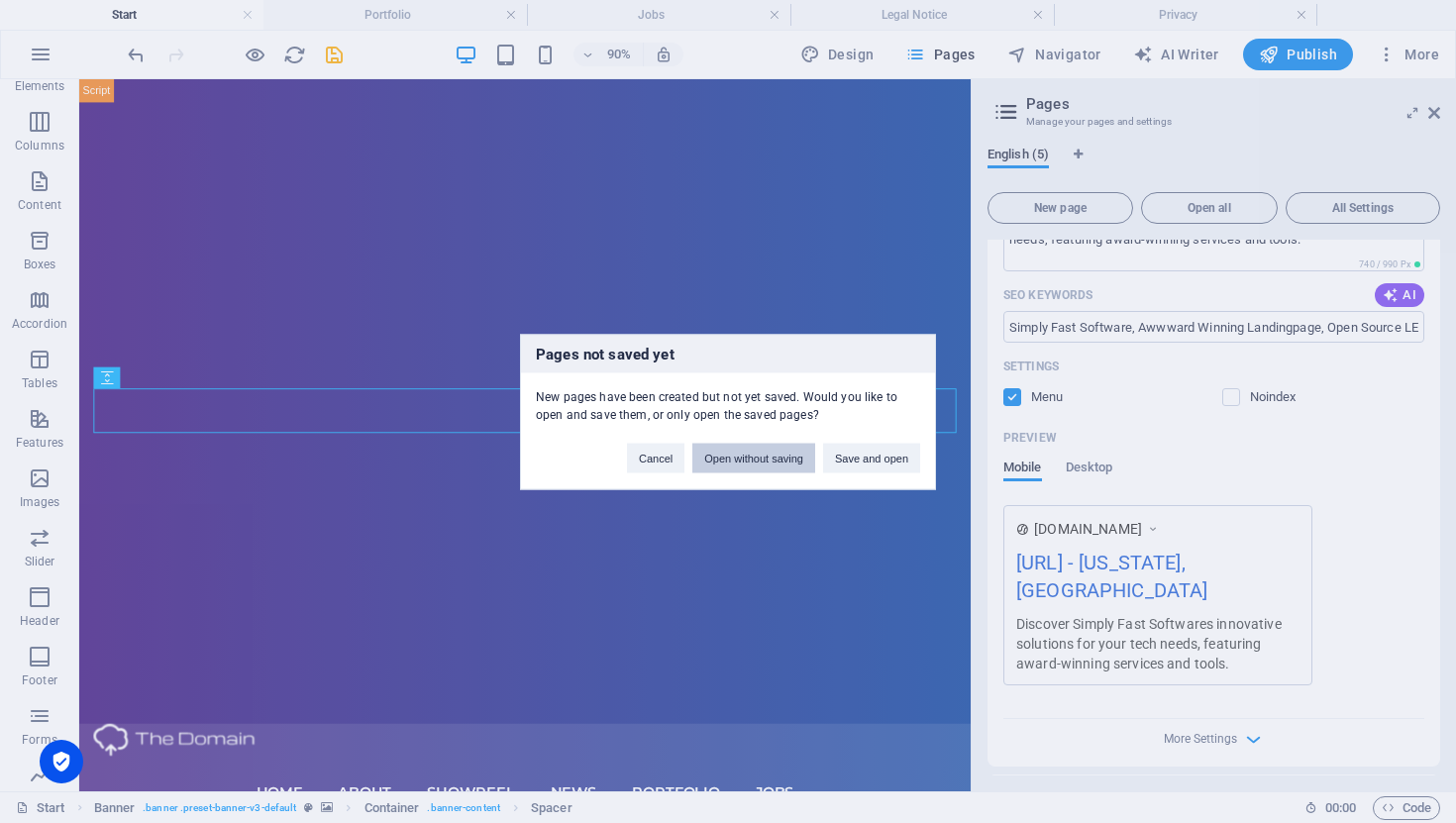 click on "Open without saving" at bounding box center (754, 458) 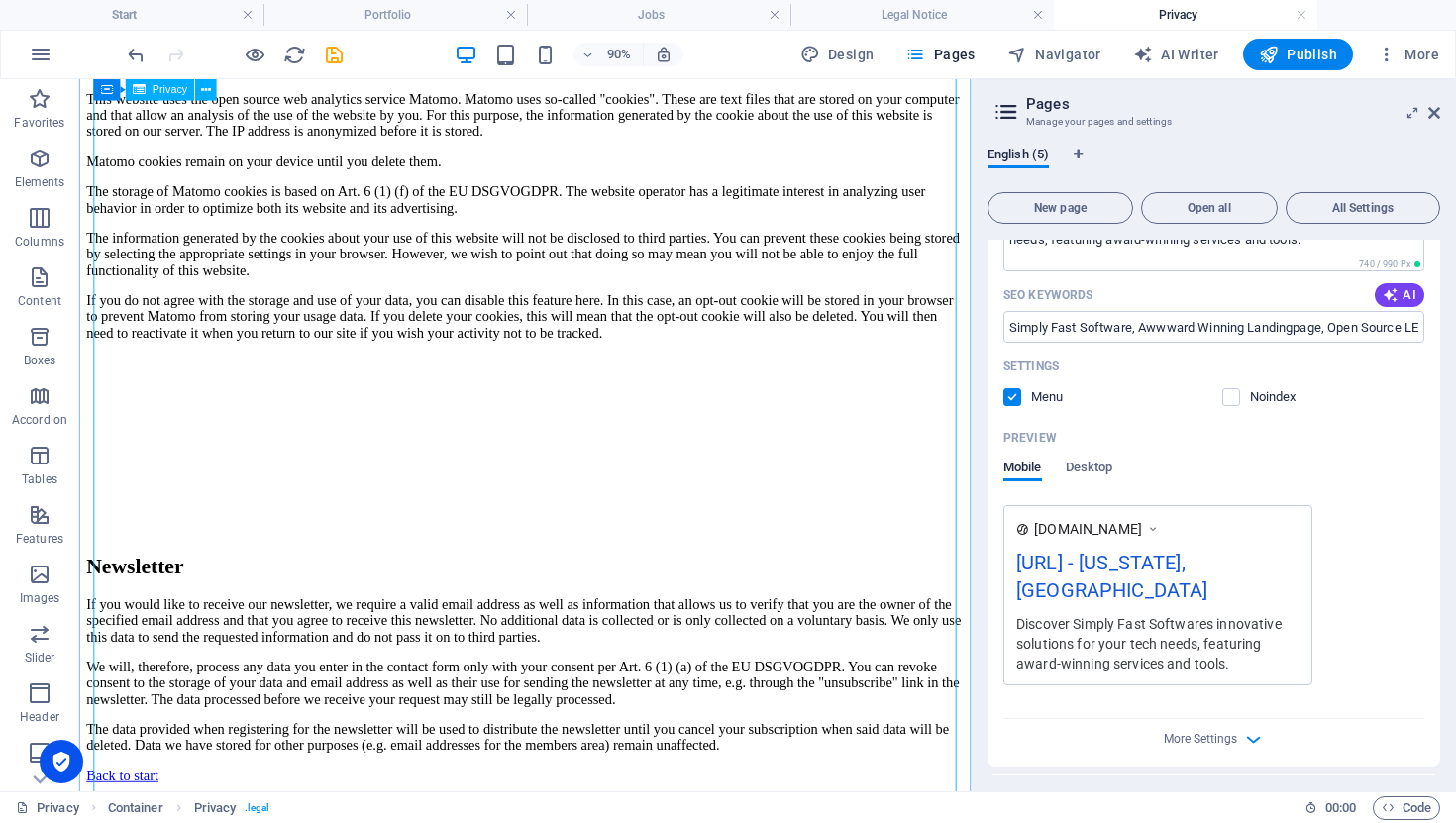 scroll, scrollTop: 3948, scrollLeft: 0, axis: vertical 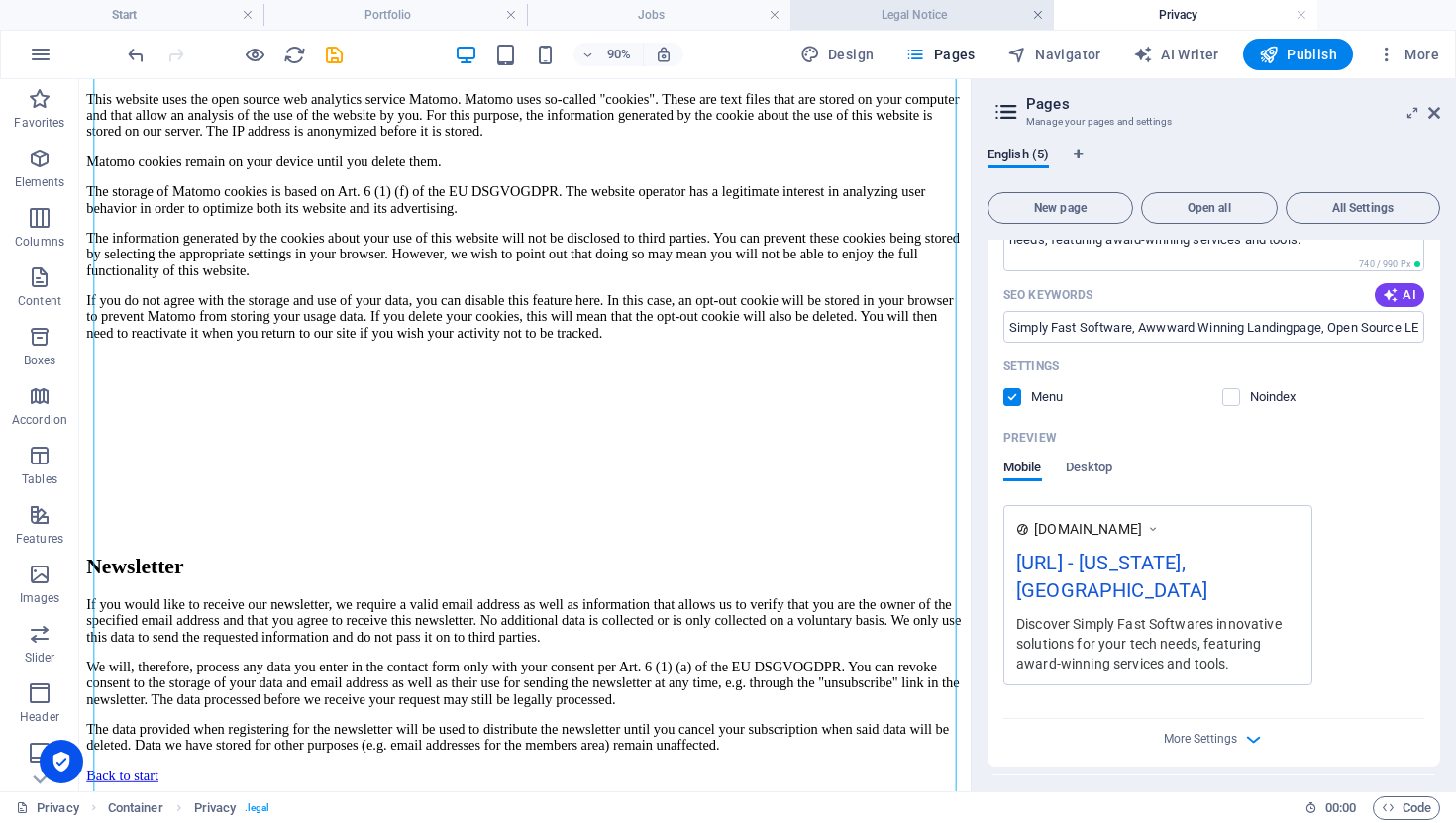 click at bounding box center (1038, 15) 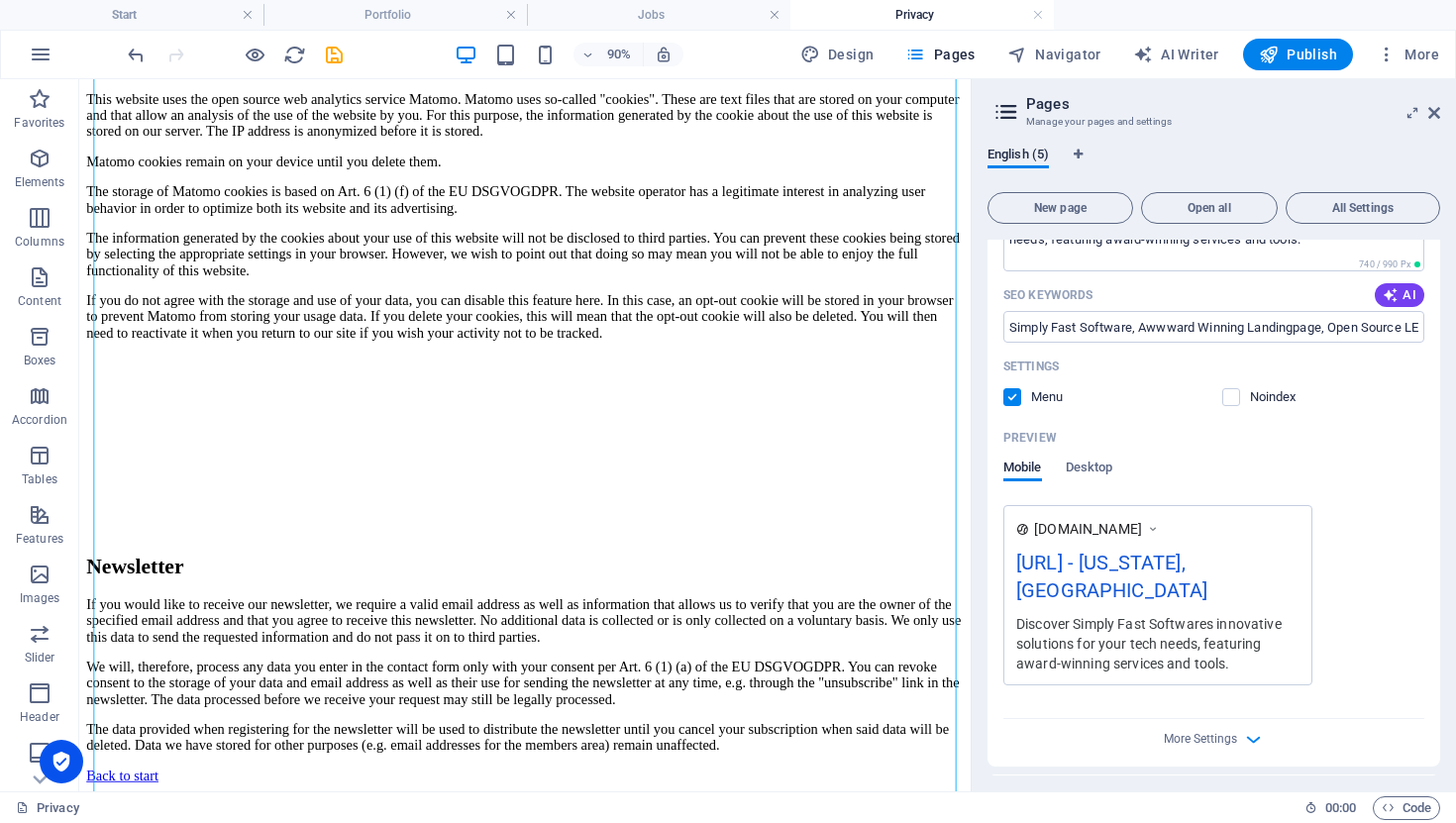click on "Privacy" at bounding box center [922, 15] 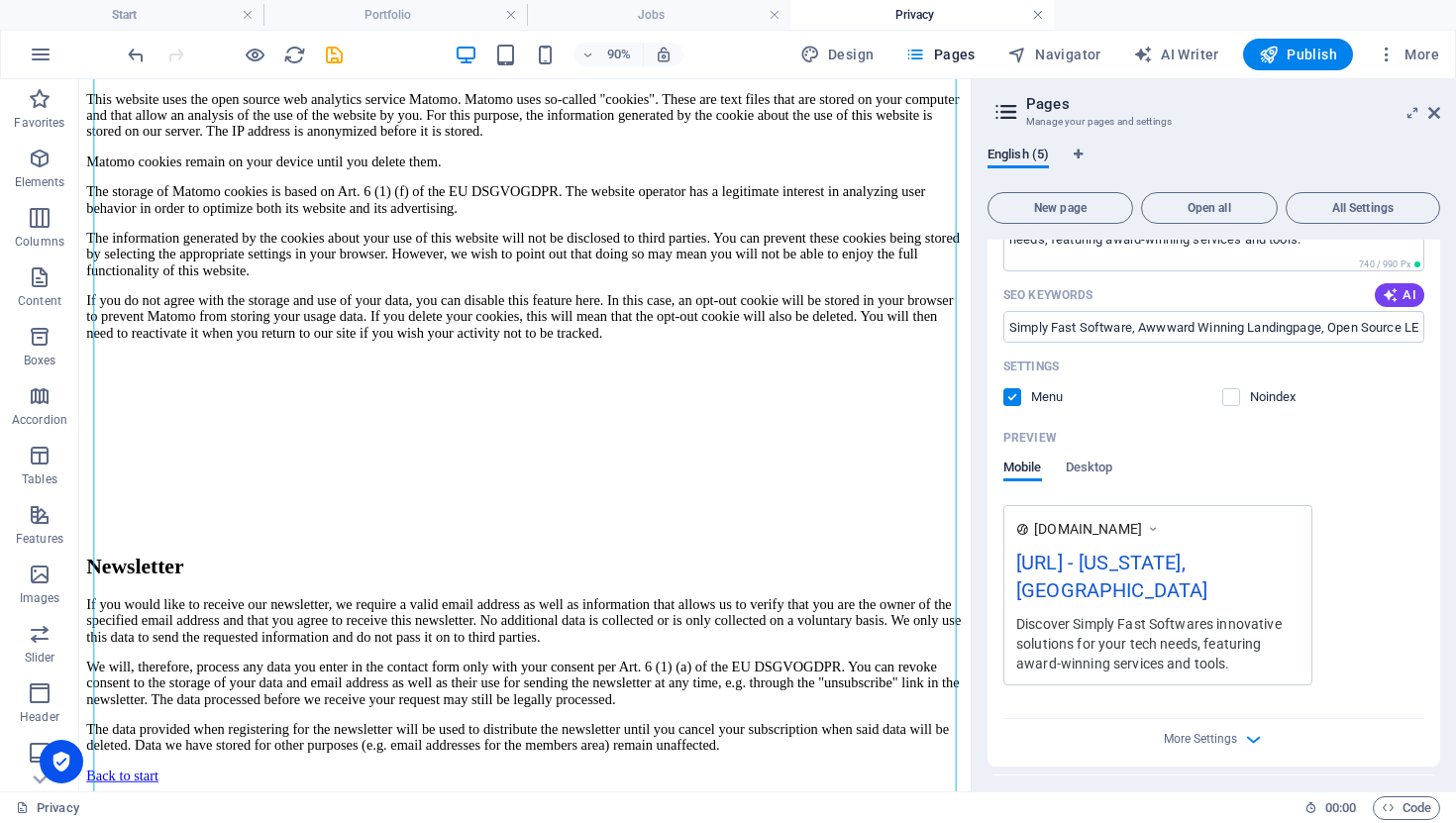 click at bounding box center (1038, 15) 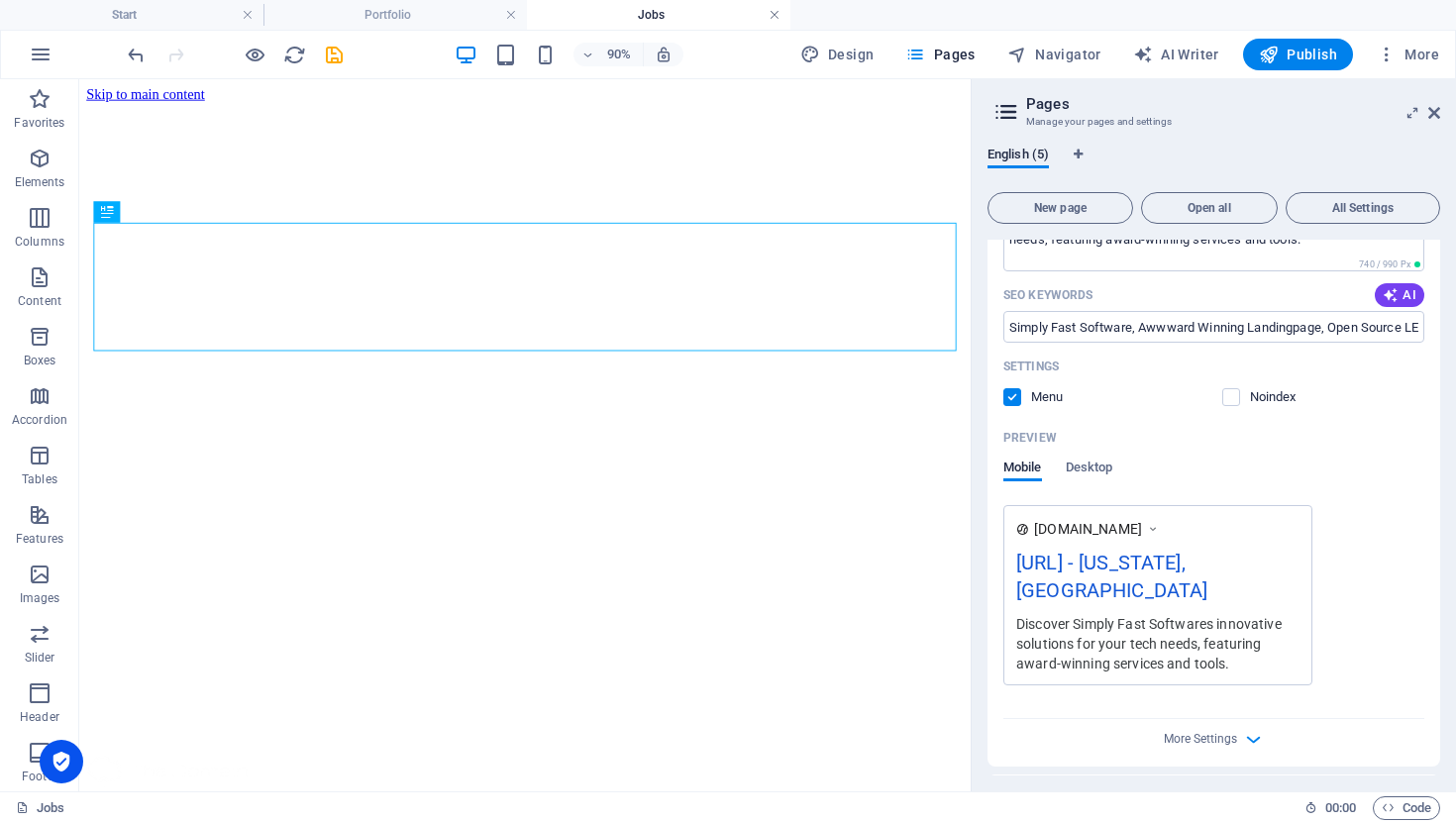 click at bounding box center (775, 15) 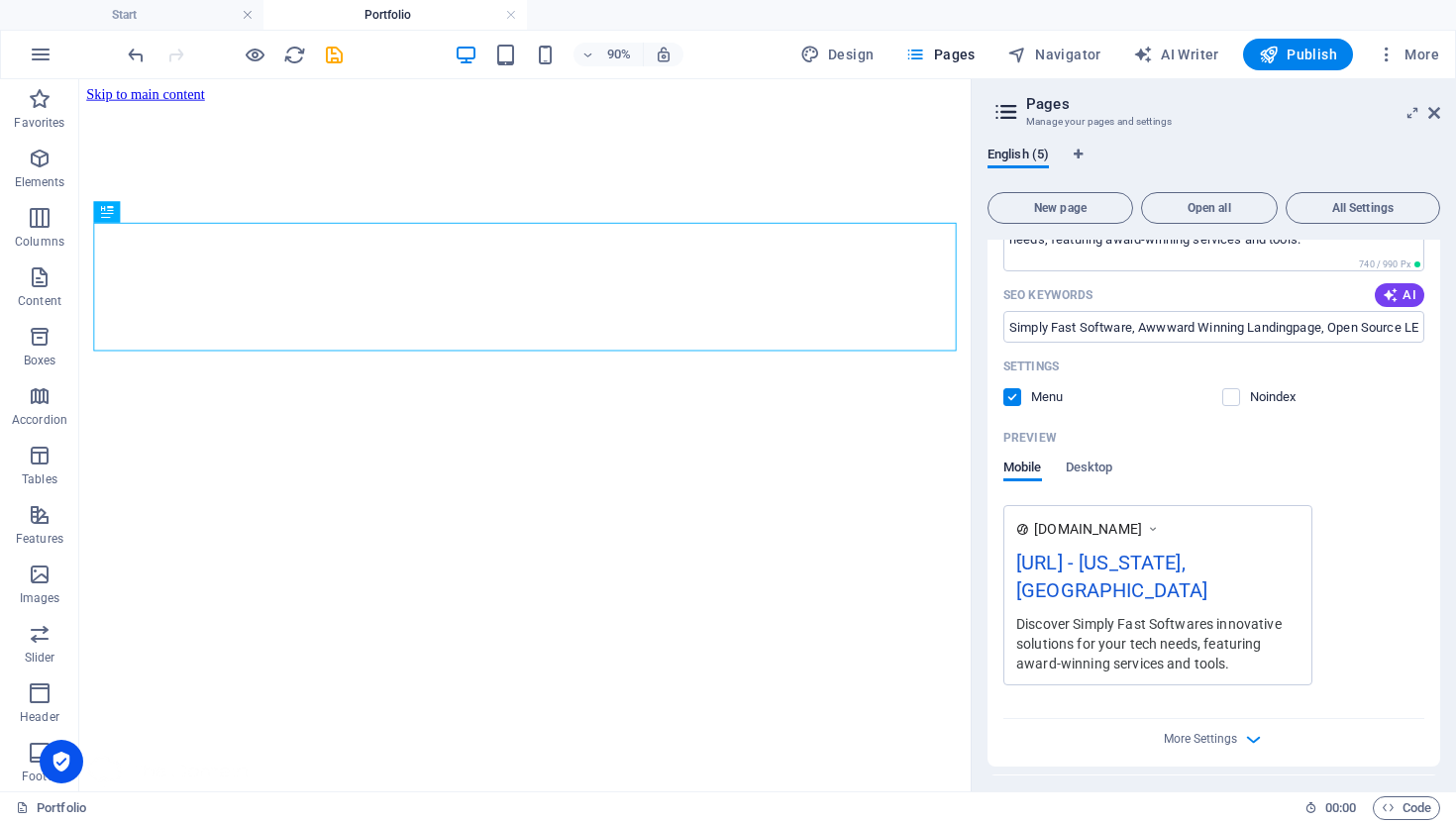 click on "Start Portfolio" at bounding box center (728, 15) 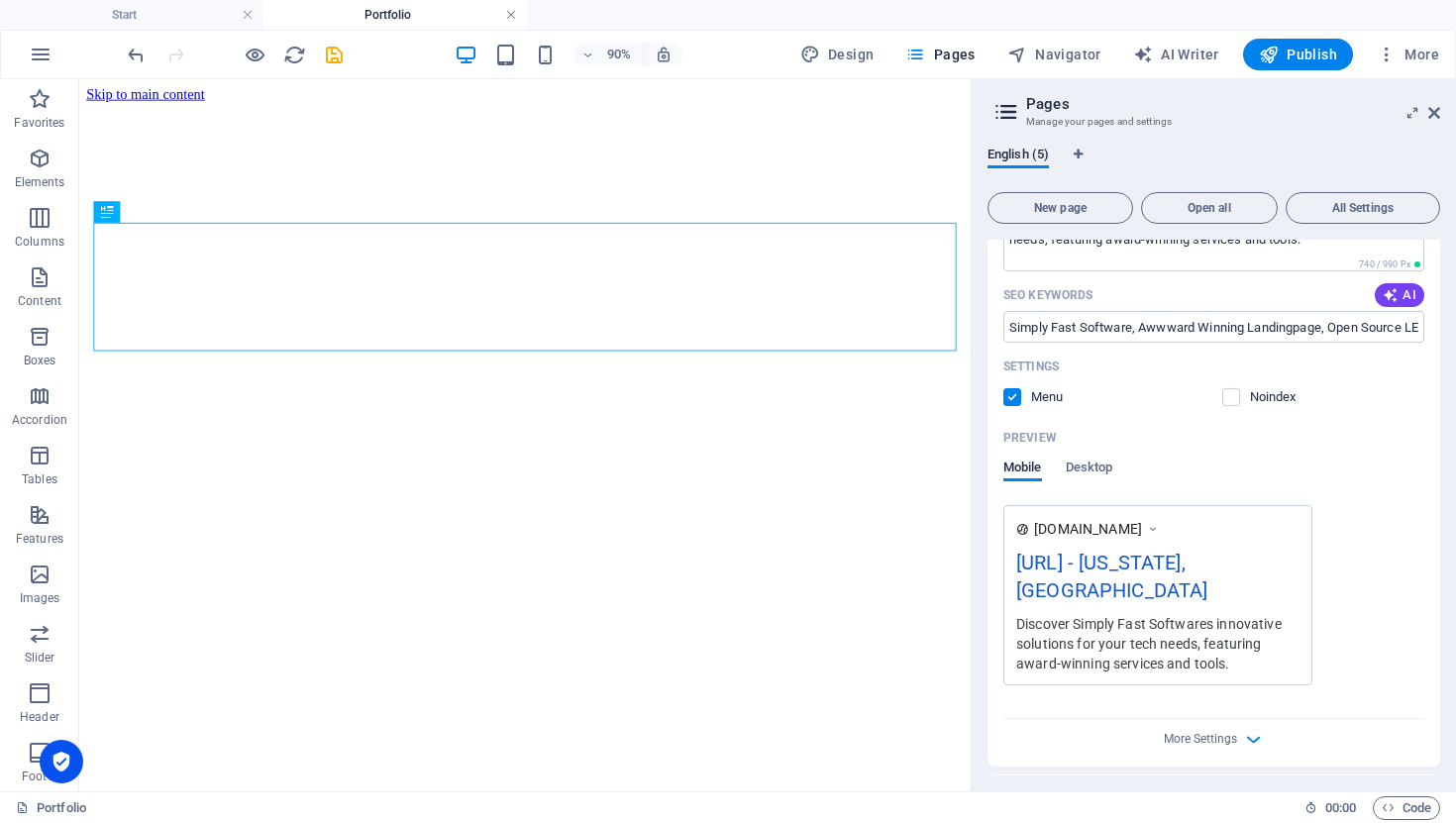 click at bounding box center [511, 15] 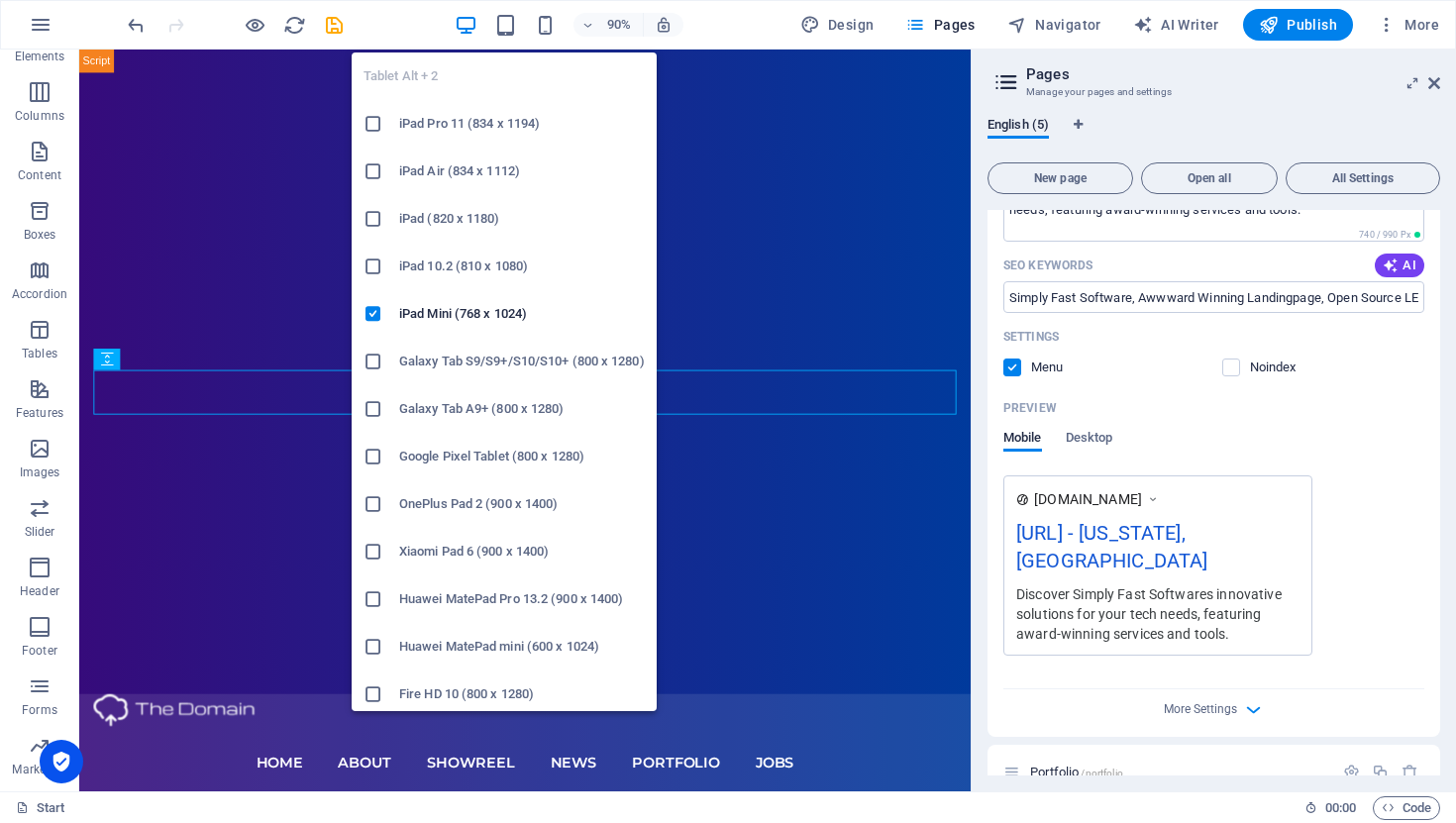 click on "iPad Pro 11 (834 x 1194)" at bounding box center [522, 124] 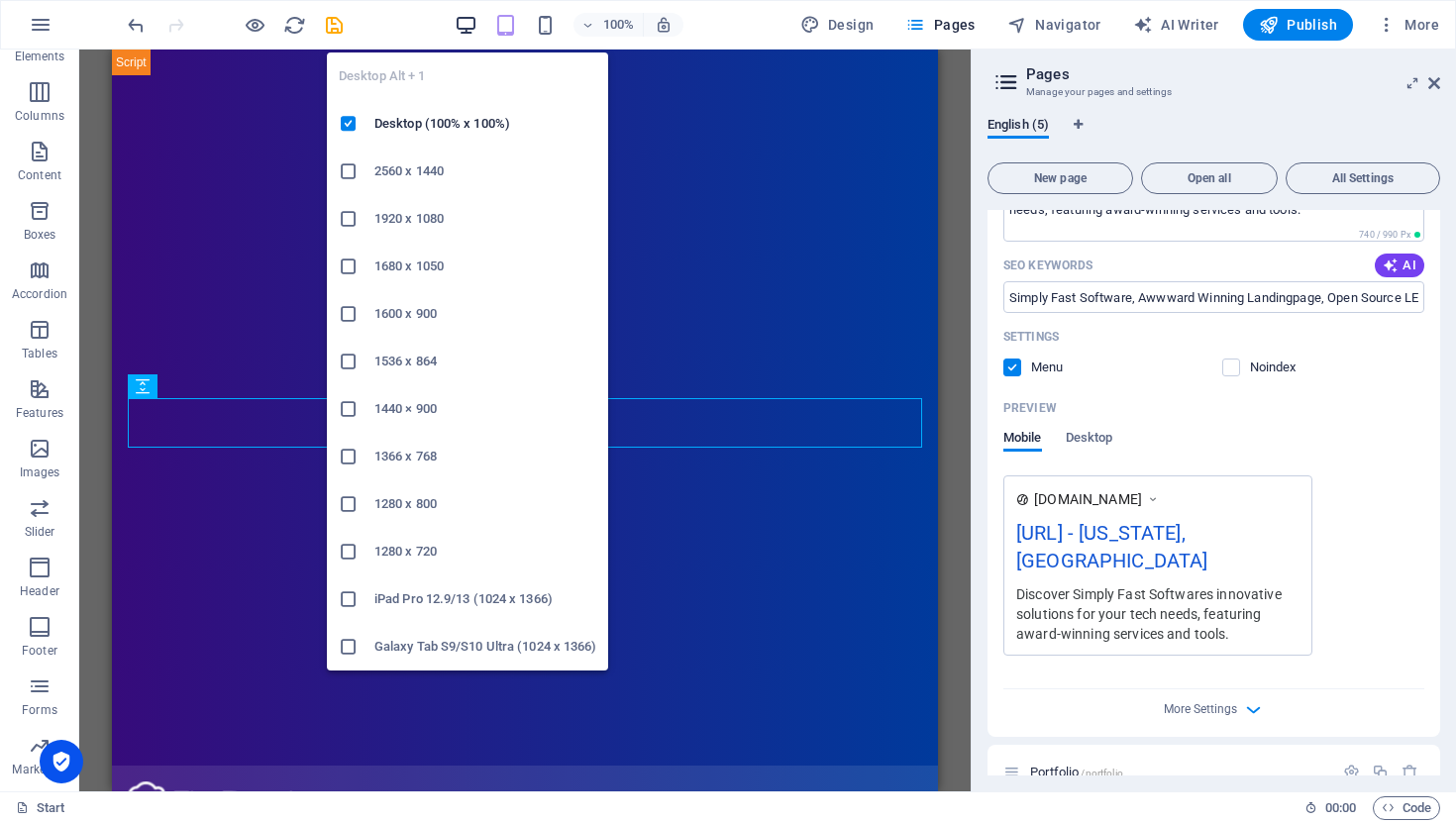 click at bounding box center [466, 25] 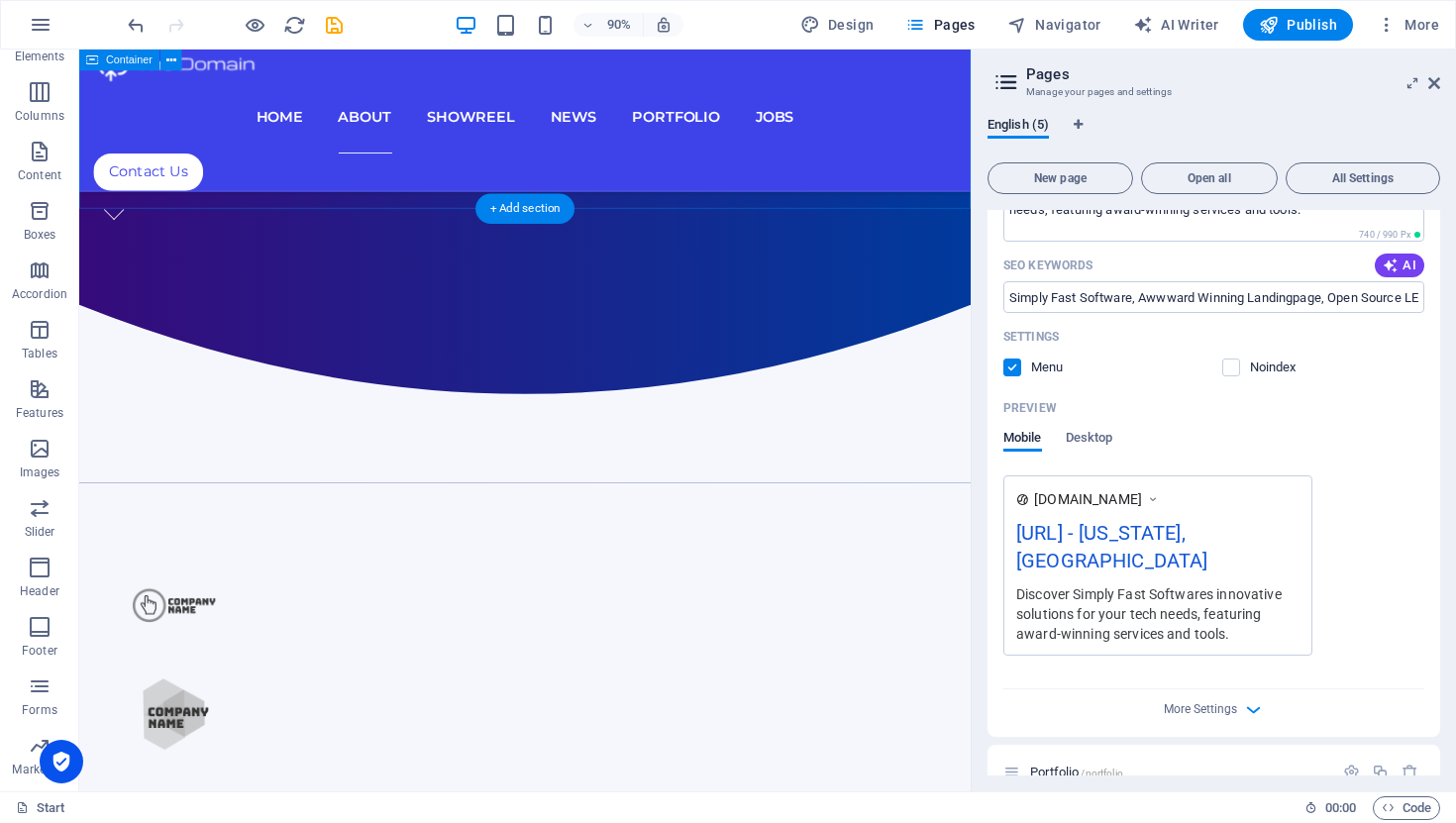 scroll, scrollTop: 965, scrollLeft: 0, axis: vertical 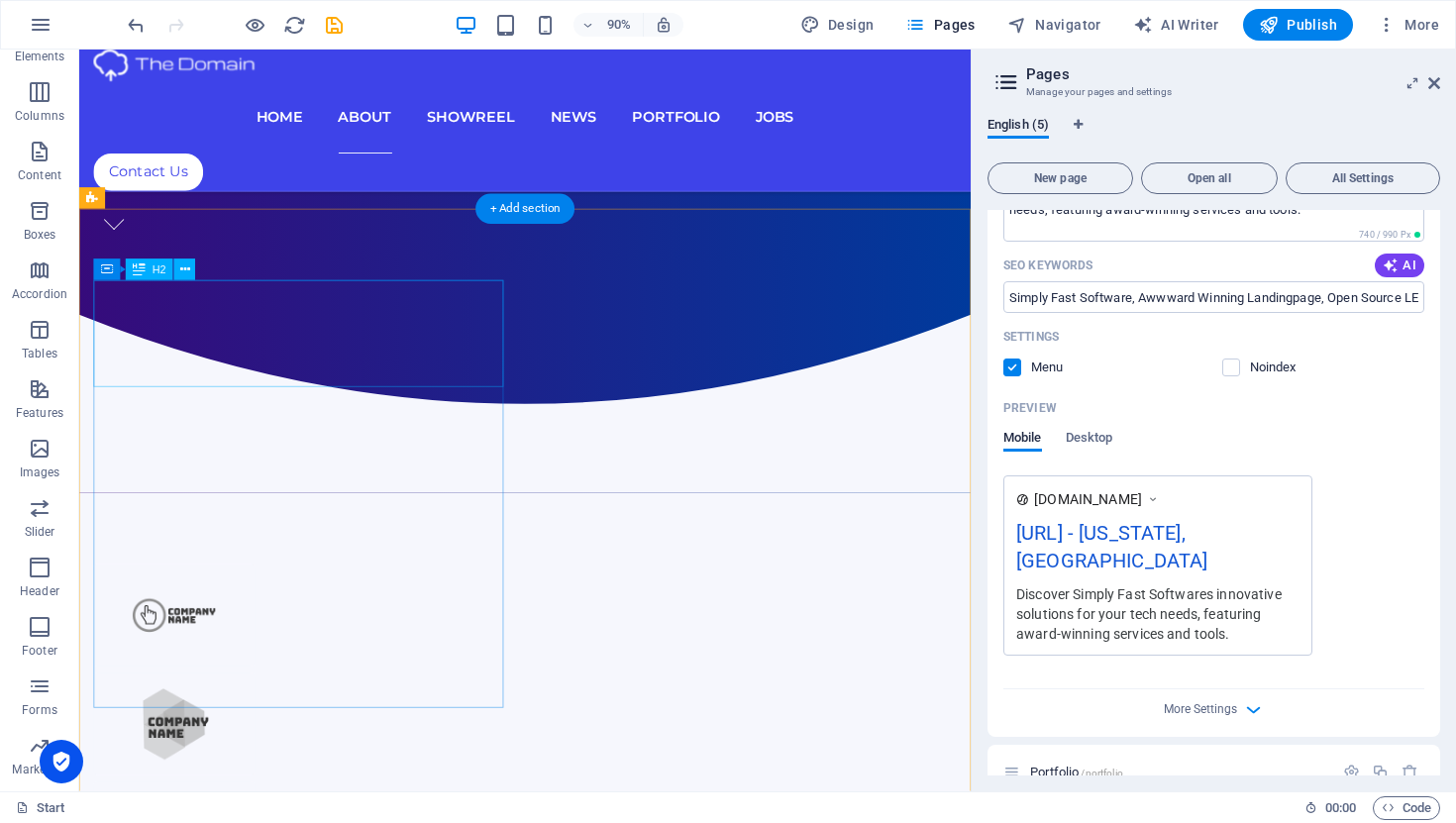click on "[URL]" at bounding box center [197, 2040] 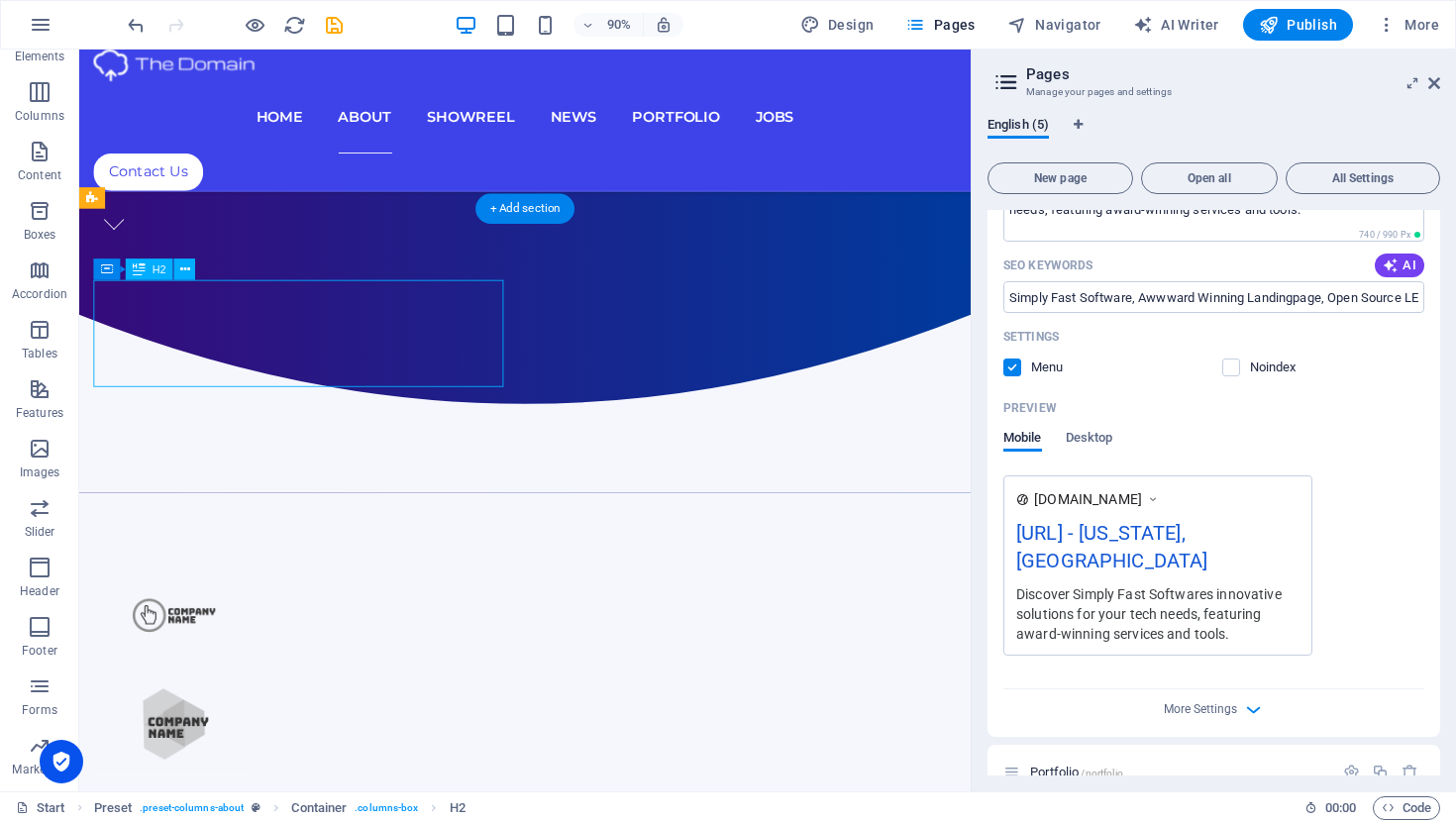 click on "[URL]" at bounding box center [197, 2040] 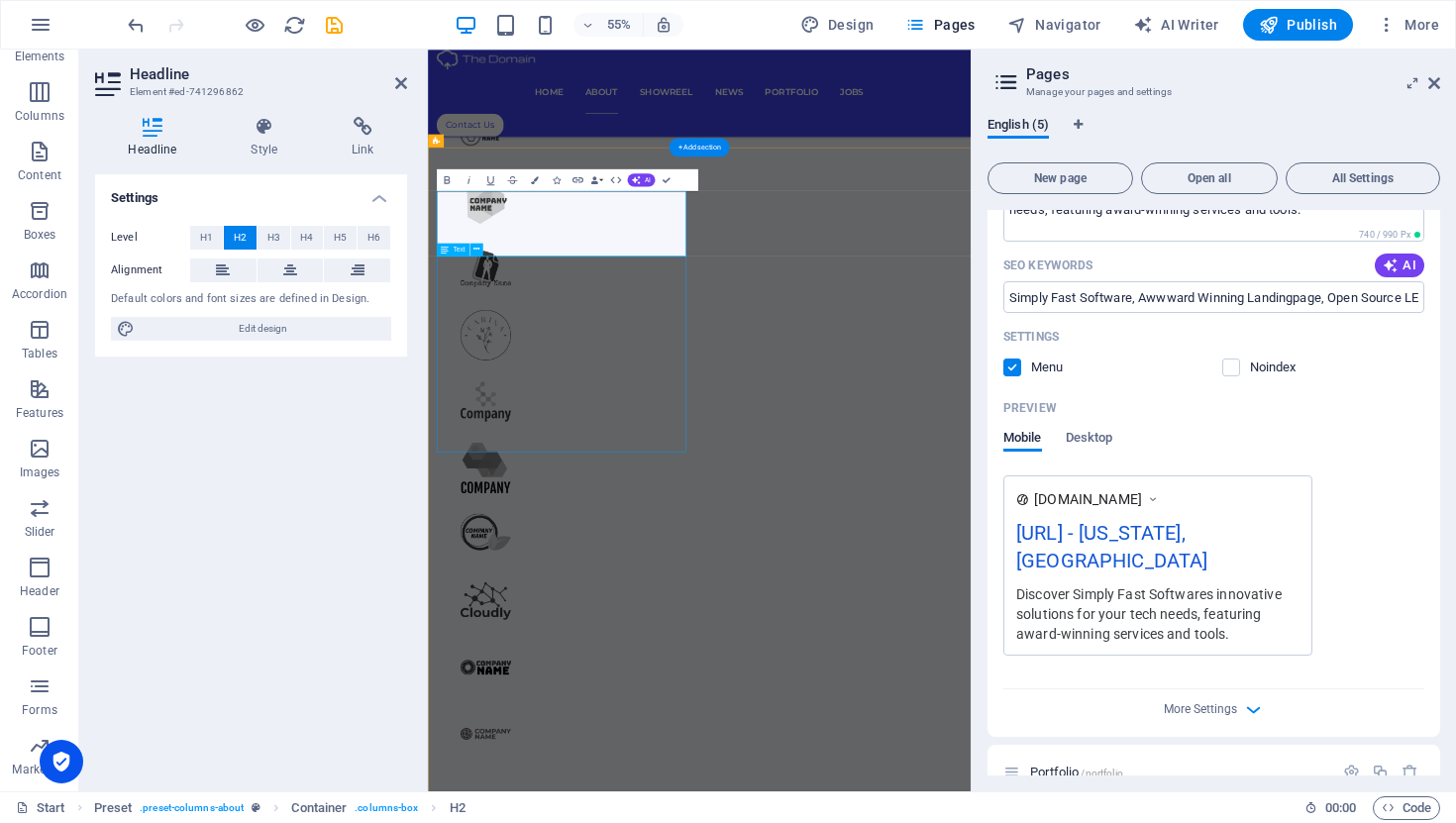 click on "Lorem ipsum dolor sit amet, consectetur adipisicing elit. Alias, repellat, temporibus, consequuntur, at ipsam sint iusto delectus laborum saepe sed error aspernatur voluptatibus mollitia labore a? Nemo, reprehenderit, fugiat tenetur atque voluptas quae ex blanditiis deleniti soluta repellat placeat totam fugit qui magnam distinctio doloremque nihil iste architecto expedita voluptates! Est, illo, illum, ut asperiores obcaecati nihil quibusdam voluptatum repellendus ullam error quo placeat doloremque cumque expedita distinctio praesentium tempora ipsum quos quisquam mollitia accusamus iure voluptas aut ratione officia quae id rerum? Deleniti, voluptatibus, impedit fugit at dicta ea voluptas voluptatem laboriosam blanditiis distinctio quidem dolorum assumenda maiores illo!" at bounding box center (921, 1710) 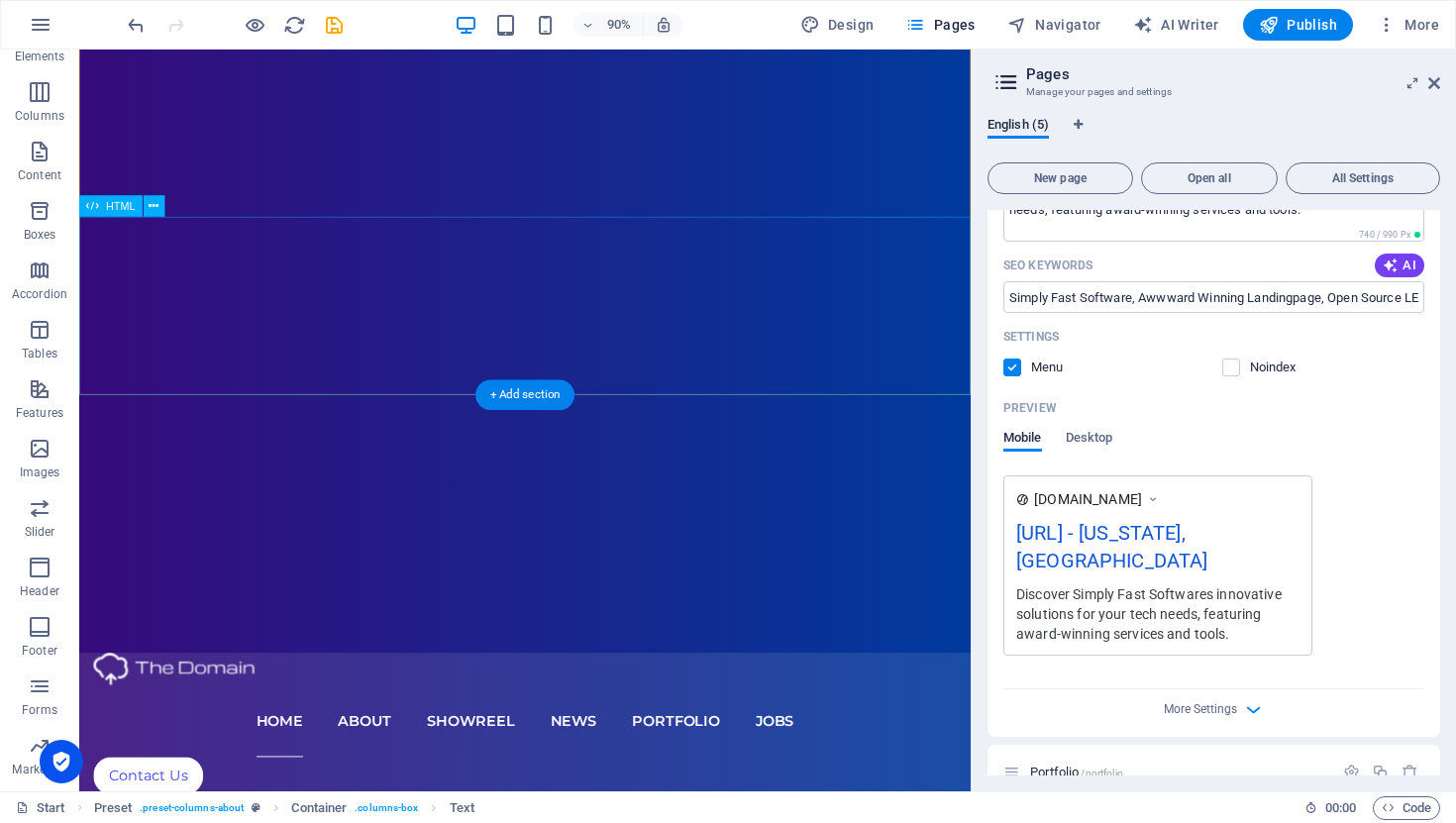 scroll, scrollTop: 0, scrollLeft: 0, axis: both 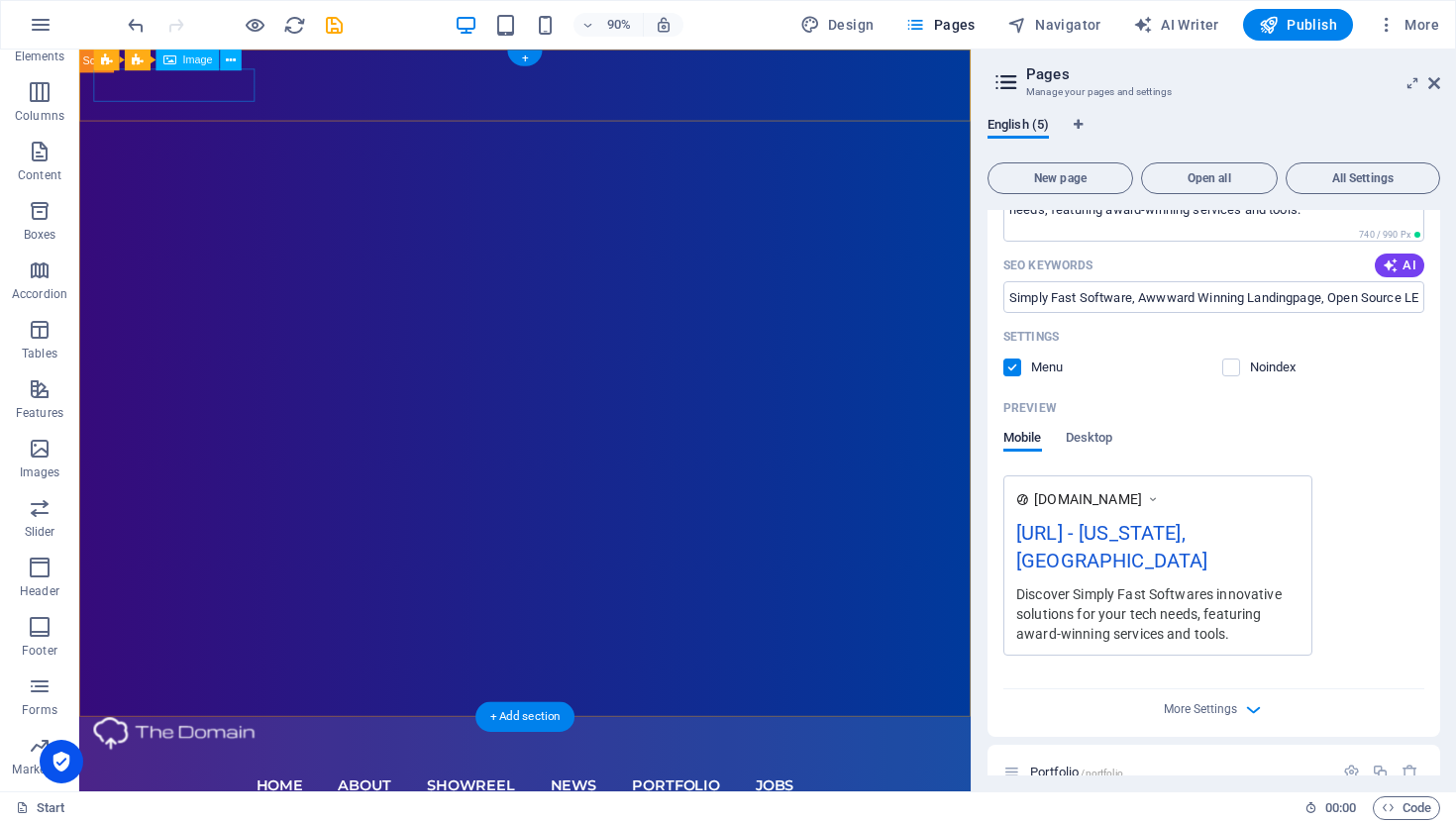 click at bounding box center [574, 809] 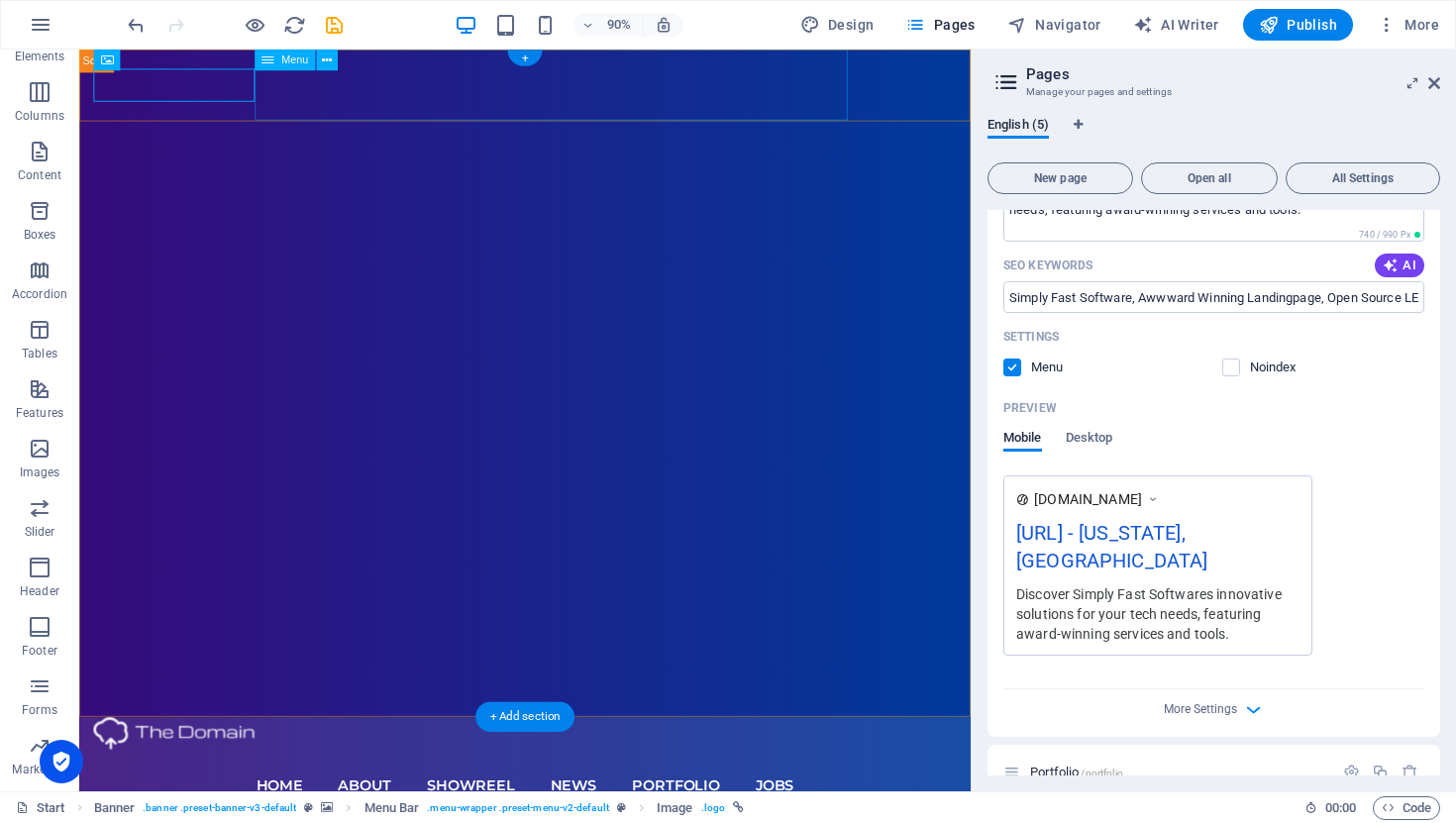 click on "Home About Showreel News Portfolio jobs" at bounding box center (574, 868) 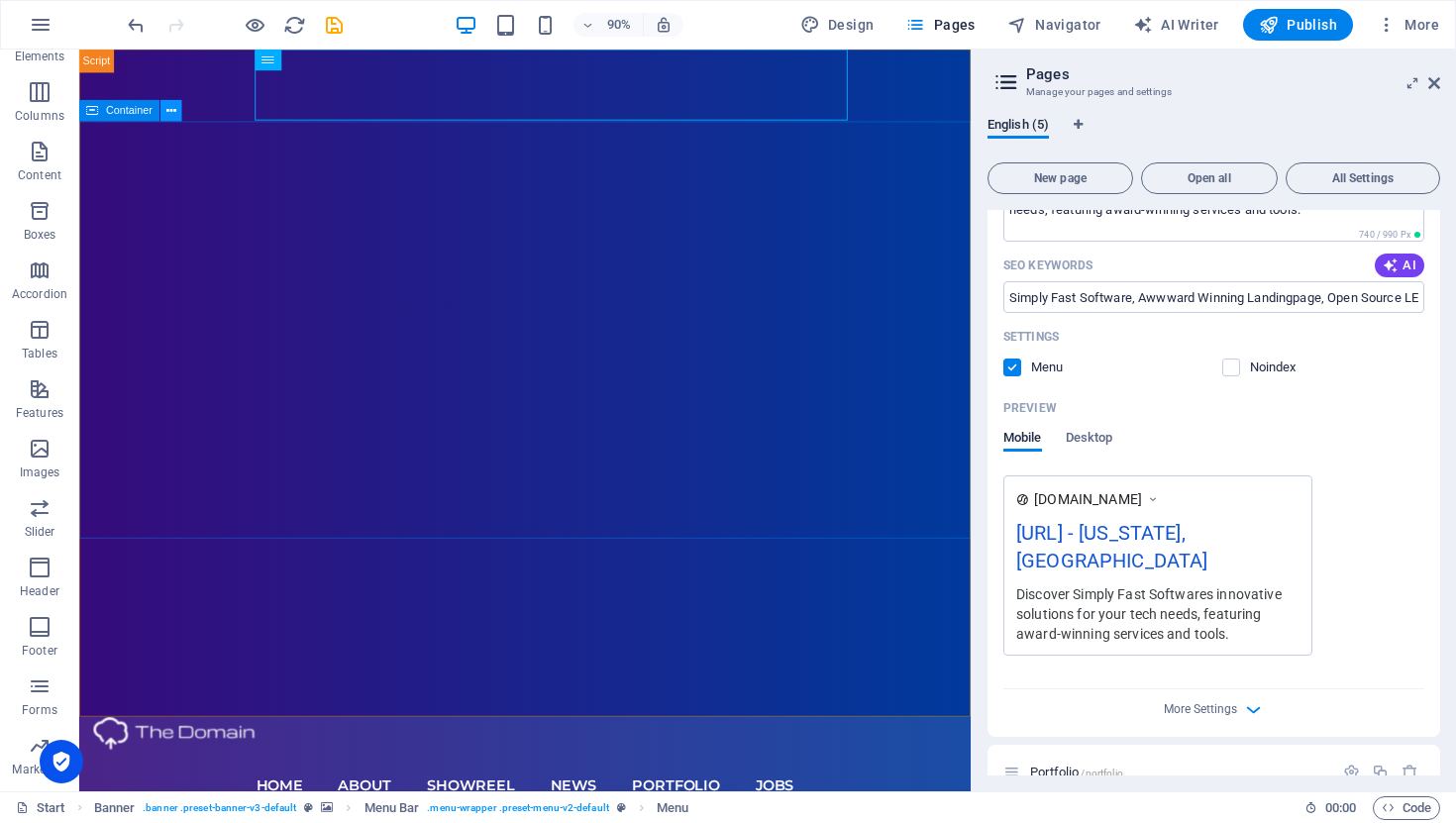 click at bounding box center [171, 111] 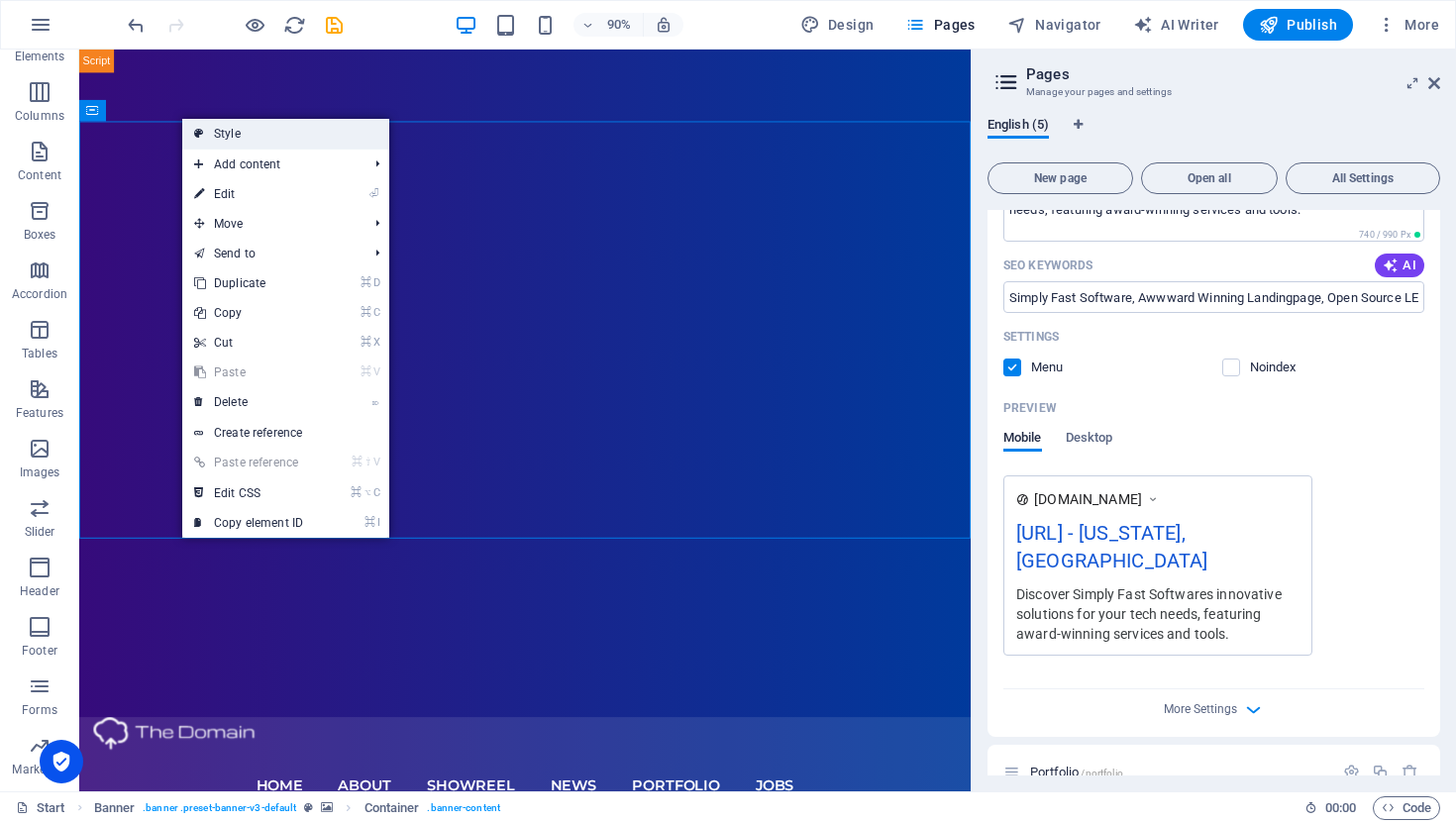 click on "Style" at bounding box center [285, 134] 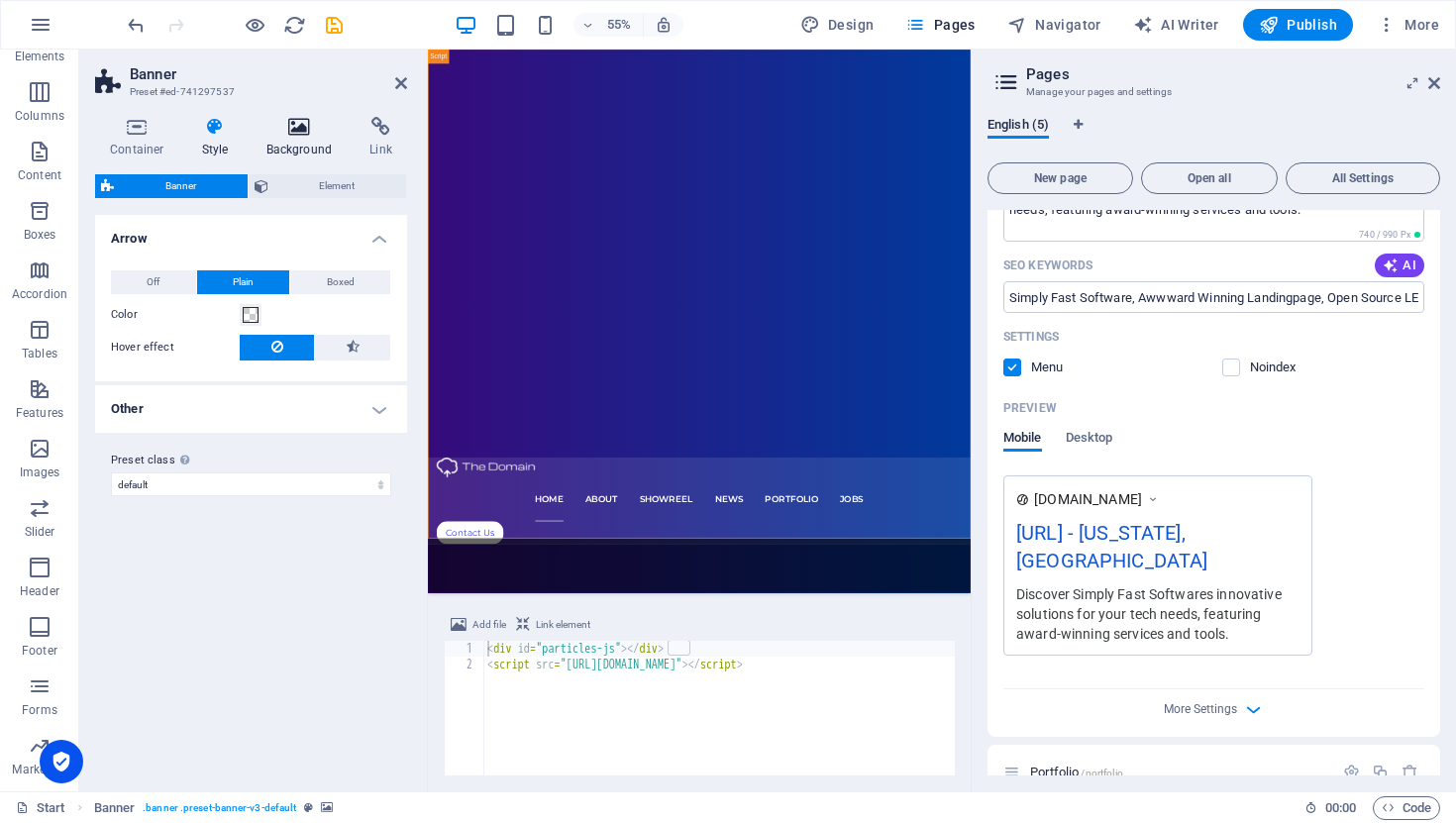 click on "Background" at bounding box center [303, 138] 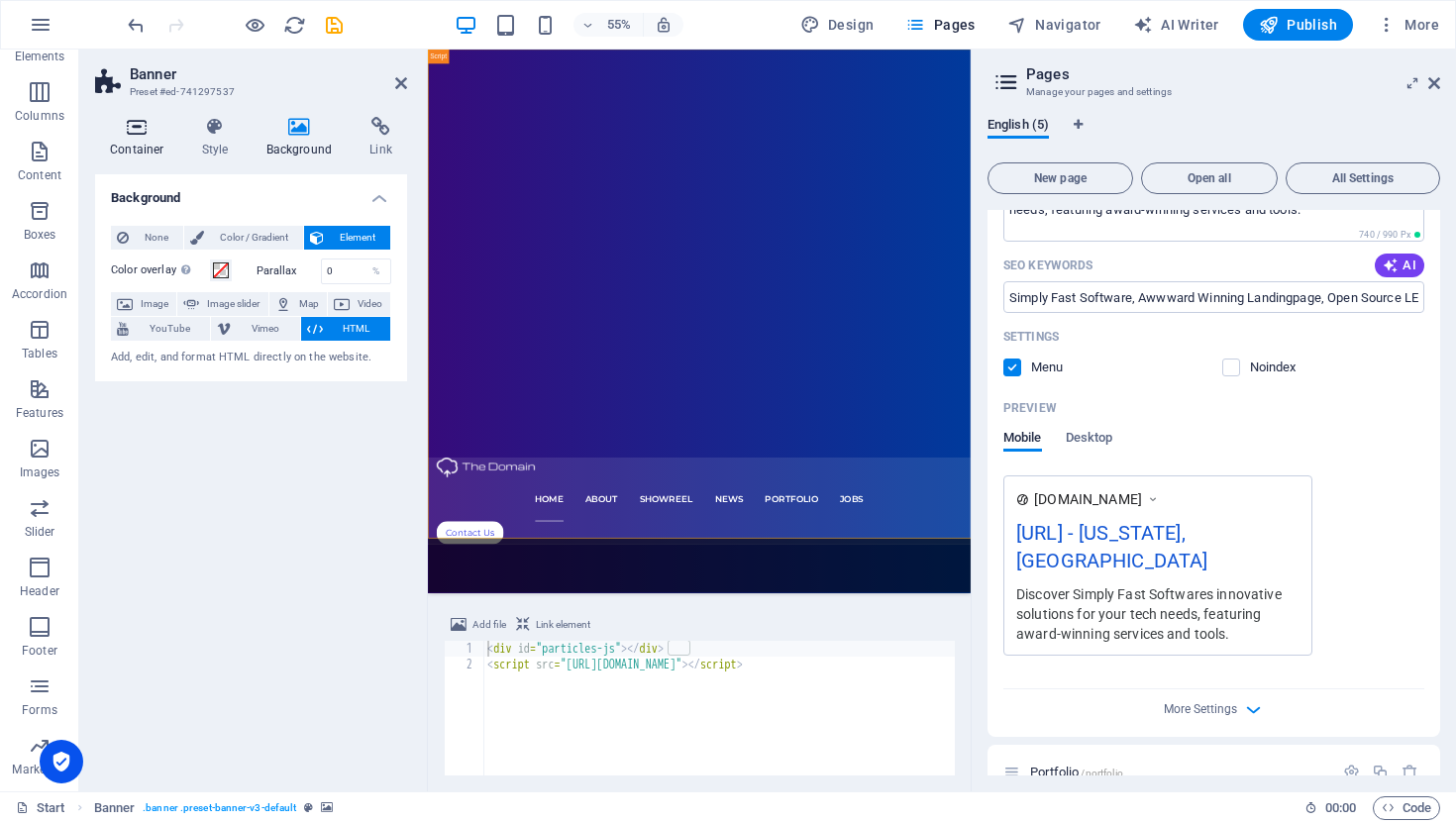 click at bounding box center [137, 127] 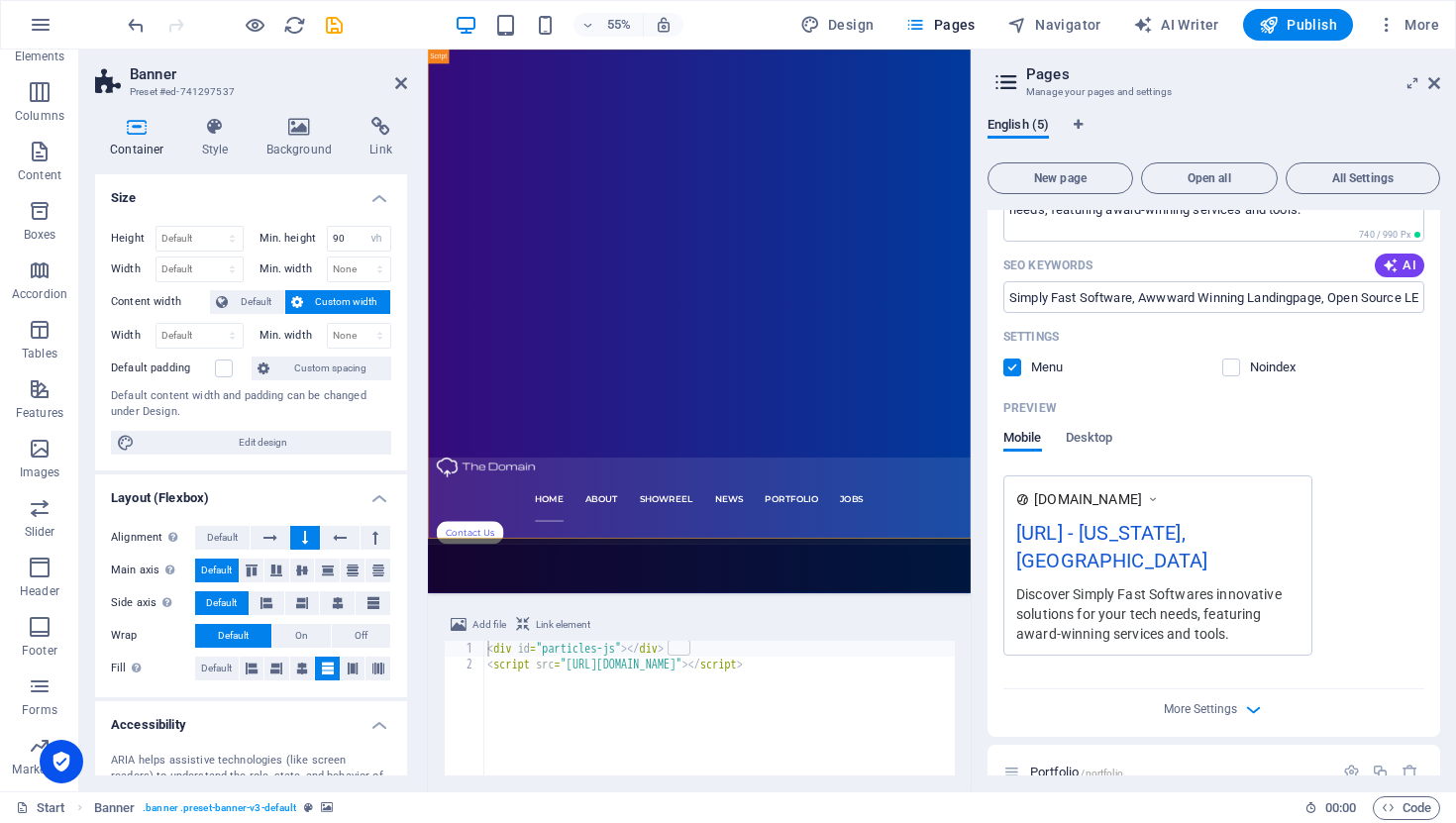 click on "Banner Preset #ed-741297537
Container Style Background Link Size Height Default px rem % vh vw Min. height 90 None px rem % vh vw Width Default px rem % em vh vw Min. width None px rem % vh vw Content width Default Custom width Width Default px rem % em vh vw Min. width None px rem % vh vw Default padding Custom spacing Default content width and padding can be changed under Design. Edit design Layout (Flexbox) Alignment Determines the flex direction. Default Main axis Determine how elements should behave along the main axis inside this container (justify content). Default Side axis Control the vertical direction of the element inside of the container (align items). Default Wrap Default On Off Fill Controls the distances and direction of elements on the y-axis across several lines (align content). Default Accessibility ARIA helps assistive technologies (like screen readers) to understand the role, state, and behavior of web elements Role The ARIA role defines the purpose of an element.  None %" at bounding box center (254, 420) 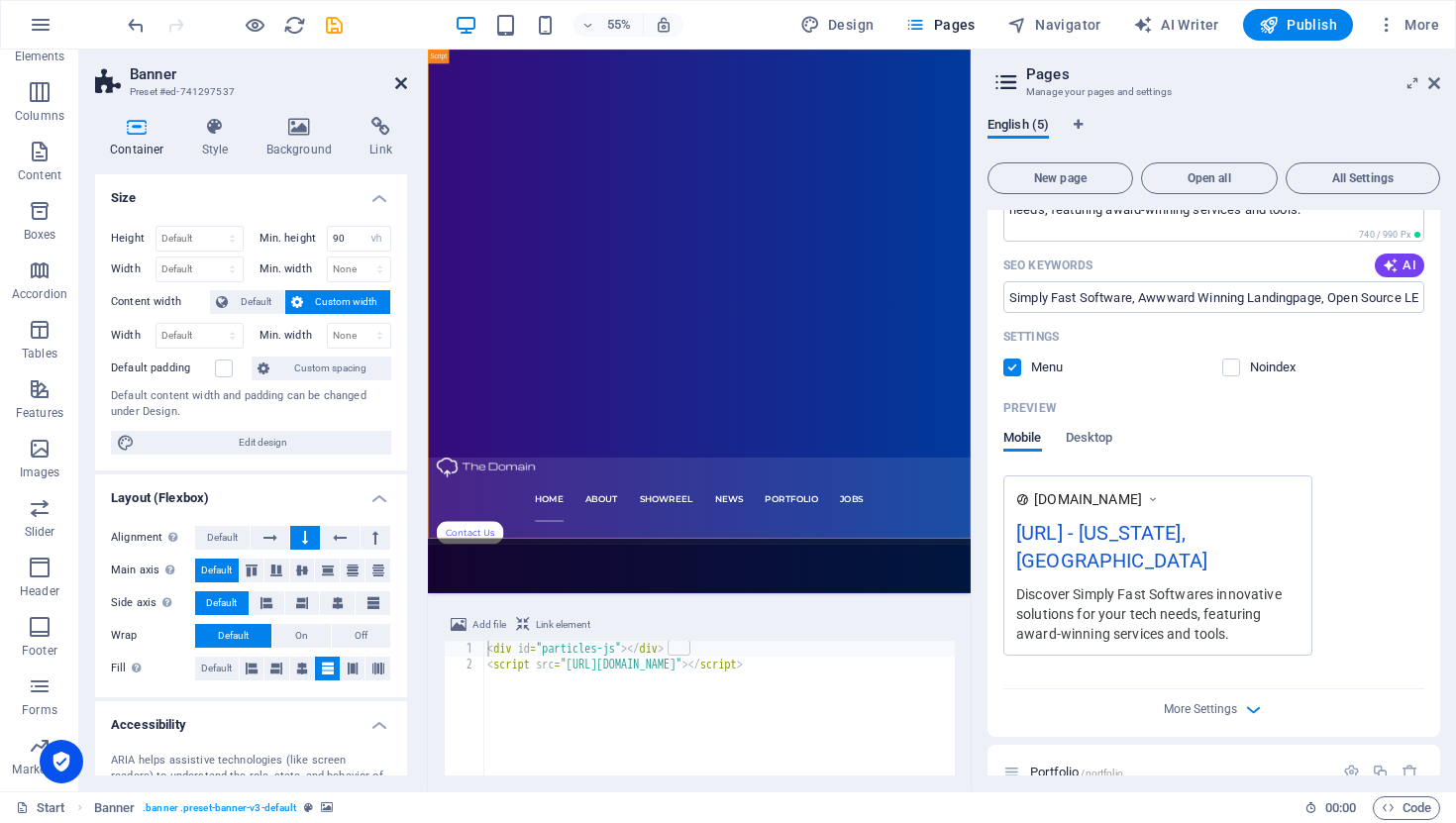 click at bounding box center (401, 83) 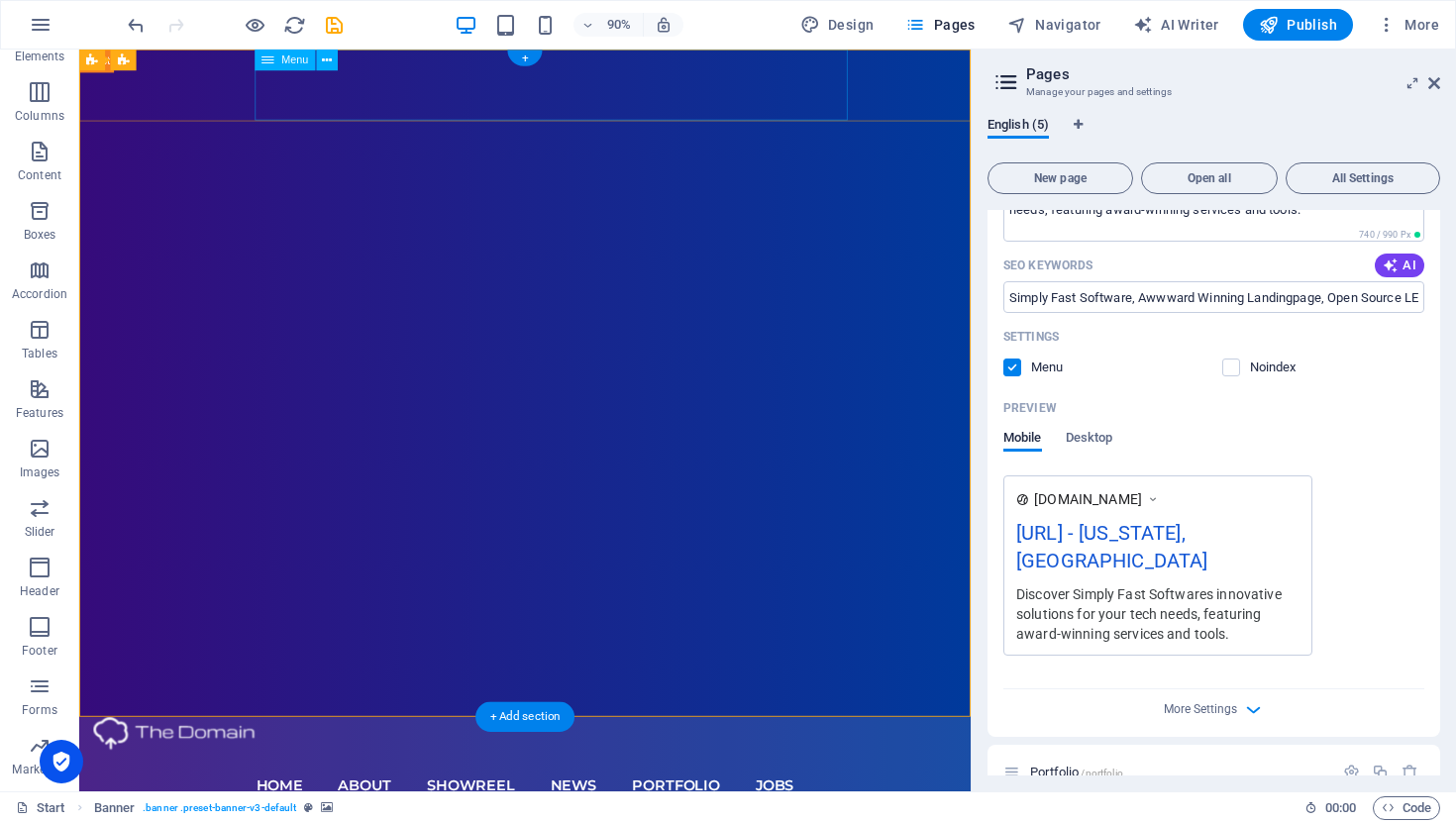 click on "Home About Showreel News Portfolio jobs" at bounding box center (574, 868) 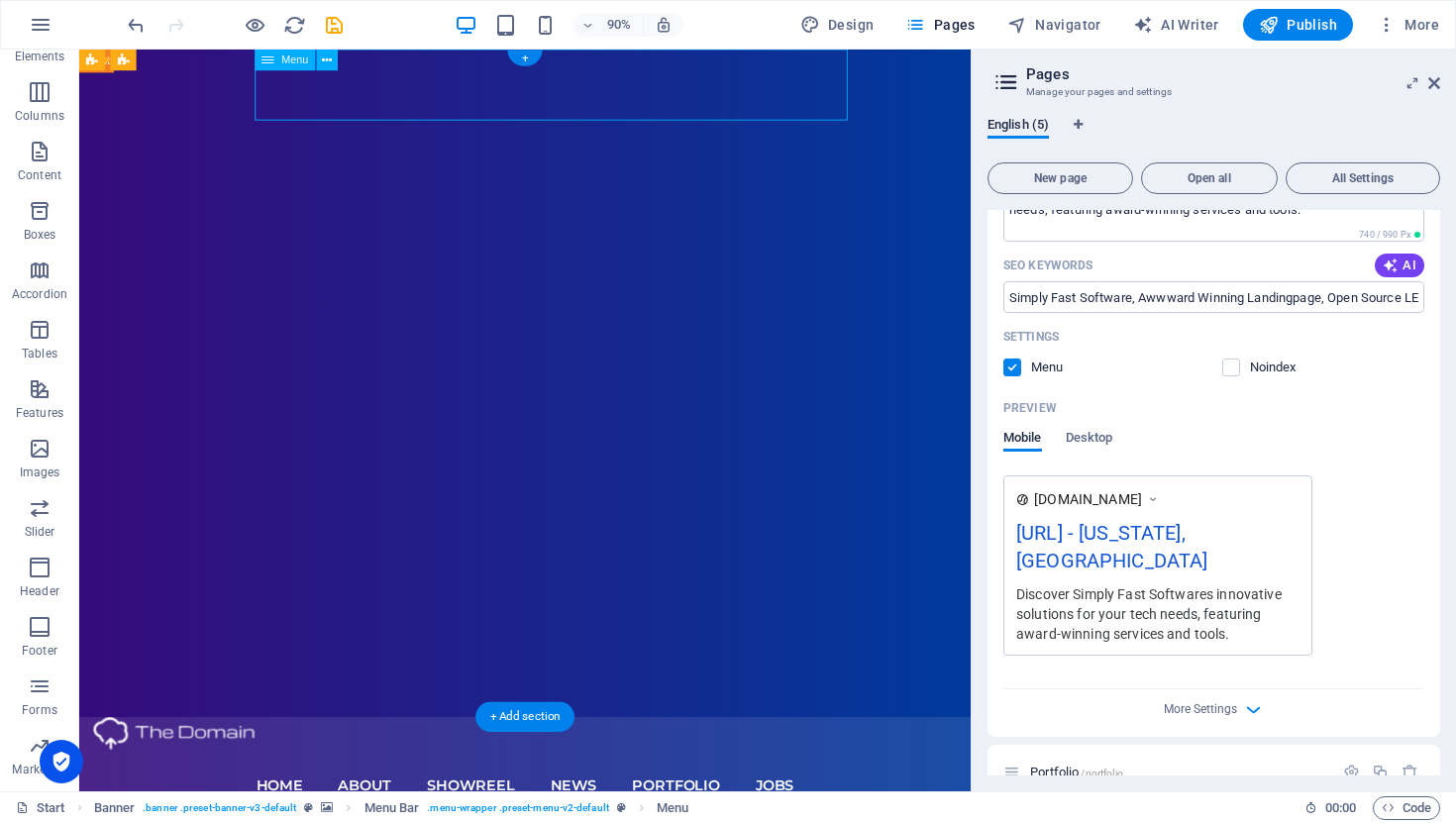 click on "Home About Showreel News Portfolio jobs" at bounding box center (574, 868) 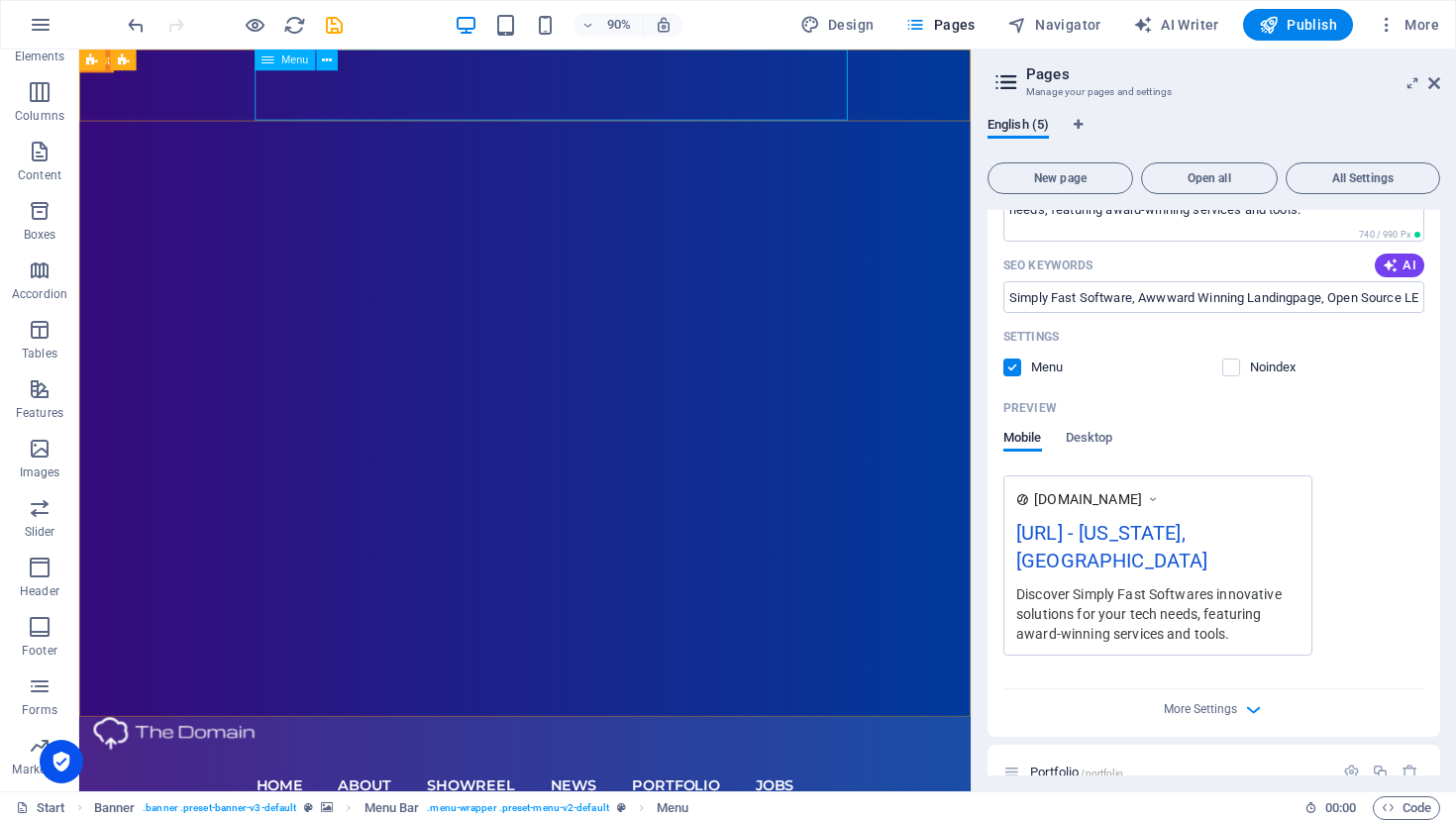 click on "Menu" at bounding box center [294, 59] 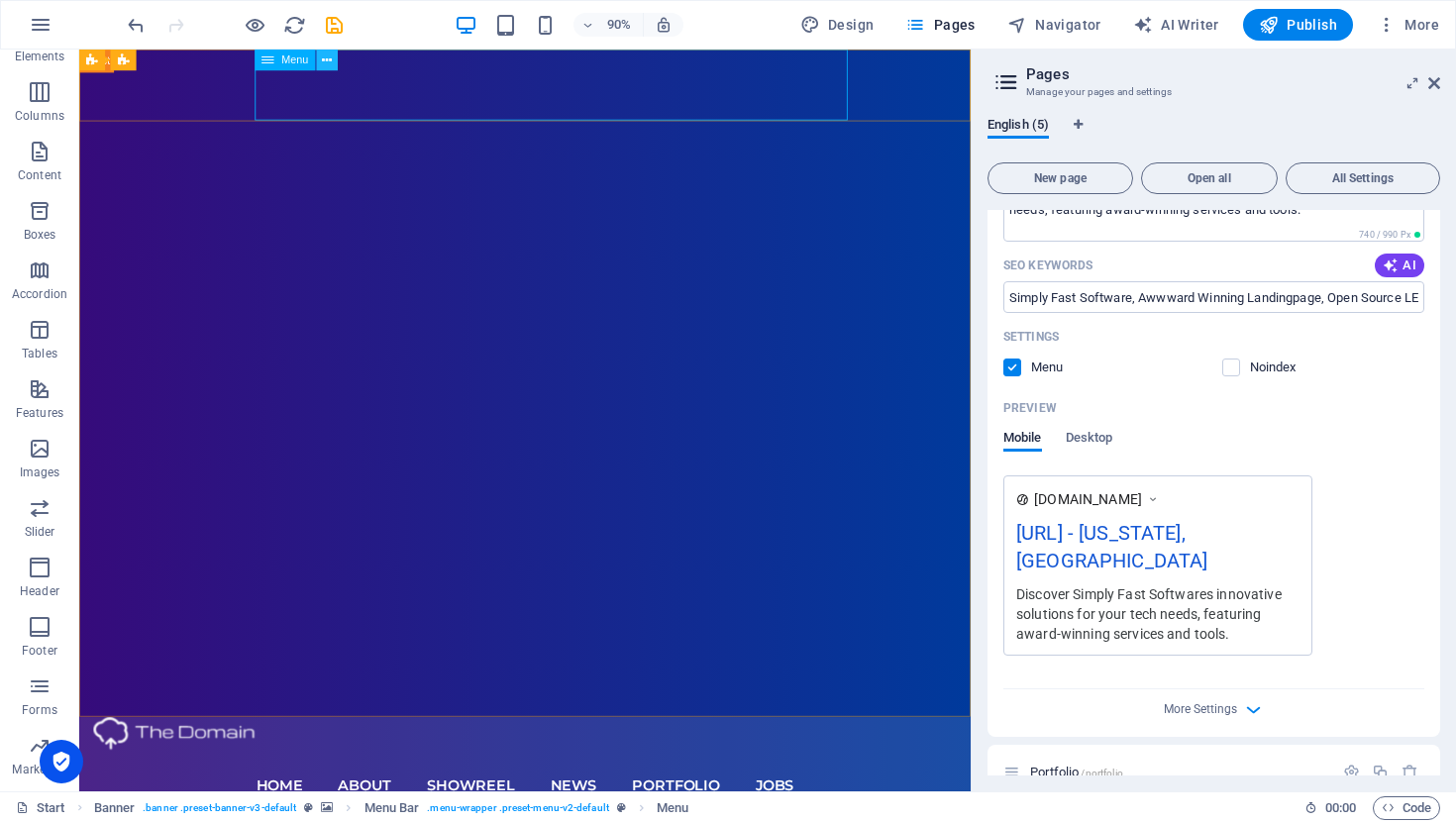 click at bounding box center [327, 59] 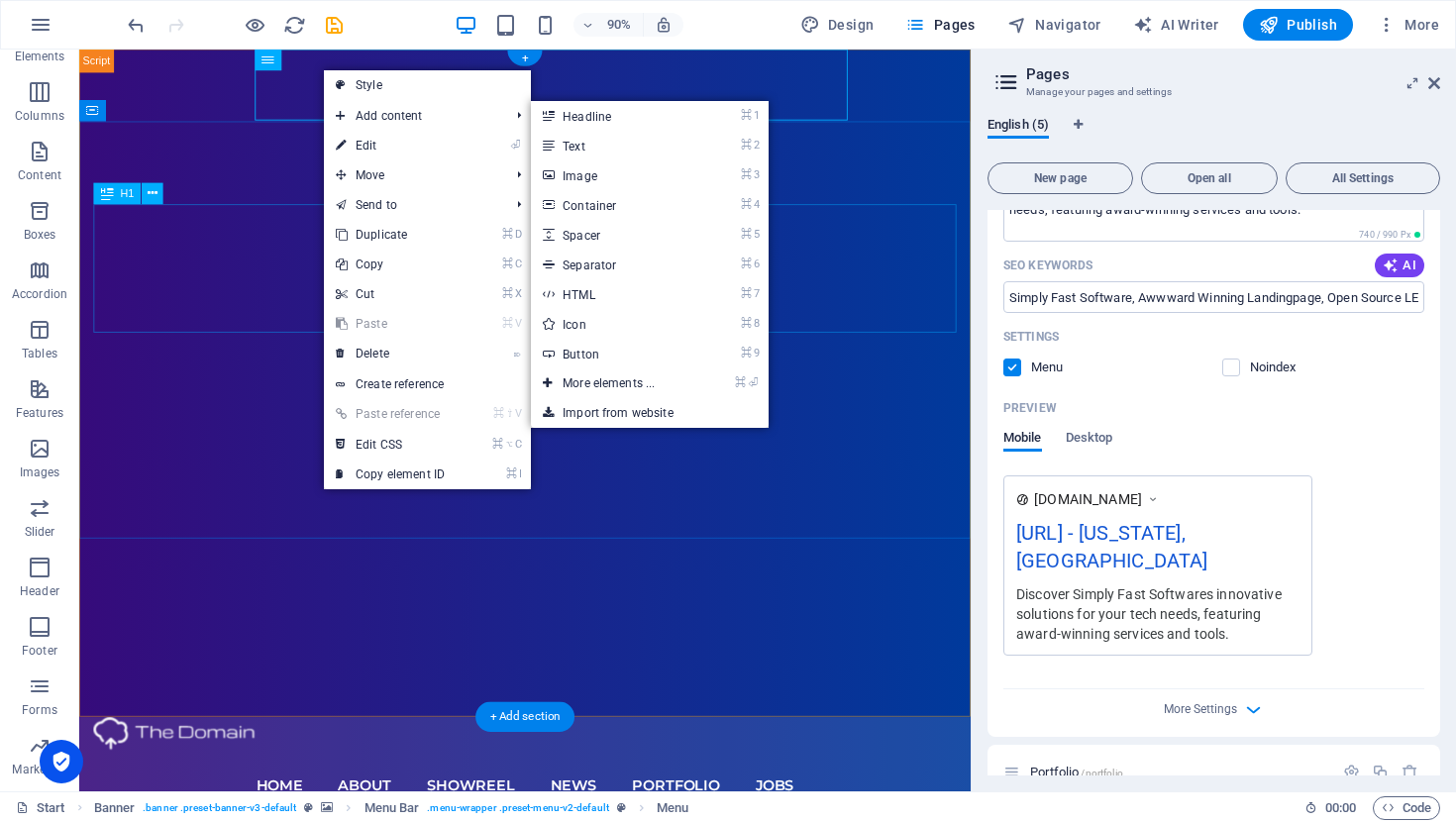 click on "[URL]" at bounding box center (574, 1100) 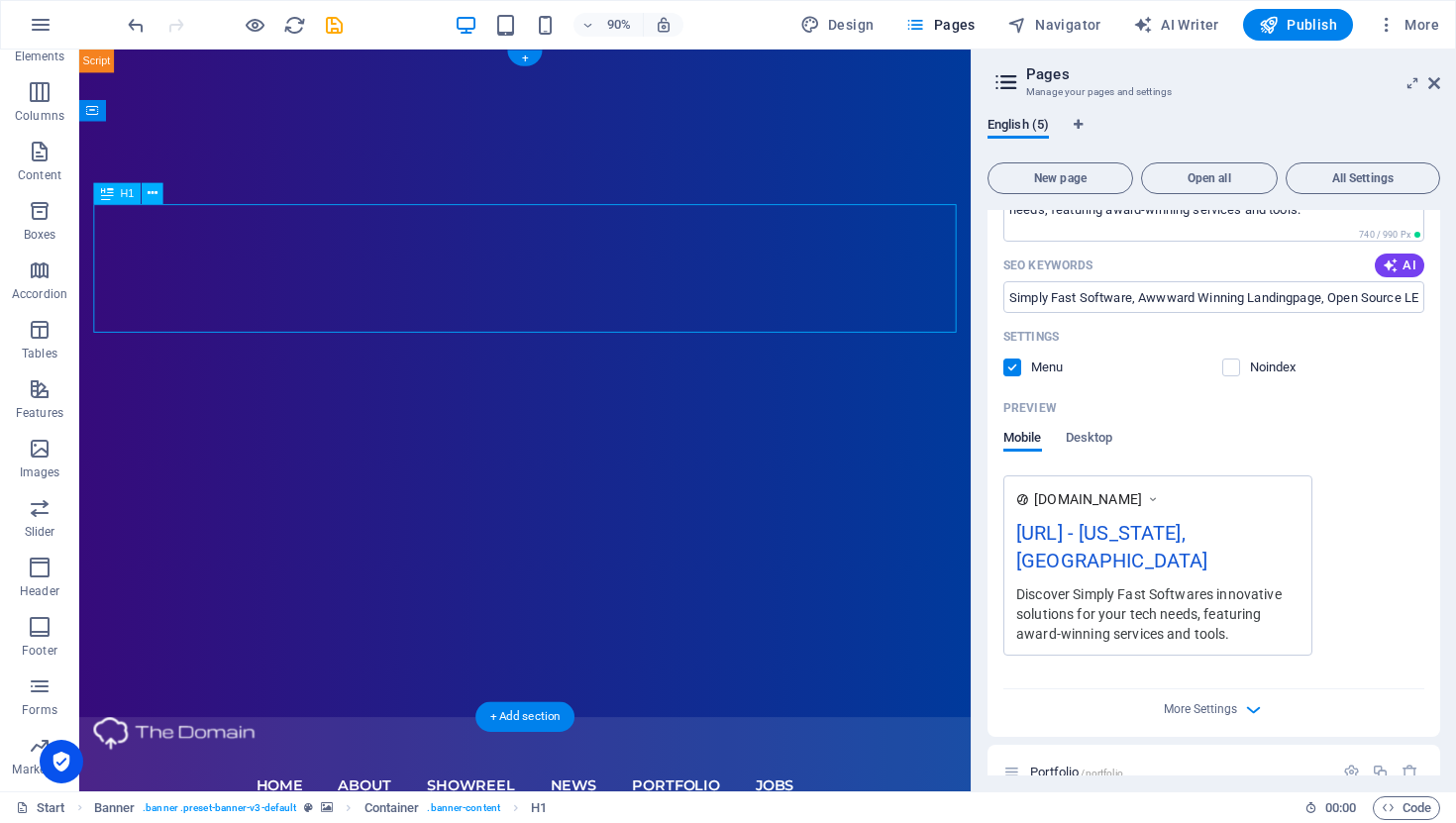 click on "[URL]" at bounding box center (574, 1100) 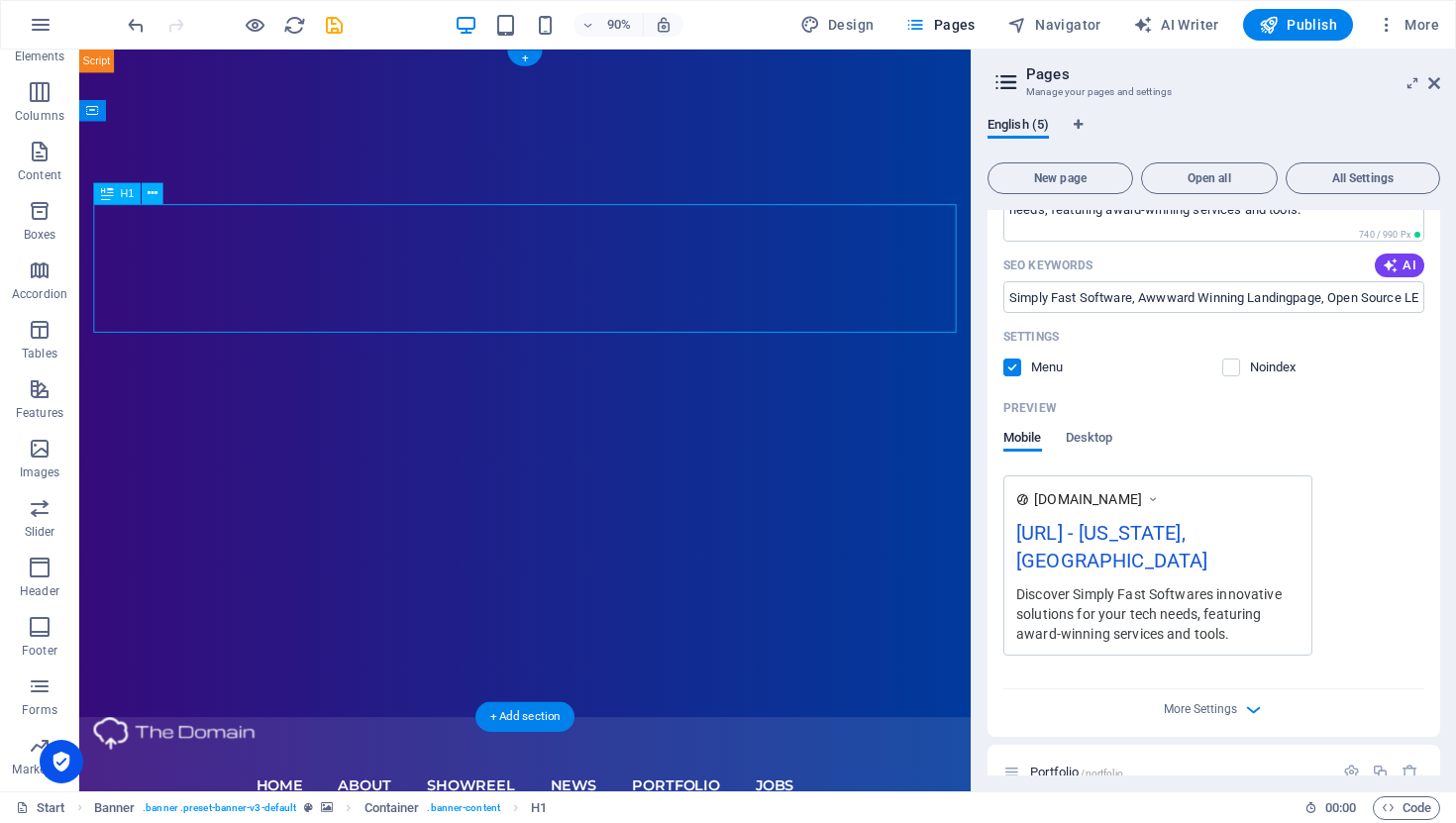 click on "[URL]" at bounding box center [574, 1100] 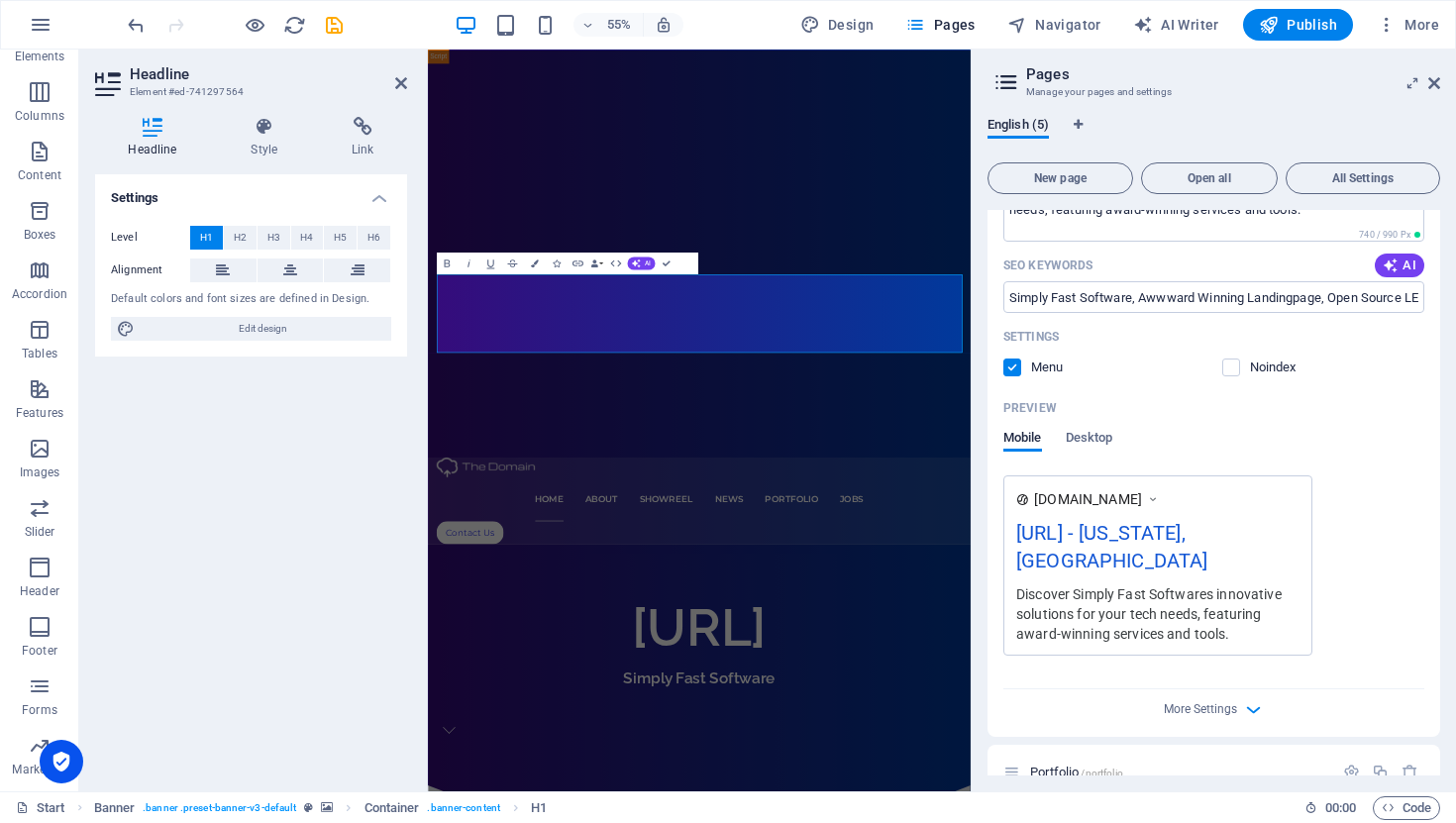 click on "Headline Style Link Settings Level H1 H2 H3 H4 H5 H6 Alignment Default colors and font sizes are defined in Design. Edit design Banner Element Layout How this element expands within the layout (Flexbox). Size Default auto px % 1/1 1/2 1/3 1/4 1/5 1/6 1/7 1/8 1/9 1/10 Grow Shrink Order Container layout Visible Visible Opacity 100 % Overflow Spacing Margin Default auto px % rem vw vh Custom Custom auto px % rem vw vh auto px % rem vw vh auto px % rem vw vh auto px % rem vw vh Padding Default px rem % vh vw Custom Custom px rem % vh vw px rem % vh vw px rem % vh vw px rem % vh vw Border Style              - Width 1 auto px rem % vh vw Custom Custom 1 auto px rem % vh vw 1 auto px rem % vh vw 1 auto px rem % vh vw 1 auto px rem % vh vw  - Color Round corners Default px rem % vh vw Custom Custom px rem % vh vw px rem % vh vw px rem % vh vw px rem % vh vw Shadow Default None Outside Inside Color X offset 0 px rem vh vw Y offset 0 px rem vh vw Blur 0 px rem % vh vw Spread 0 px rem vh vw Text Shadow Default" at bounding box center (251, 446) 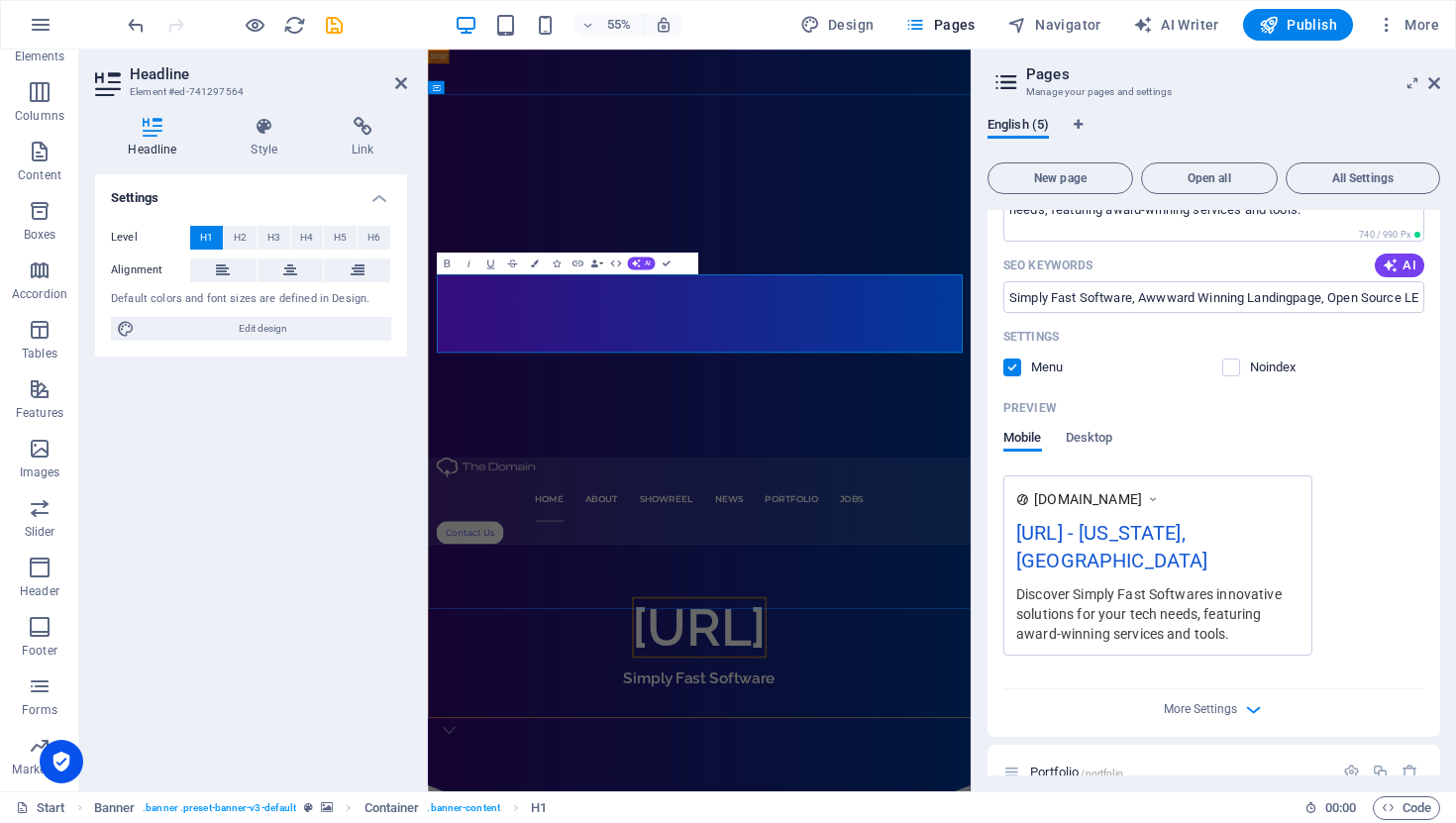click on "[URL]" at bounding box center [921, 1100] 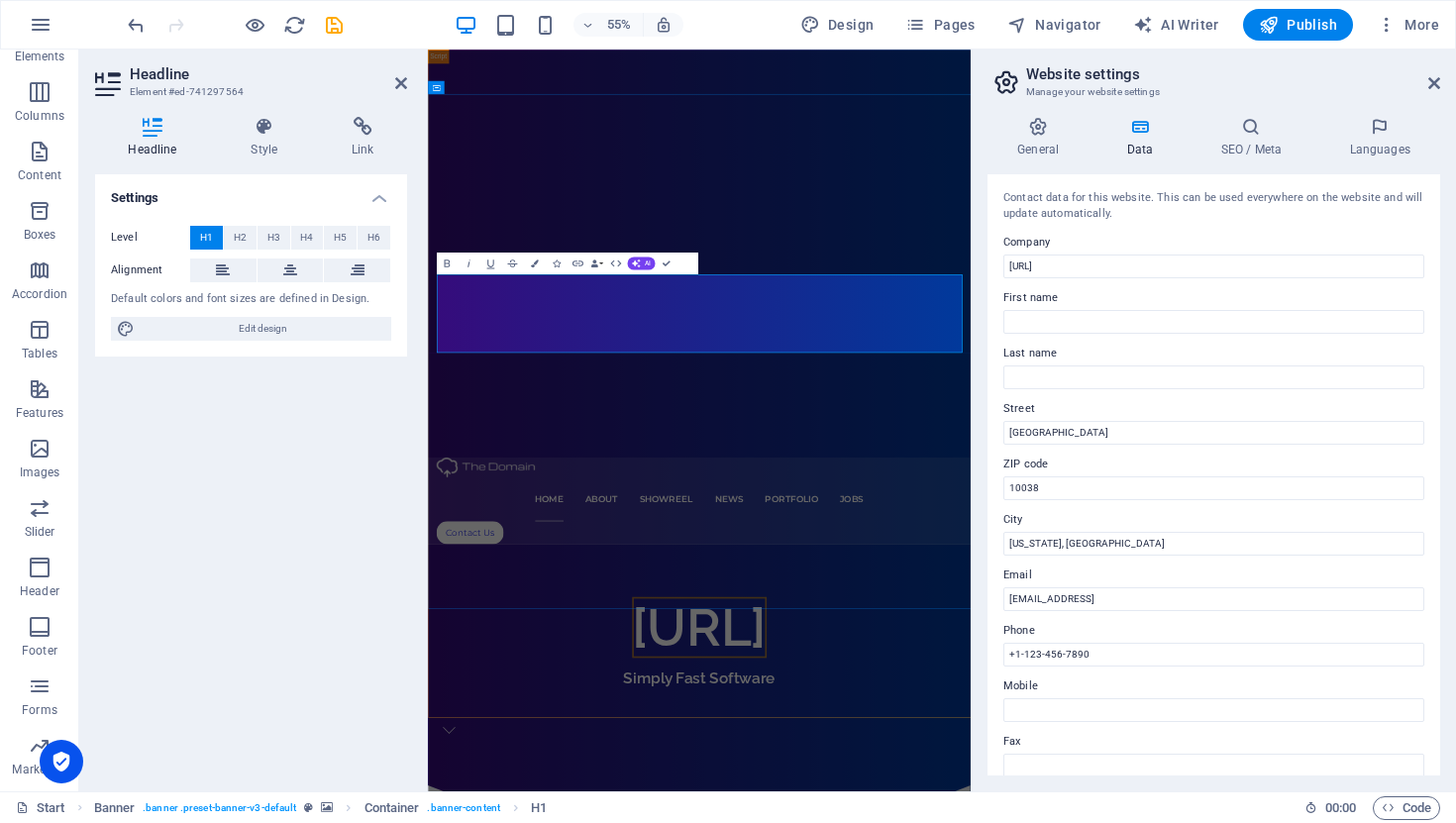 click on "[URL]" at bounding box center [921, 1100] 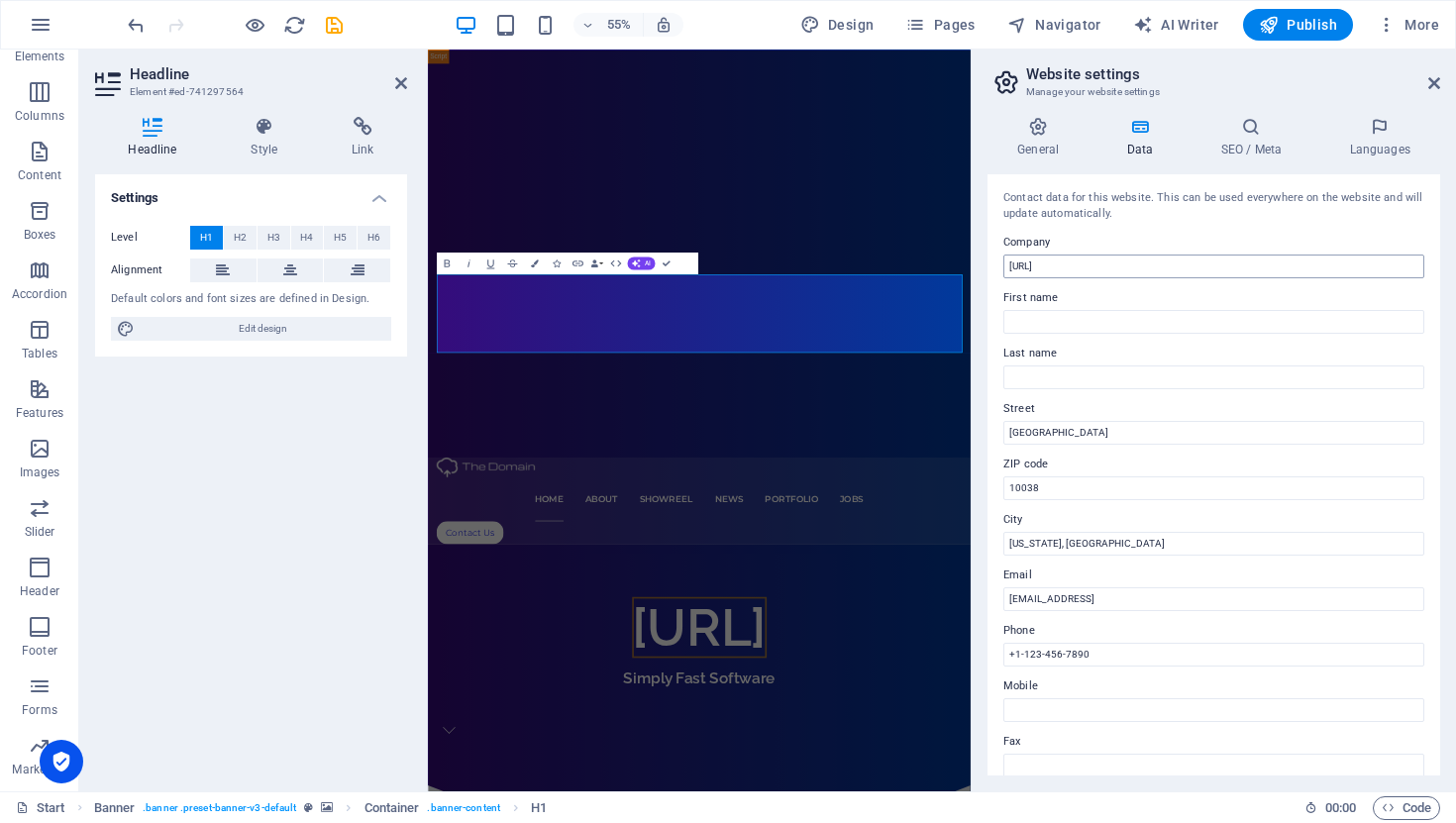 click on "[URL]" at bounding box center [1213, 266] 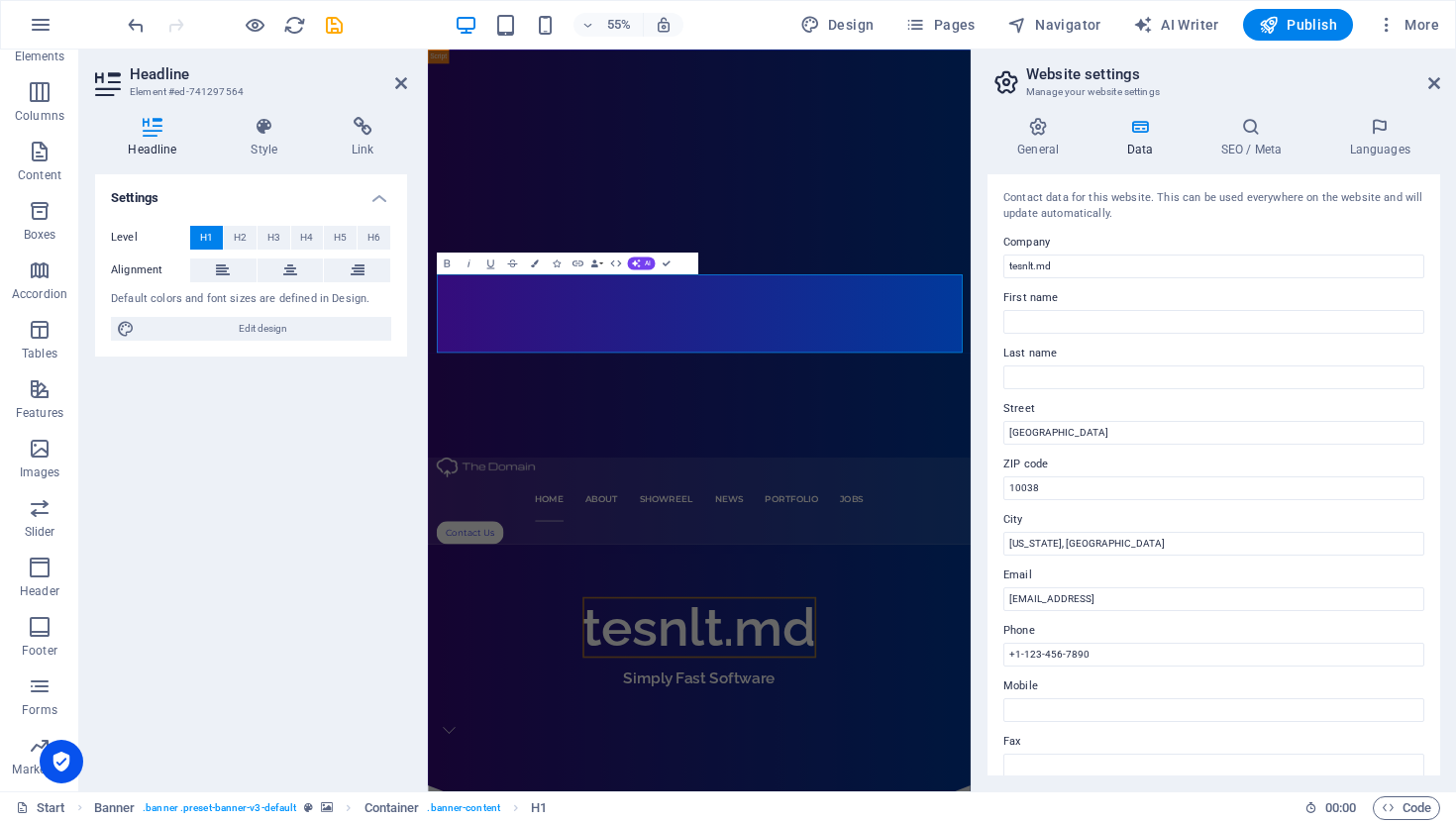 type on "[URL]" 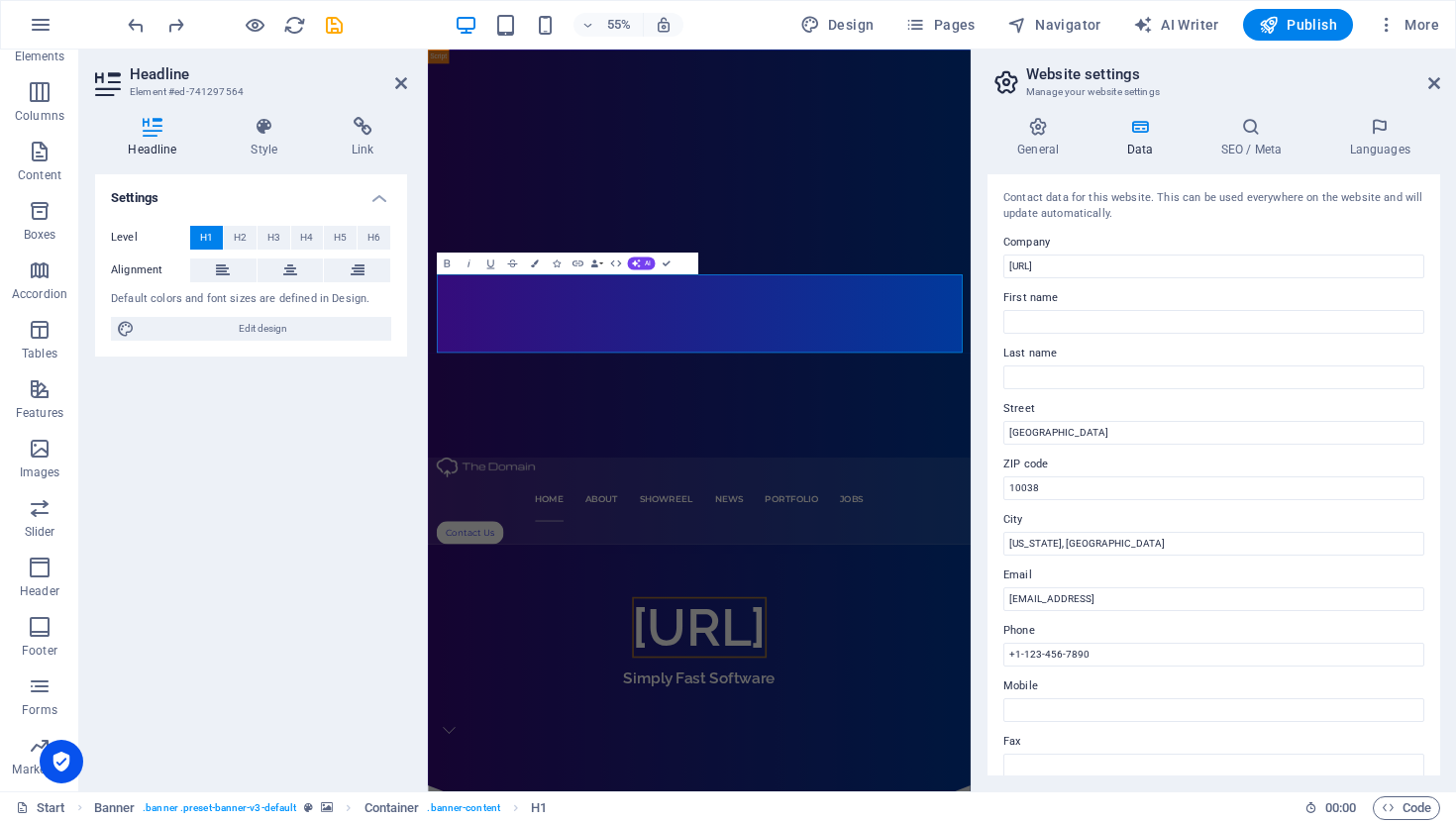click on "Company" at bounding box center (1213, 243) 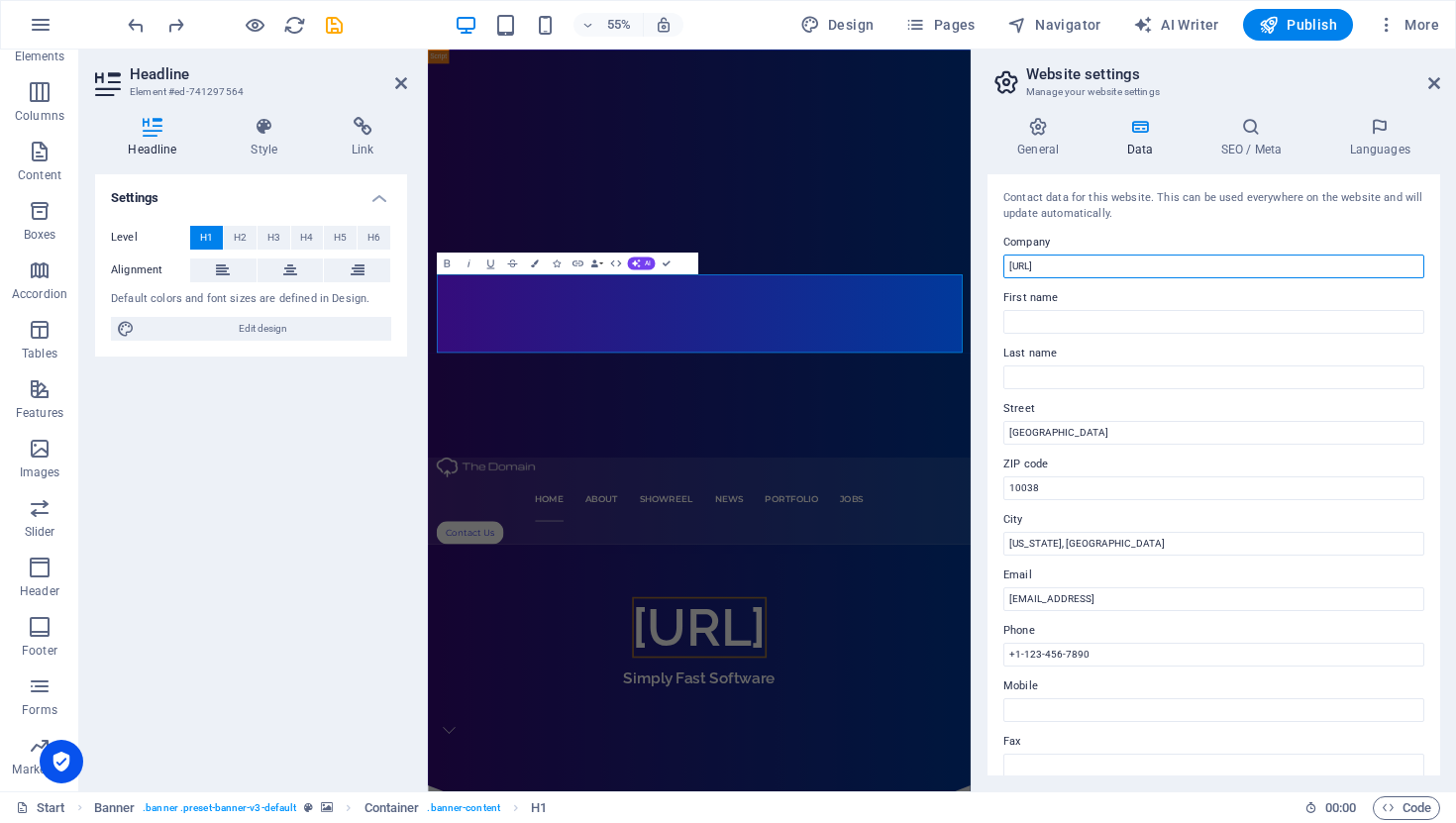 click on "[URL]" at bounding box center [1213, 266] 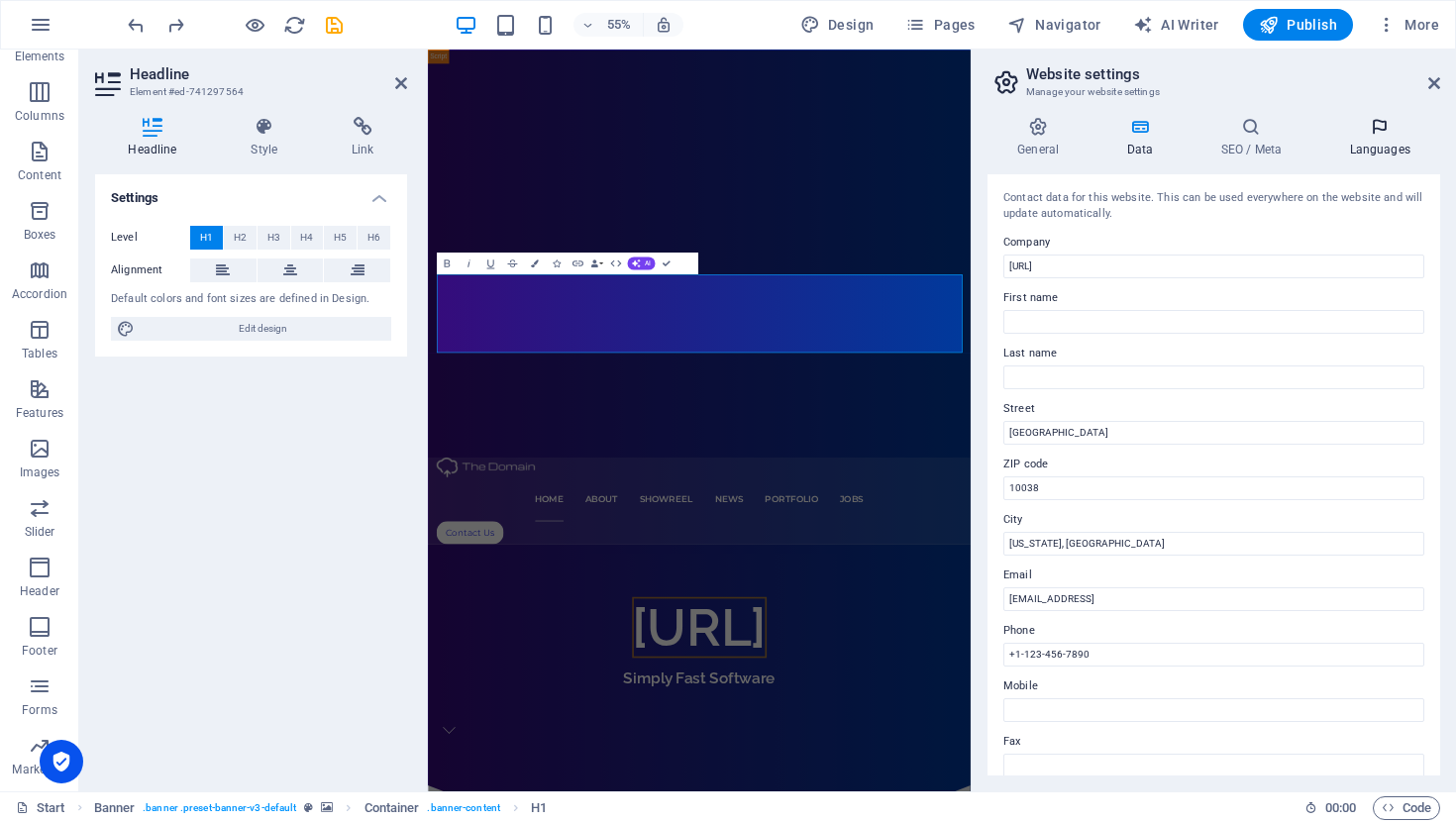click on "Languages" at bounding box center [1380, 138] 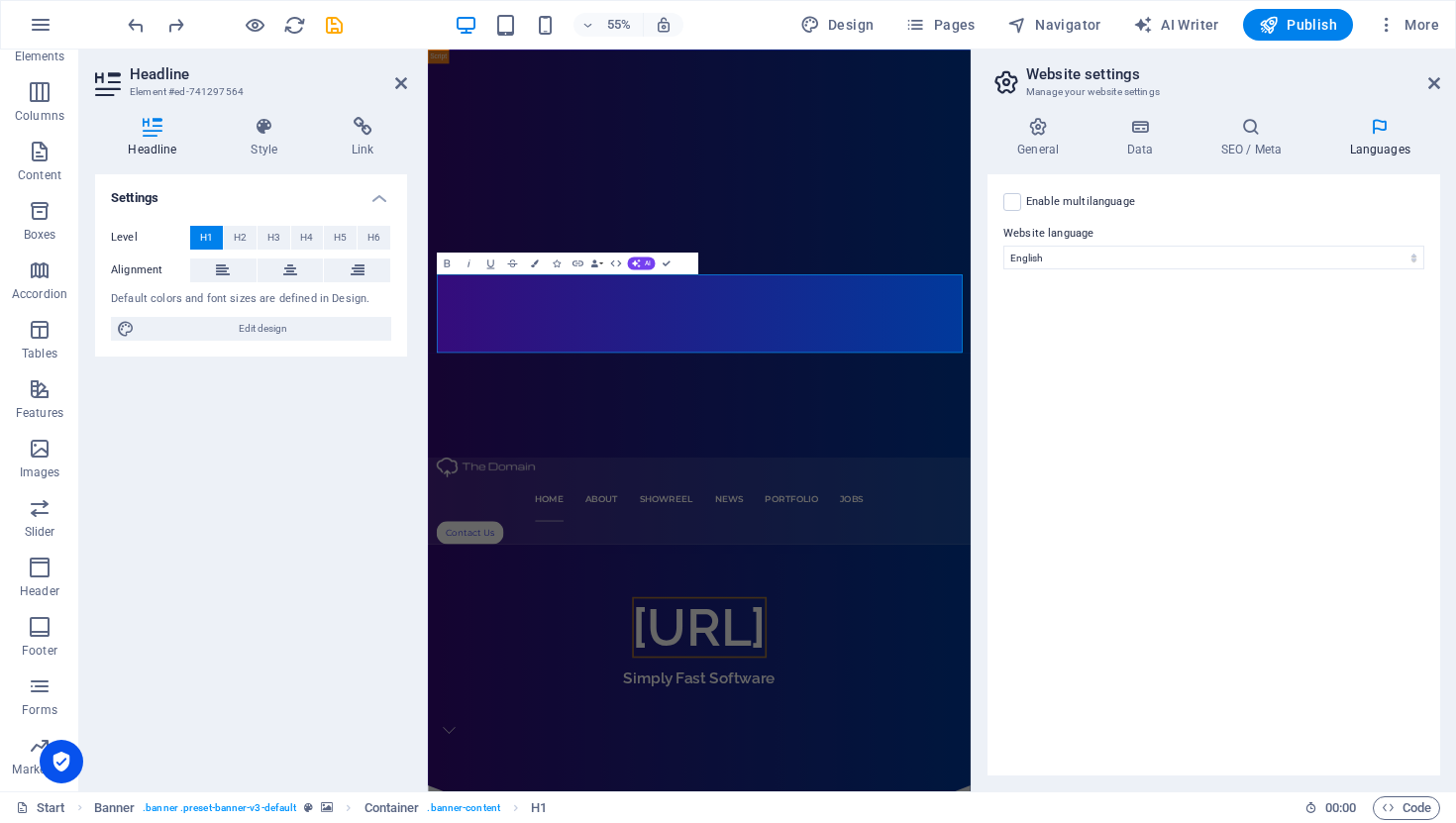 click on "Enable multilanguage To disable multilanguage delete all languages until only one language remains." at bounding box center [1213, 202] 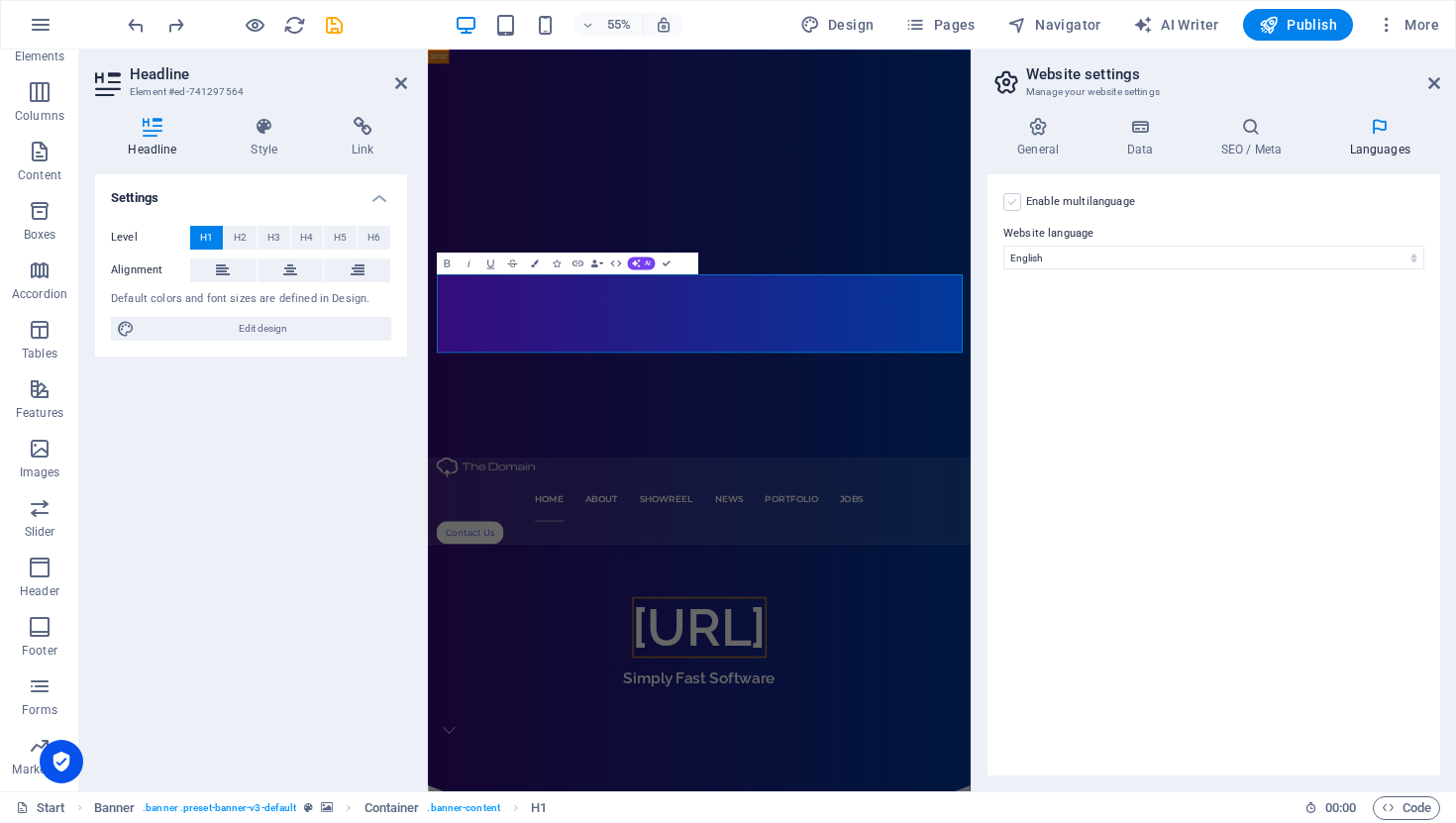 click at bounding box center (1012, 202) 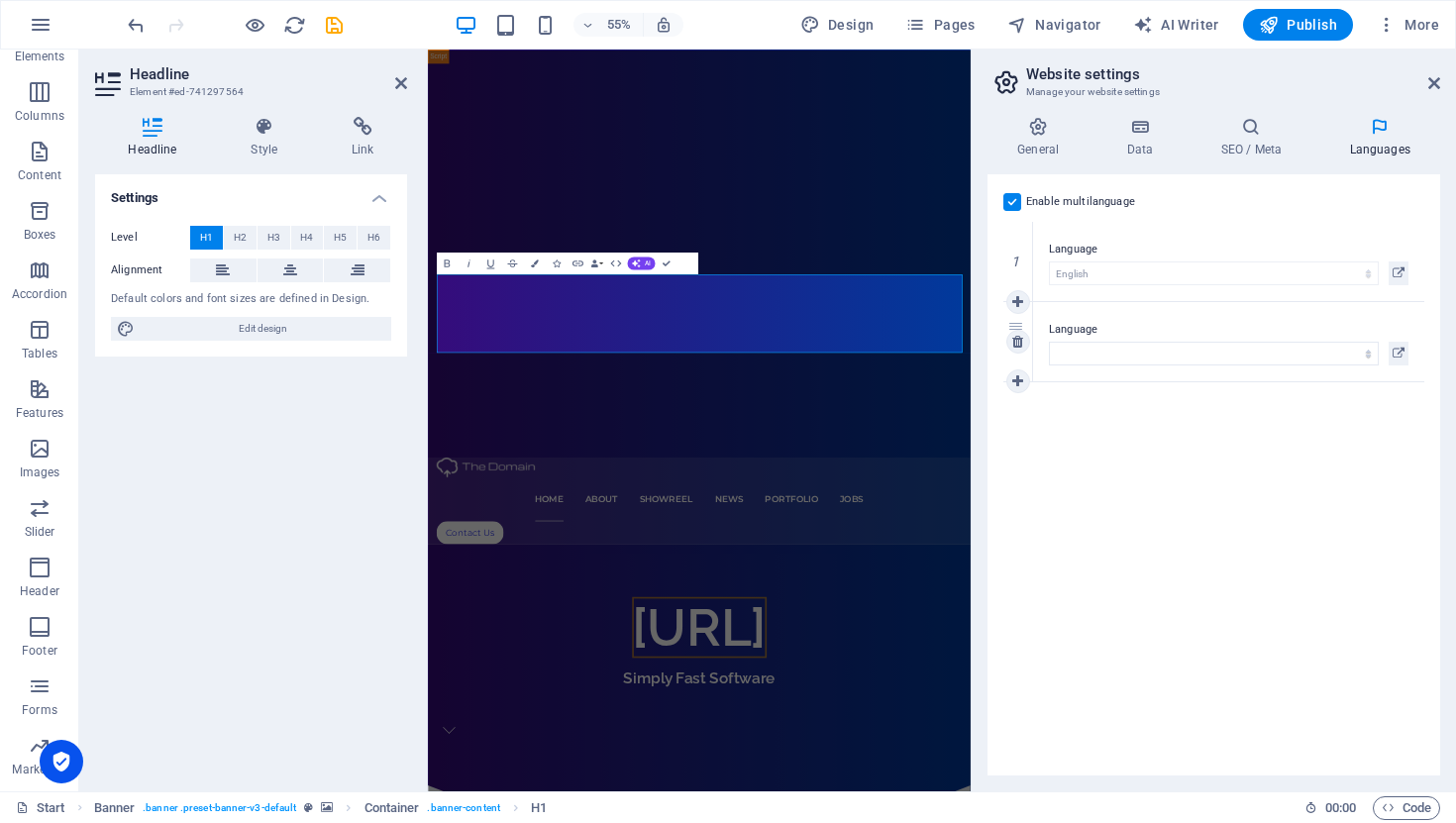 click on "Language" at bounding box center (1228, 330) 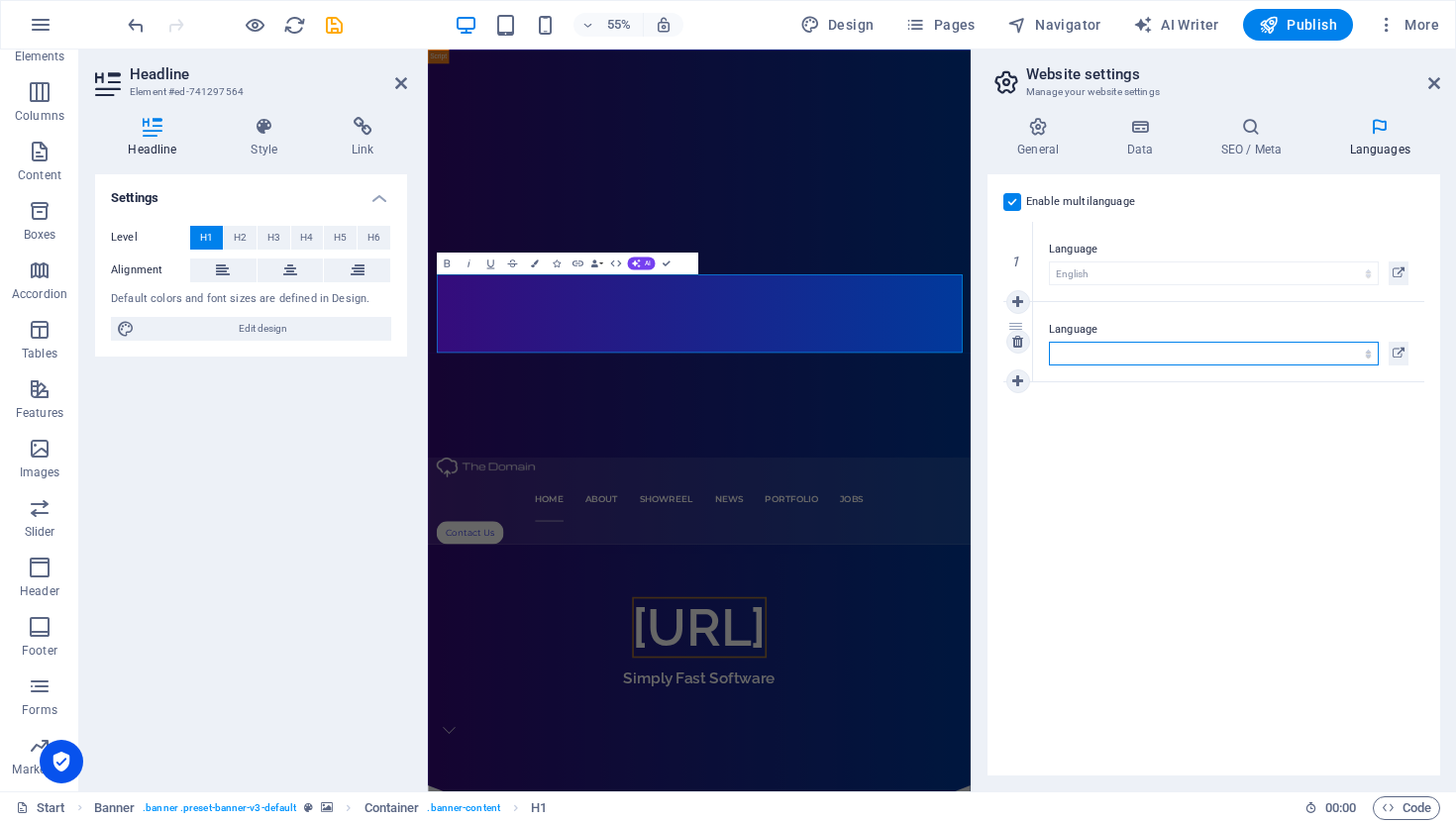 click on "Abkhazian Afar Afrikaans Akan Albanian Amharic Arabic Aragonese Armenian Assamese Avaric Avestan Aymara Azerbaijani Bambara Bashkir Basque Belarusian Bengali Bihari languages Bislama Bokmål Bosnian Breton Bulgarian Burmese Catalan Central Khmer Chamorro Chechen Chinese Church Slavic Chuvash Cornish Corsican Cree Croatian Czech Danish Dutch Dzongkha English Esperanto Estonian Ewe Faroese Farsi (Persian) Fijian Finnish French Fulah Gaelic Galician Ganda Georgian German Greek Greenlandic Guaraní Gujarati Haitian Creole Hausa Hebrew Herero Hindi Hiri Motu Hungarian Icelandic Ido Igbo Indonesian Interlingua Interlingue Inuktitut Inupiaq Irish Italian Japanese Javanese Kannada Kanuri Kashmiri Kazakh Kikuyu Kinyarwanda Komi Kongo Korean Kurdish Kwanyama Kyrgyz Lao Latin Latvian Limburgish Lingala Lithuanian Luba-Katanga Luxembourgish Macedonian Malagasy Malay Malayalam Maldivian Maltese Manx Maori Marathi Marshallese Mongolian [GEOGRAPHIC_DATA] Navajo [GEOGRAPHIC_DATA] Nepali North Ndebele Northern Sami Norwegian Norwegian Nynorsk Nuosu" at bounding box center [1213, 354] 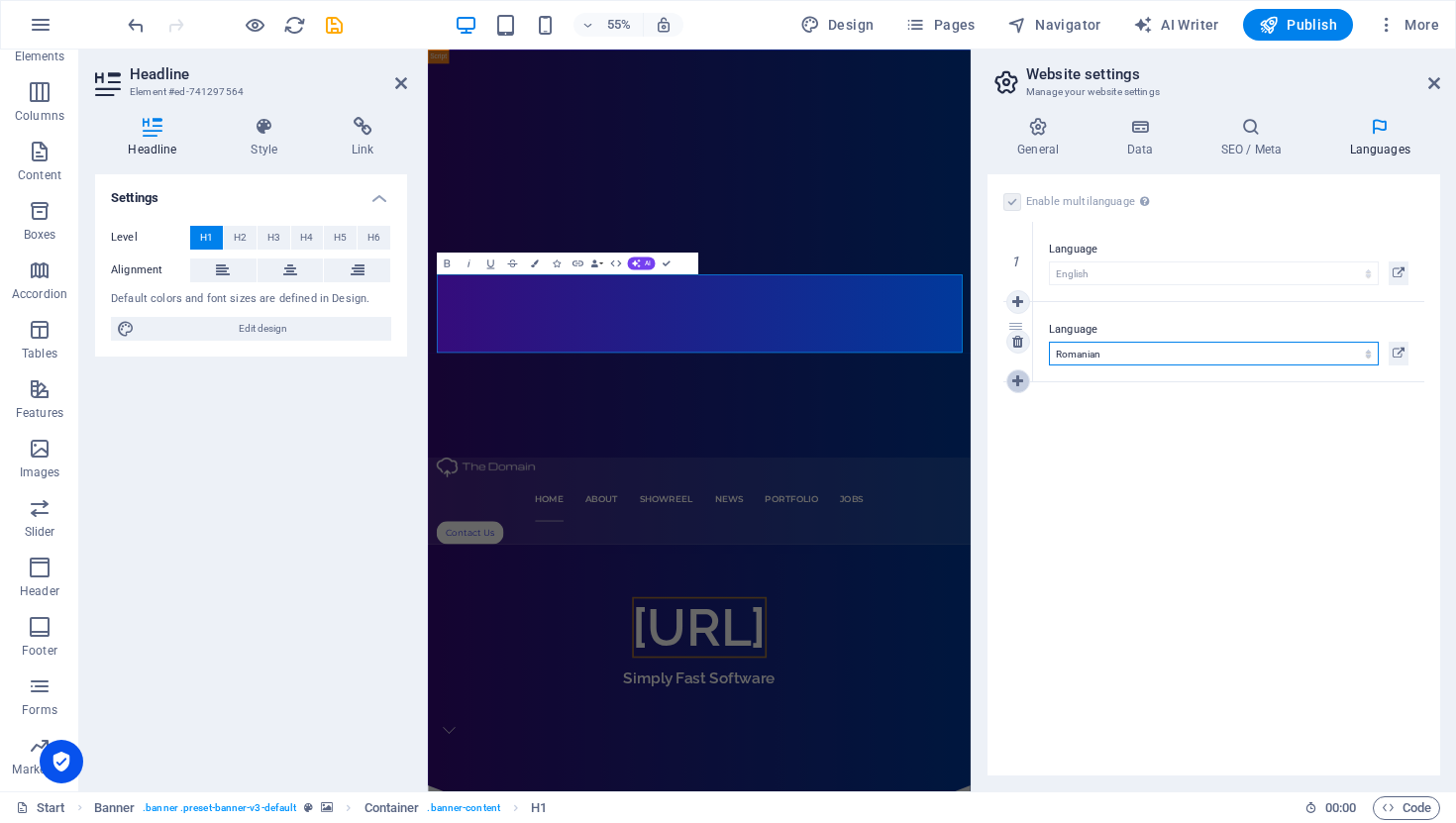 click at bounding box center (1017, 381) 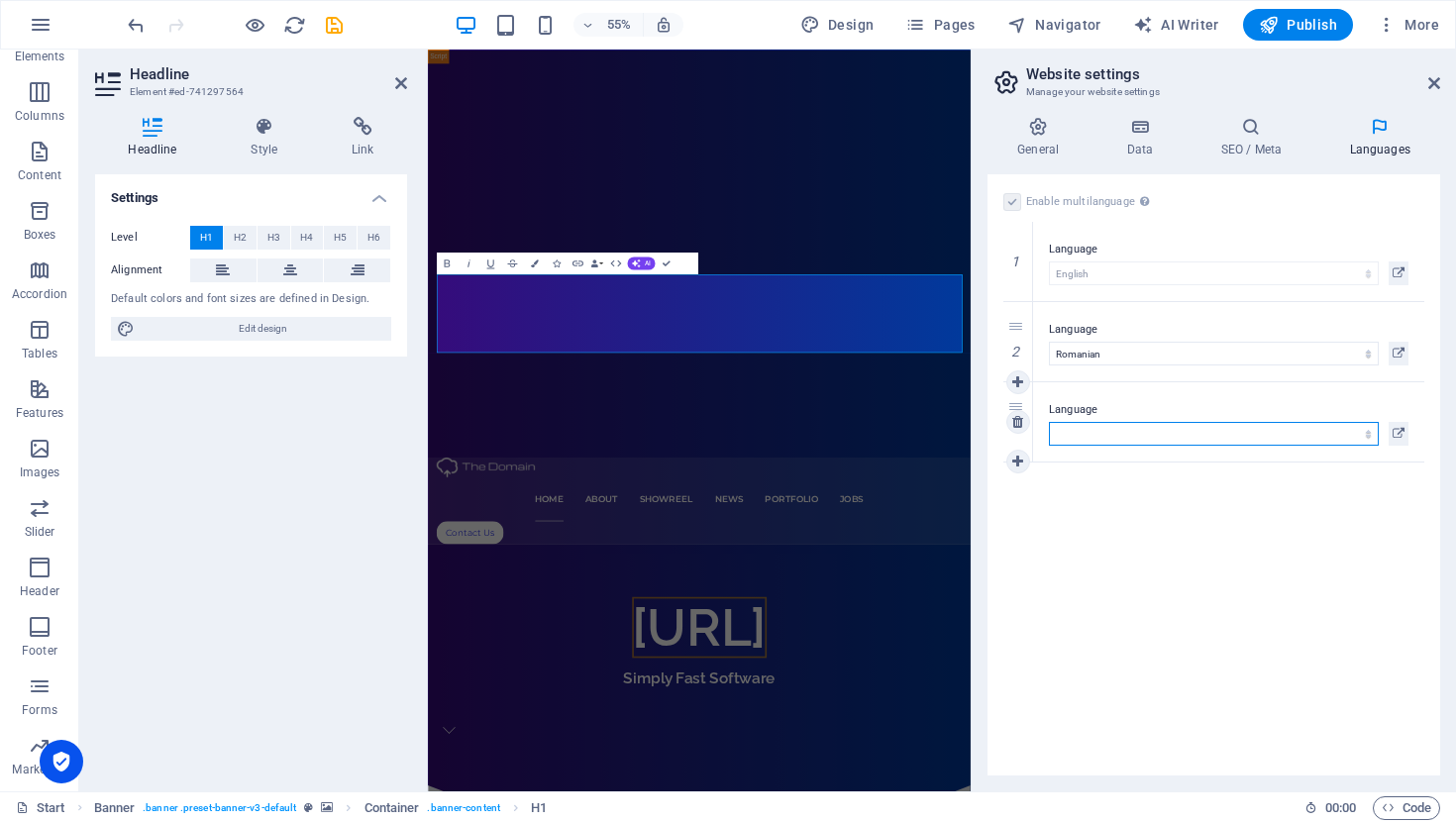 click on "Abkhazian Afar Afrikaans Akan Albanian Amharic Arabic Aragonese Armenian Assamese Avaric Avestan Aymara Azerbaijani Bambara Bashkir Basque Belarusian Bengali Bihari languages Bislama Bokmål Bosnian Breton Bulgarian Burmese Catalan Central Khmer Chamorro Chechen Chinese Church Slavic Chuvash Cornish Corsican Cree Croatian Czech Danish Dutch Dzongkha English Esperanto Estonian Ewe Faroese Farsi (Persian) Fijian Finnish French Fulah Gaelic Galician Ganda Georgian German Greek Greenlandic Guaraní Gujarati Haitian Creole Hausa Hebrew Herero Hindi Hiri Motu Hungarian Icelandic Ido Igbo Indonesian Interlingua Interlingue Inuktitut Inupiaq Irish Italian Japanese Javanese Kannada Kanuri Kashmiri Kazakh Kikuyu Kinyarwanda Komi Kongo Korean Kurdish Kwanyama Kyrgyz Lao Latin Latvian Limburgish Lingala Lithuanian Luba-Katanga Luxembourgish Macedonian Malagasy Malay Malayalam Maldivian Maltese Manx Maori Marathi Marshallese Mongolian [GEOGRAPHIC_DATA] Navajo [GEOGRAPHIC_DATA] Nepali North Ndebele Northern Sami Norwegian Norwegian Nynorsk Nuosu" at bounding box center (1213, 434) 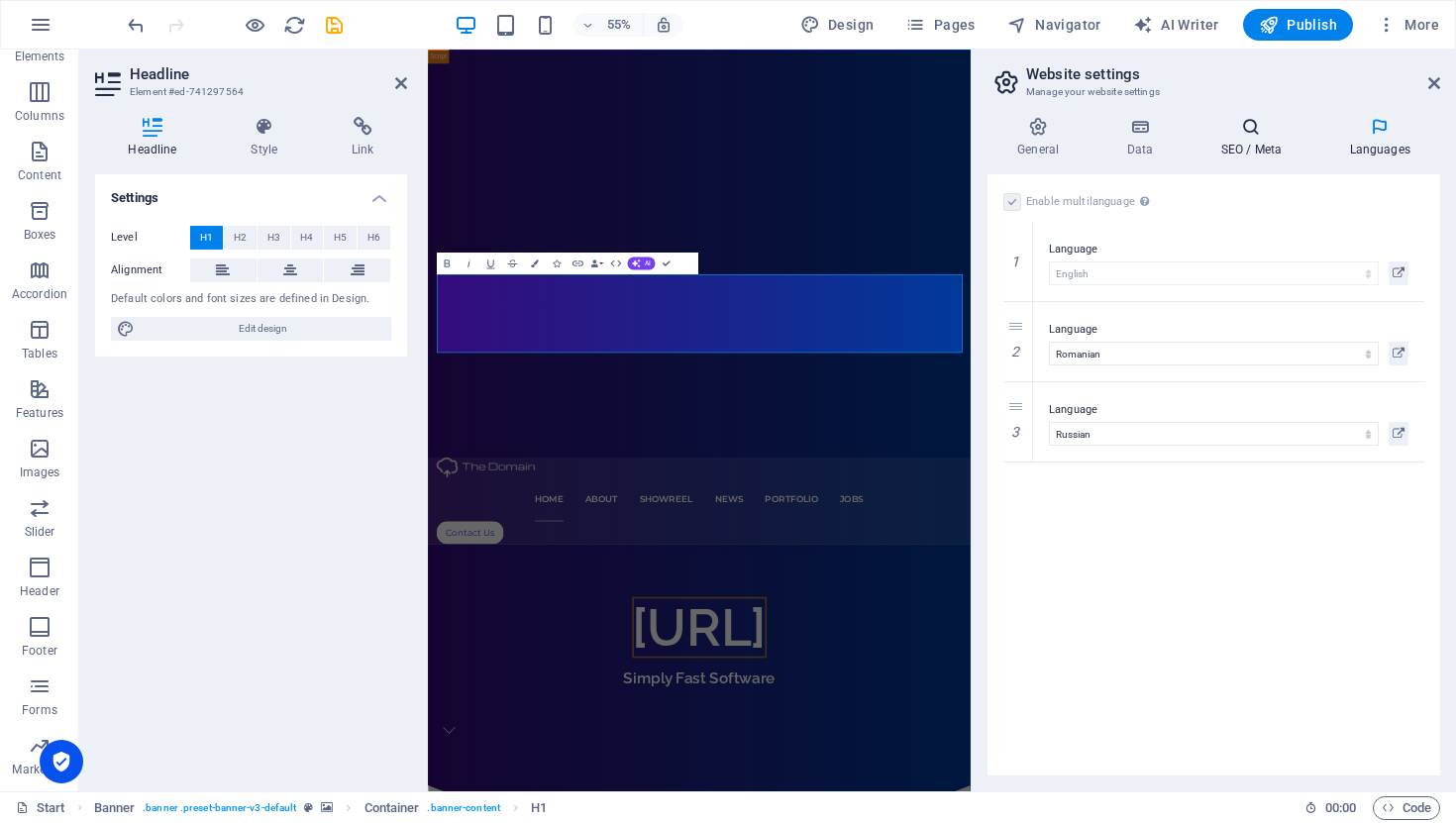 click on "SEO / Meta" at bounding box center (1255, 138) 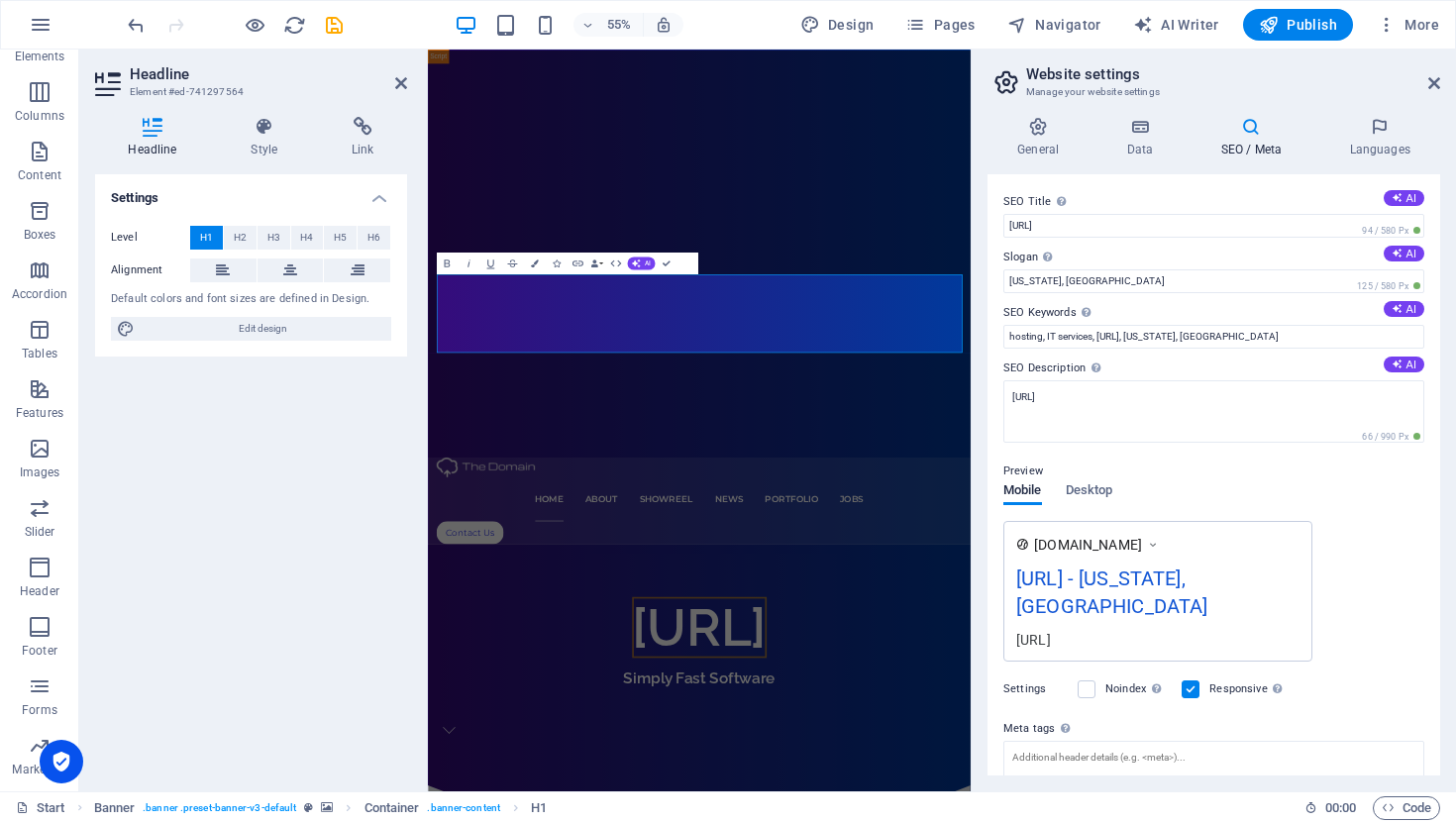 click on "Website settings Manage your website settings  General  Data  SEO / Meta  Languages Website name [URL] Logo Drag files here, click to choose files or select files from Files or our free stock photos & videos Select files from the file manager, stock photos, or upload file(s) Upload Favicon Set the favicon of your website here. A favicon is a small icon shown in the browser tab next to your website title. It helps visitors identify your website. Drag files here, click to choose files or select files from Files or our free stock photos & videos Select files from the file manager, stock photos, or upload file(s) Upload Preview Image (Open Graph) This image will be shown when the website is shared on social networks Drag files here, click to choose files or select files from Files or our free stock photos & videos Select files from the file manager, stock photos, or upload file(s) Upload Contact data for this website. This can be used everywhere on the website and will update automatically. [GEOGRAPHIC_DATA] 1" at bounding box center (1213, 420) 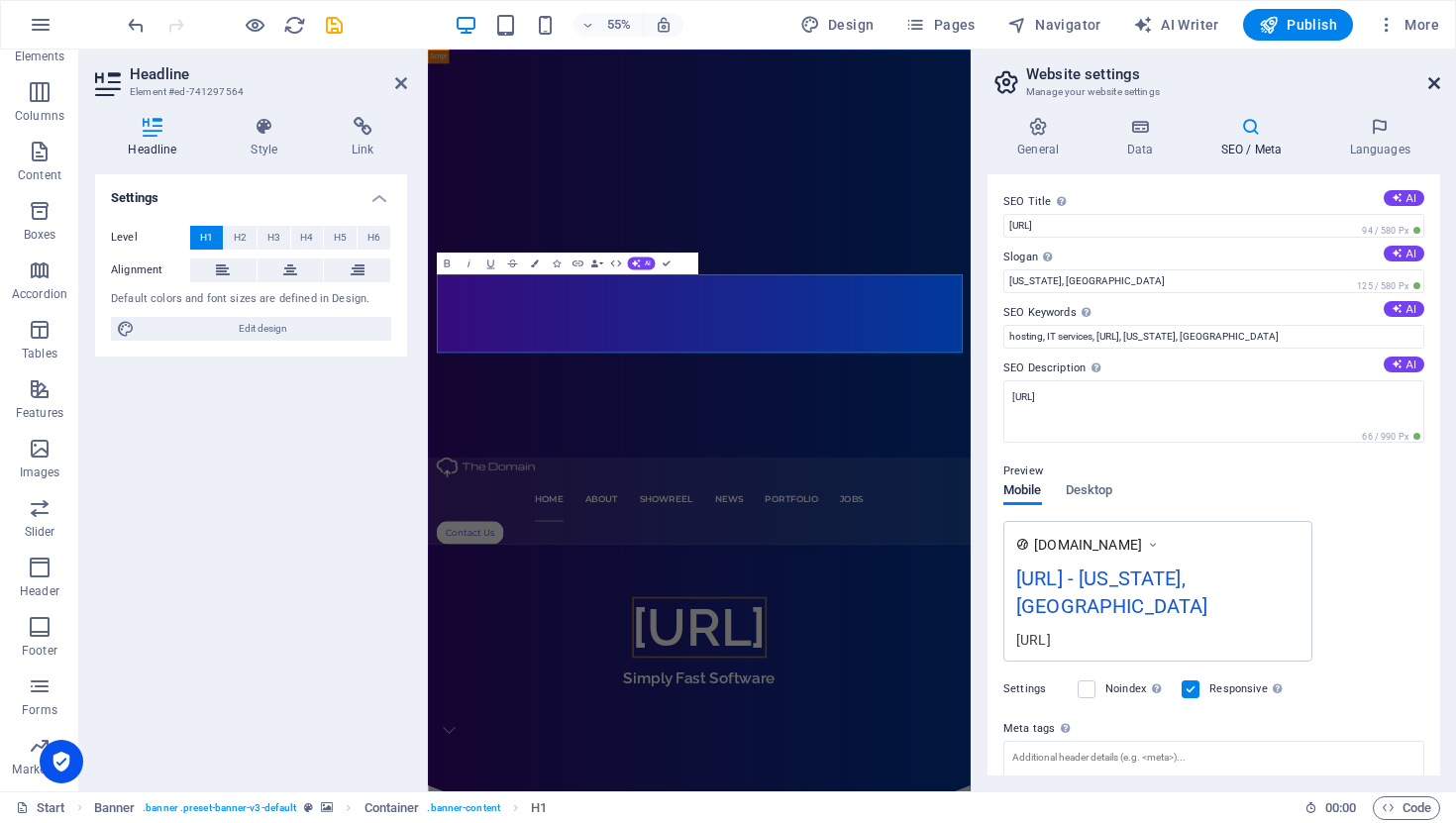 click at bounding box center (1434, 83) 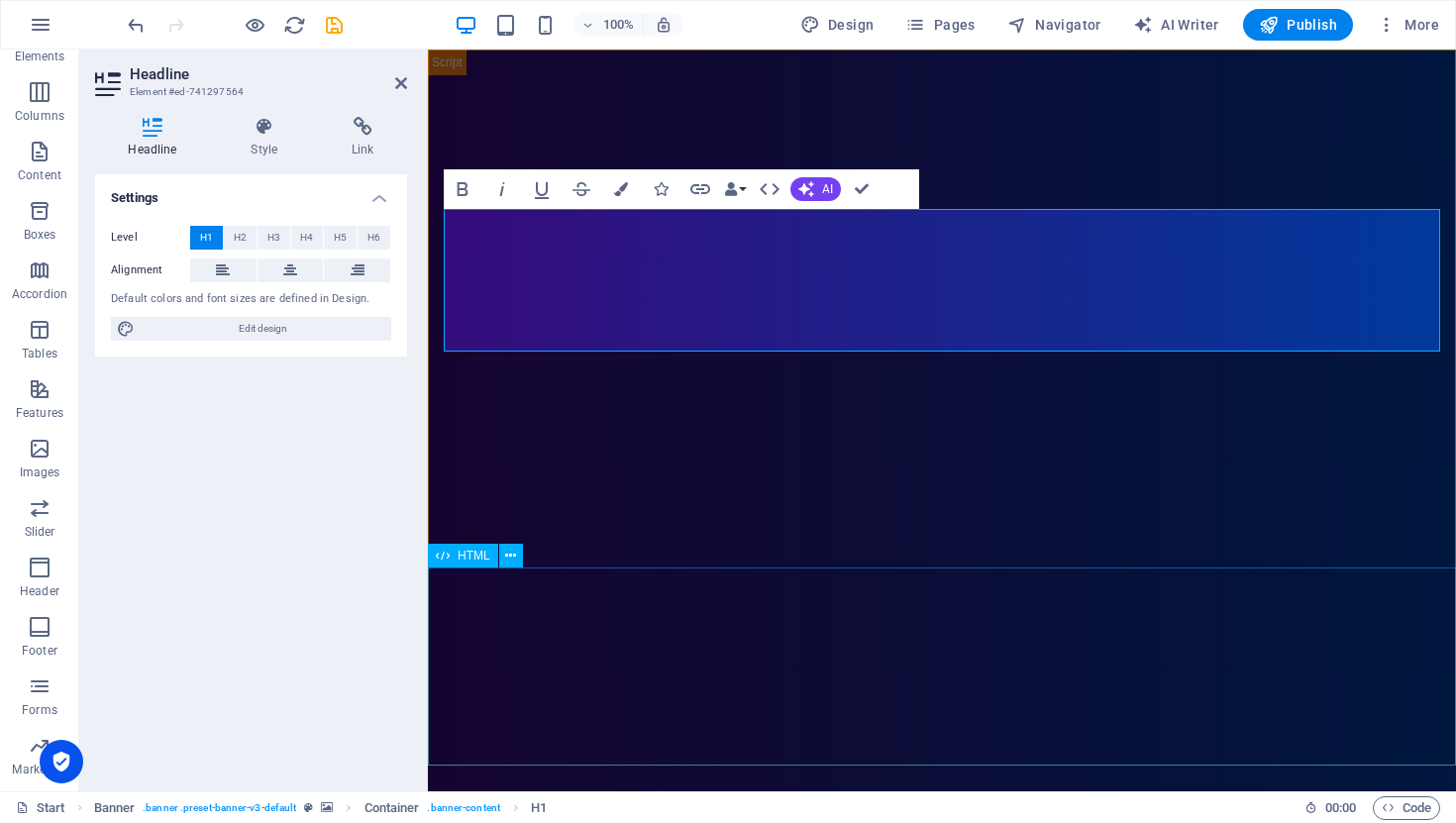 click at bounding box center [942, 1487] 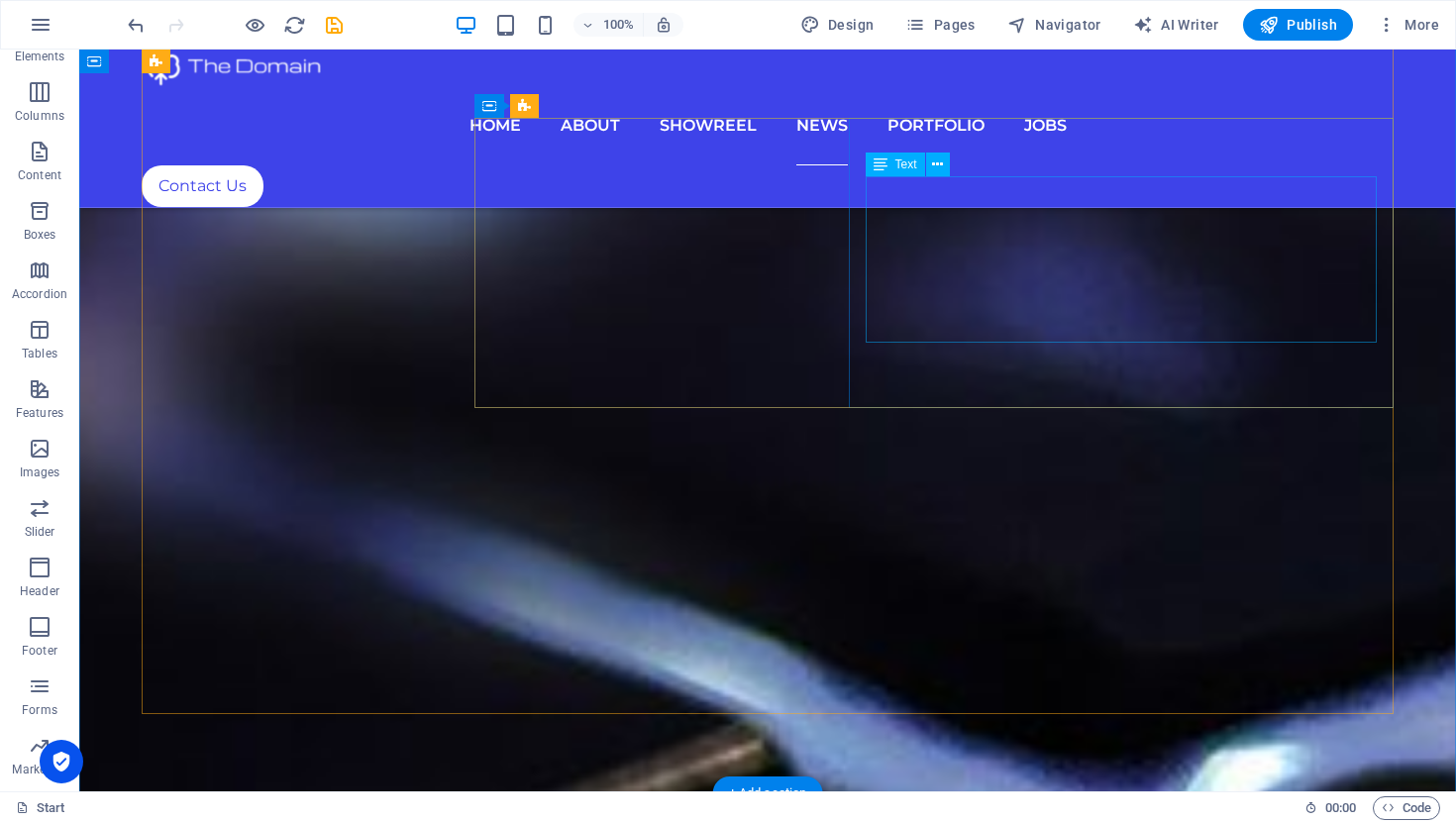 scroll, scrollTop: 8748, scrollLeft: 0, axis: vertical 